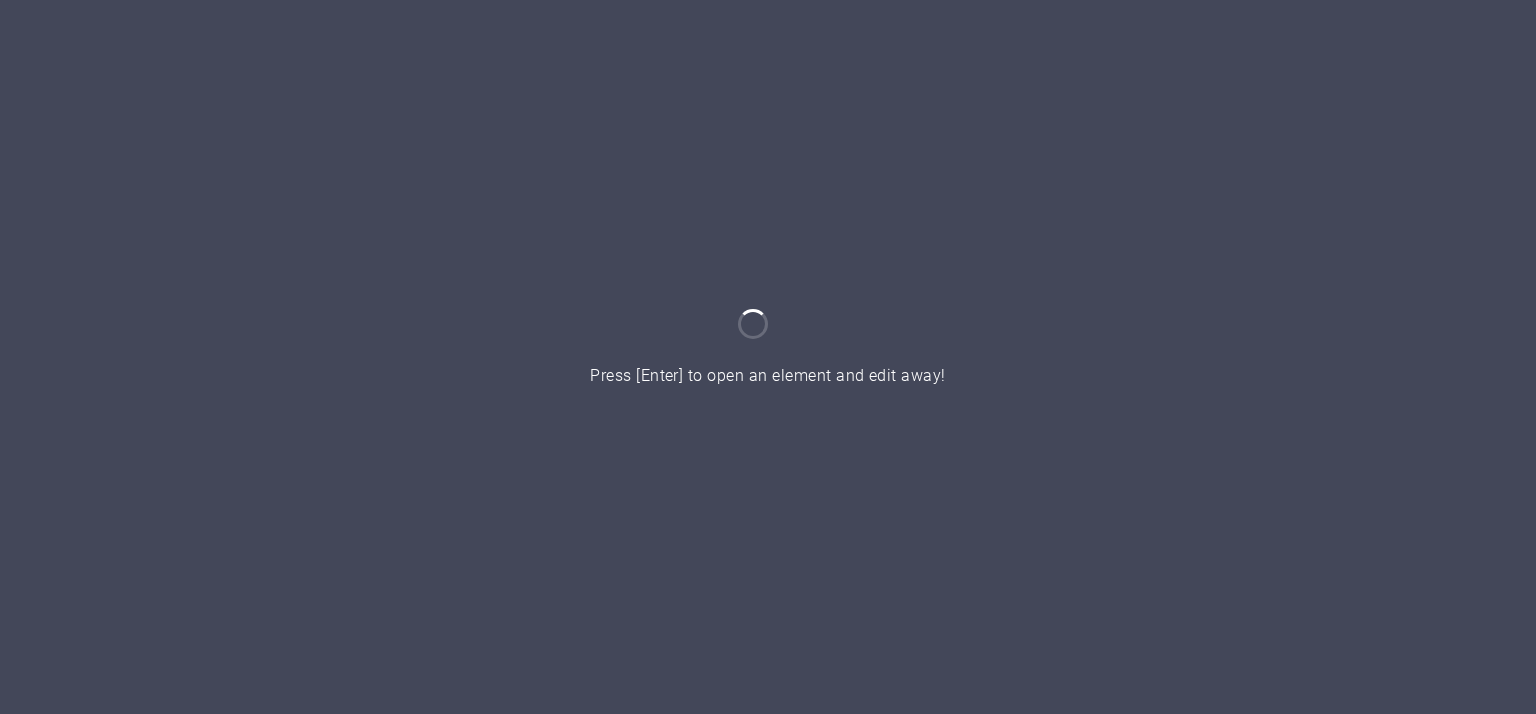 scroll, scrollTop: 0, scrollLeft: 0, axis: both 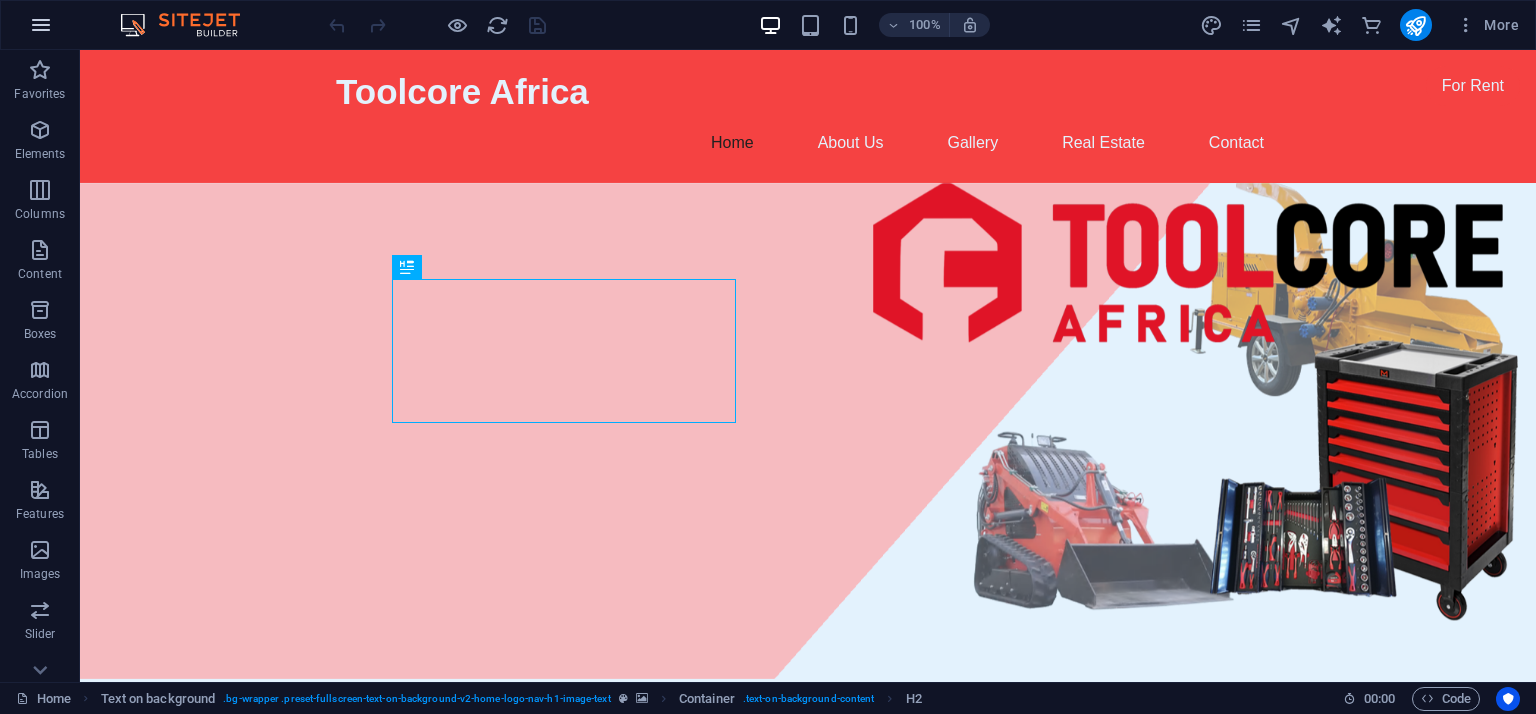 click at bounding box center [41, 25] 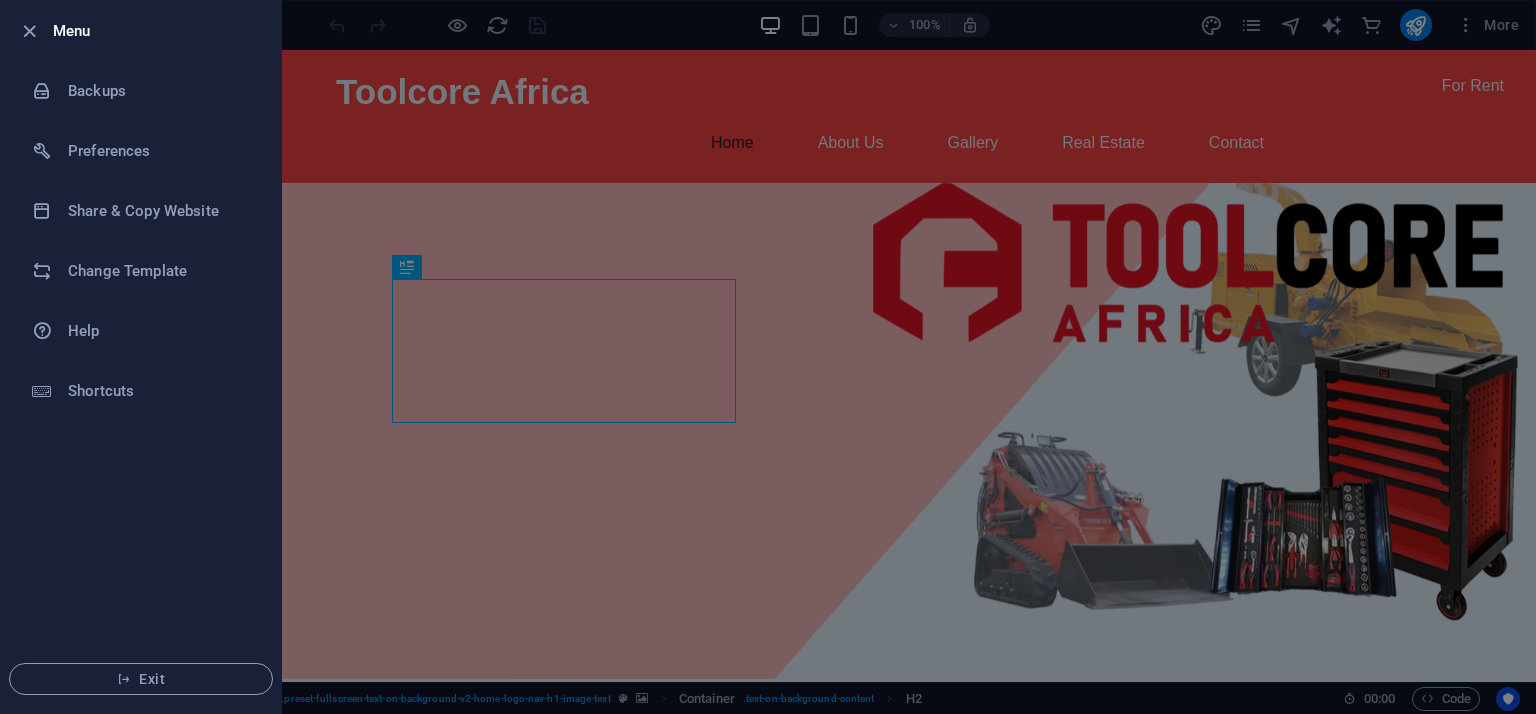 click at bounding box center [768, 357] 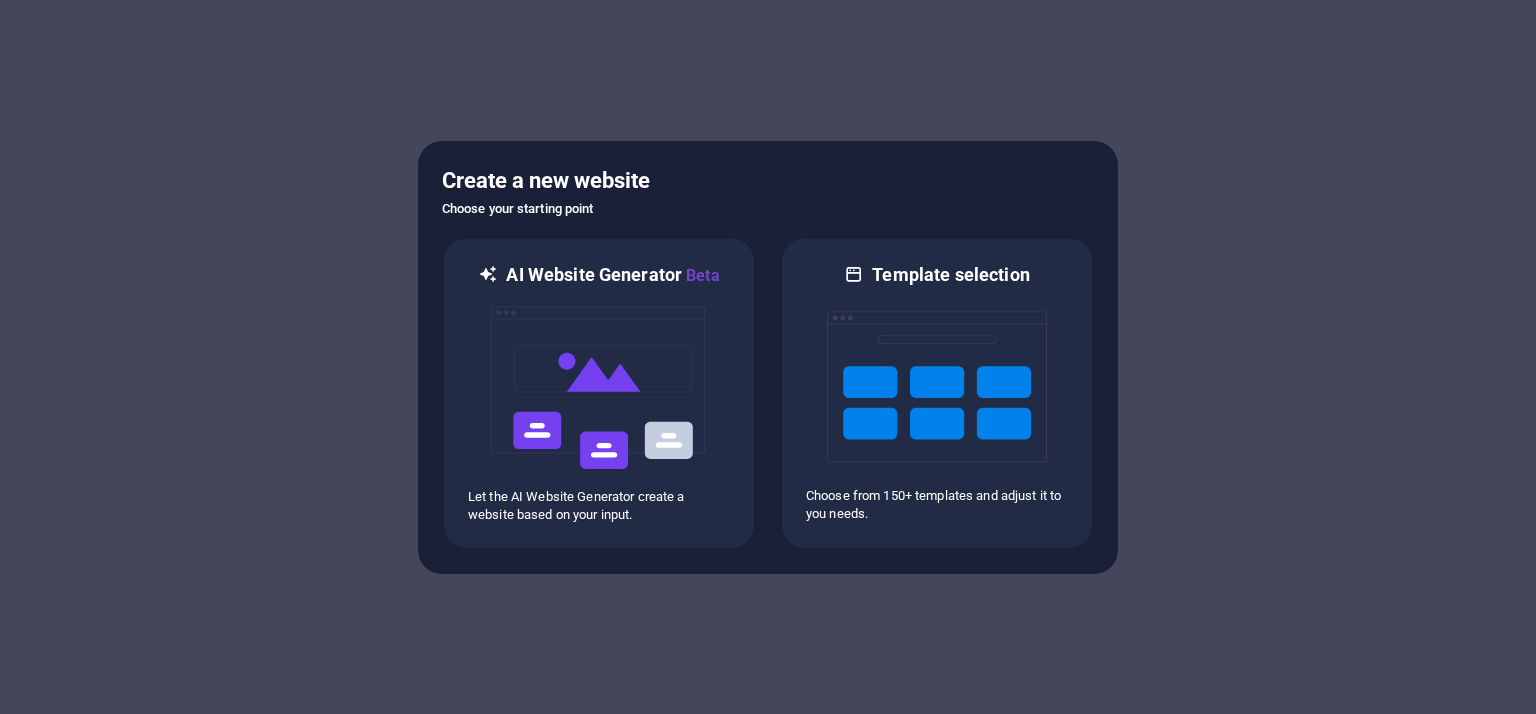 scroll, scrollTop: 0, scrollLeft: 0, axis: both 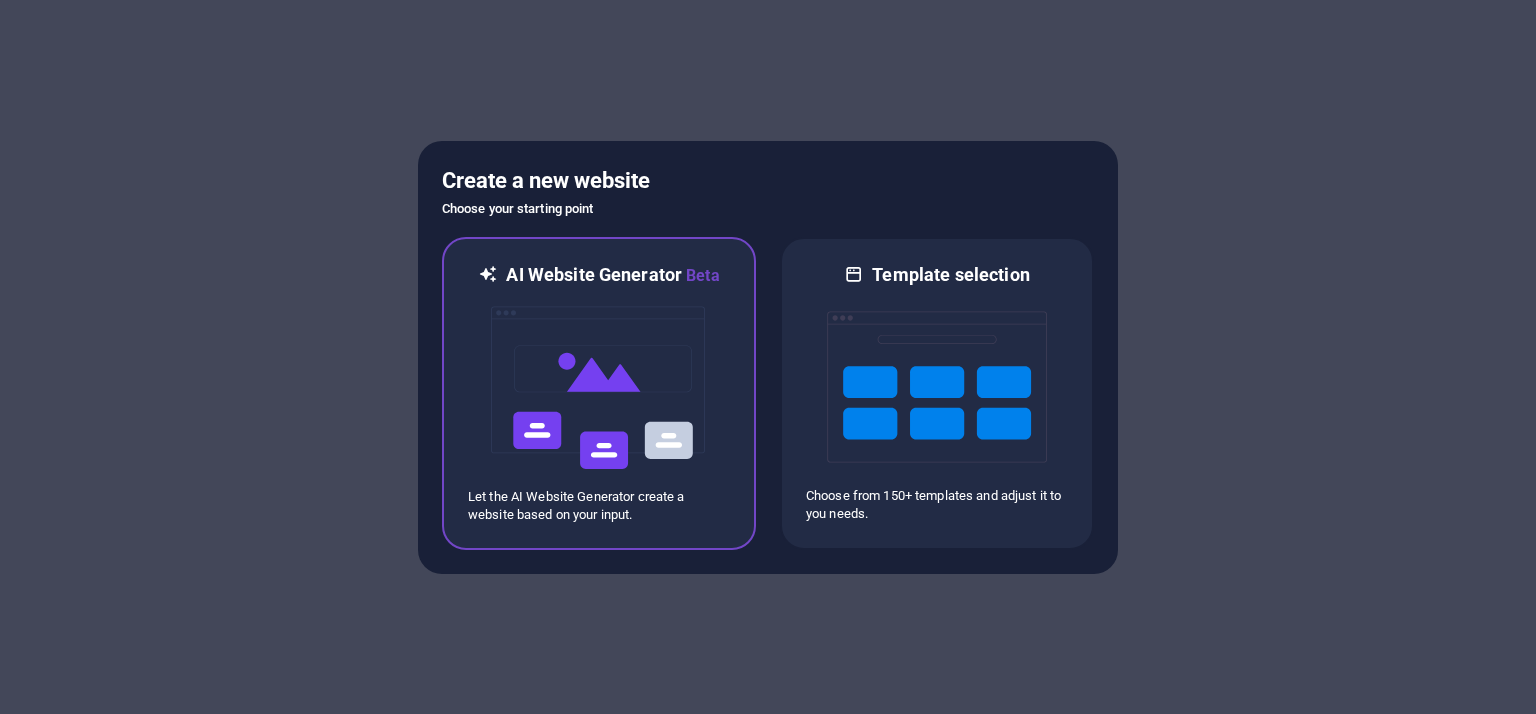click at bounding box center (599, 388) 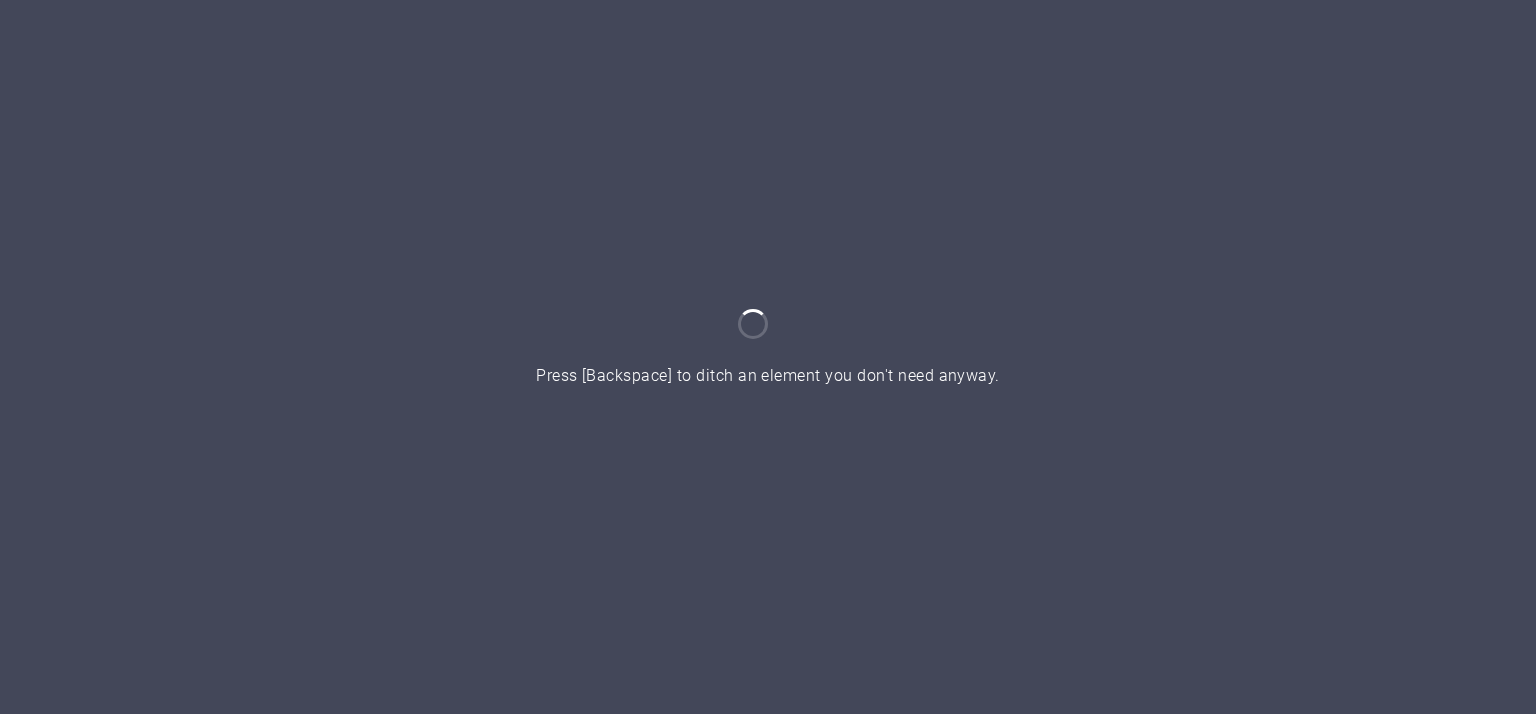 scroll, scrollTop: 0, scrollLeft: 0, axis: both 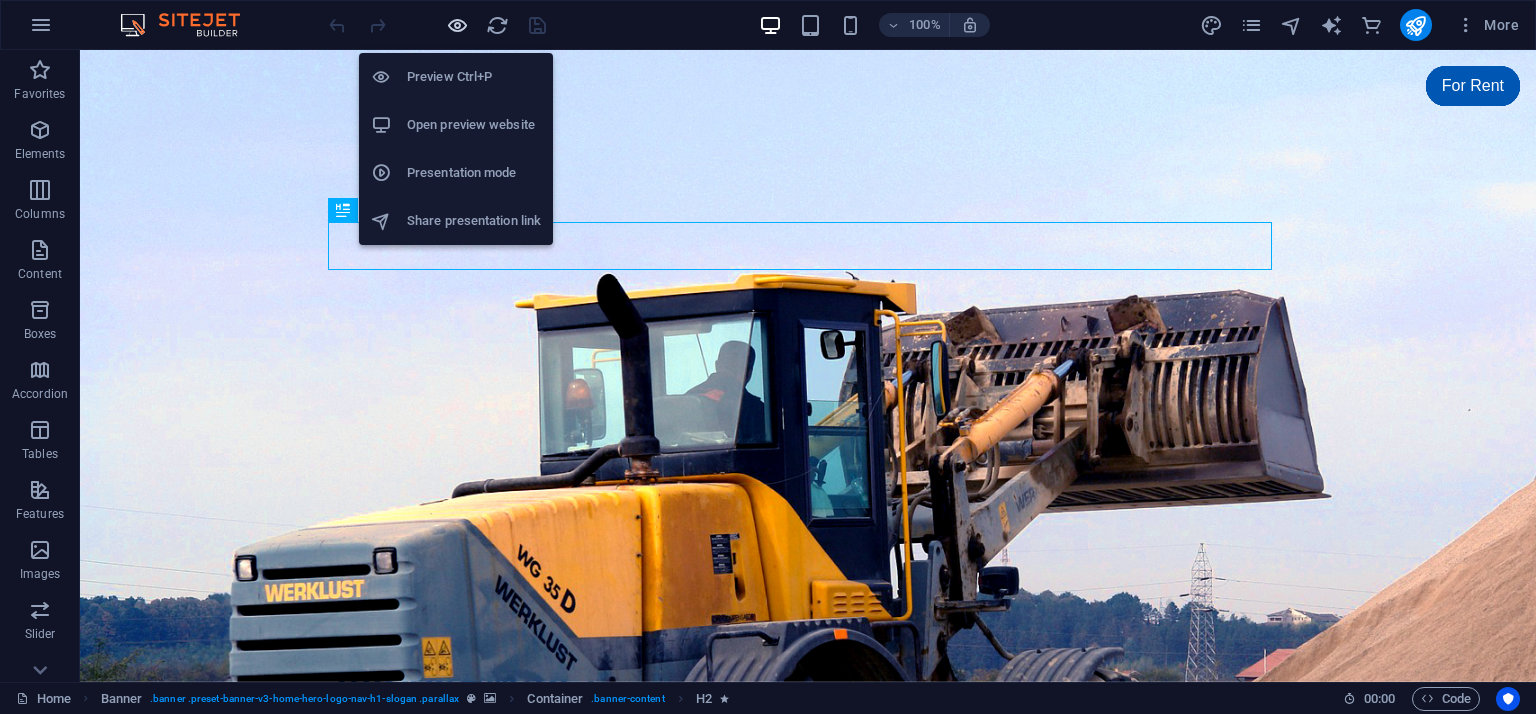 click at bounding box center (457, 25) 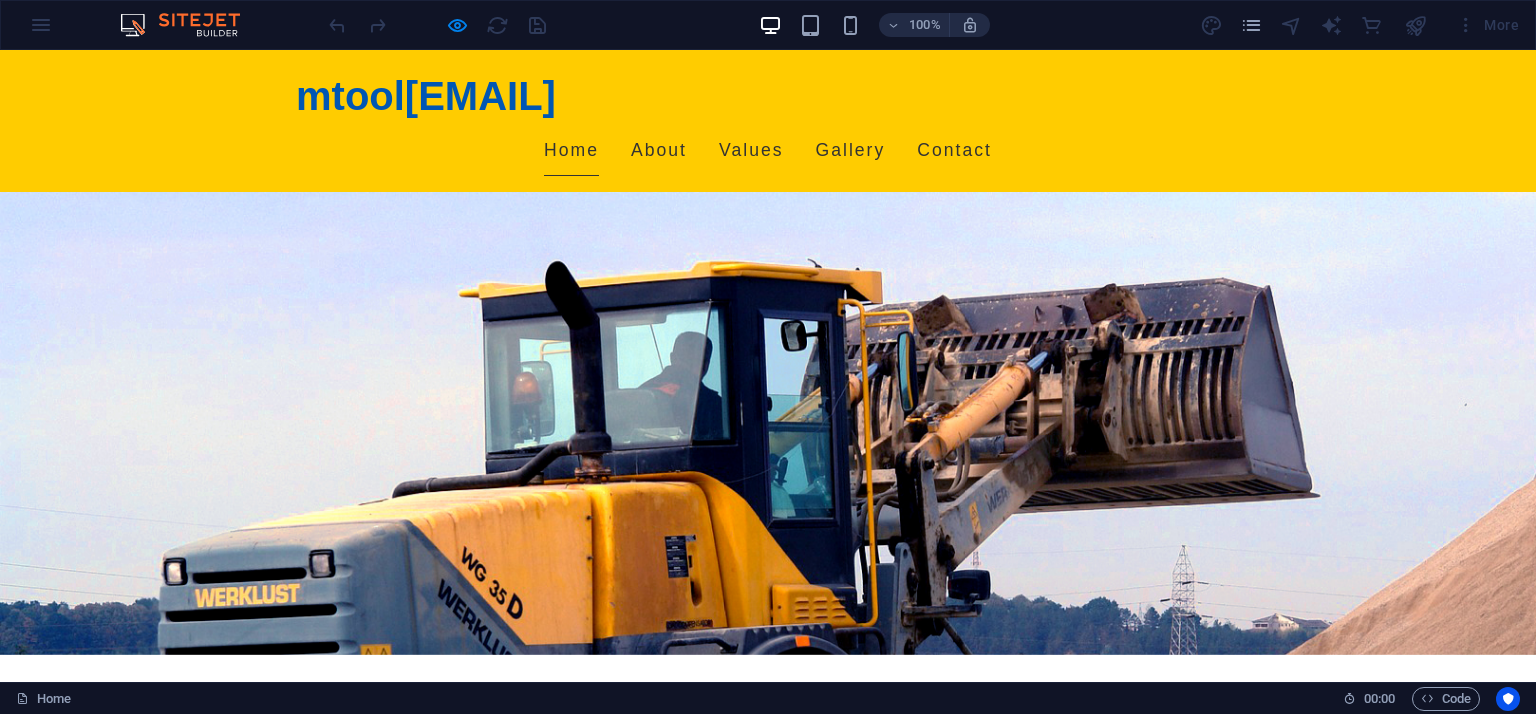 scroll, scrollTop: 0, scrollLeft: 0, axis: both 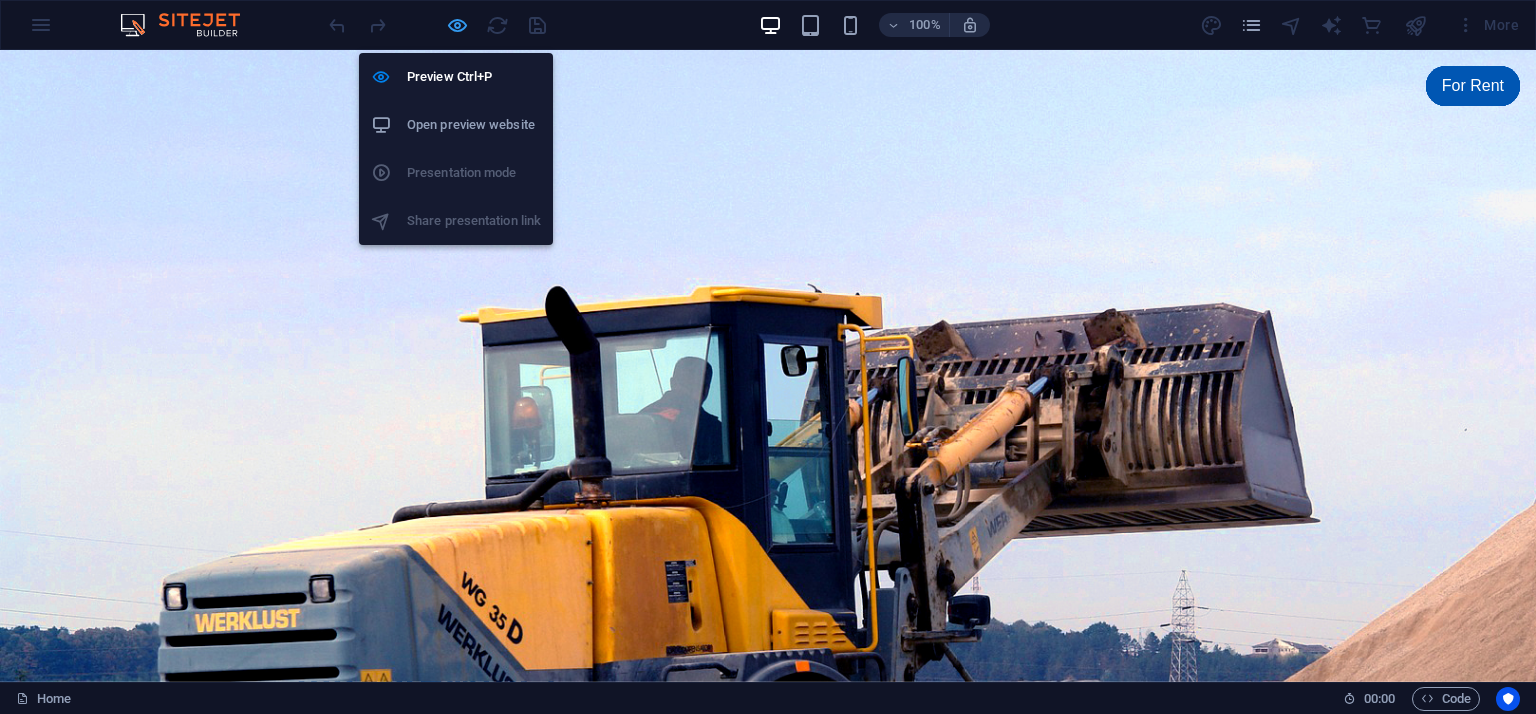 click at bounding box center [457, 25] 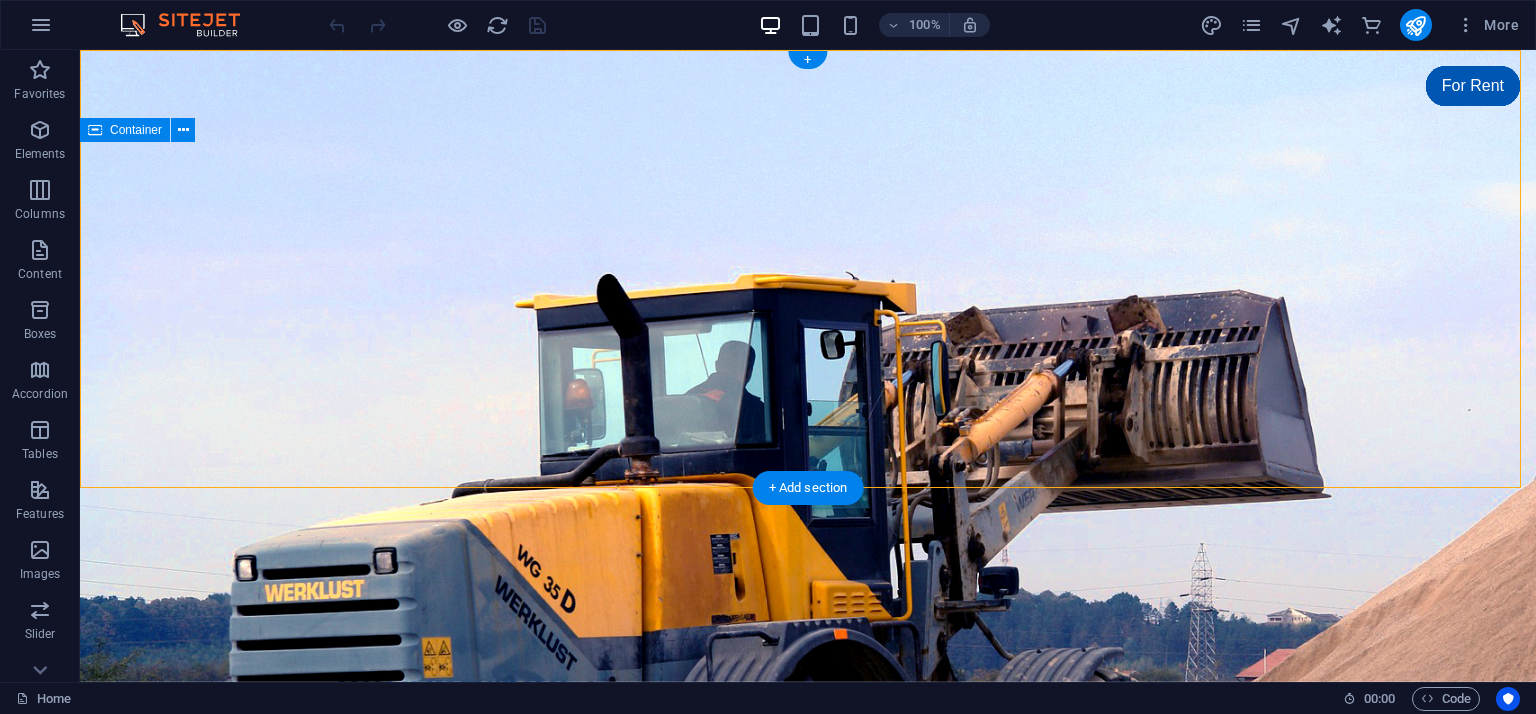 drag, startPoint x: 206, startPoint y: 273, endPoint x: 228, endPoint y: 270, distance: 22.203604 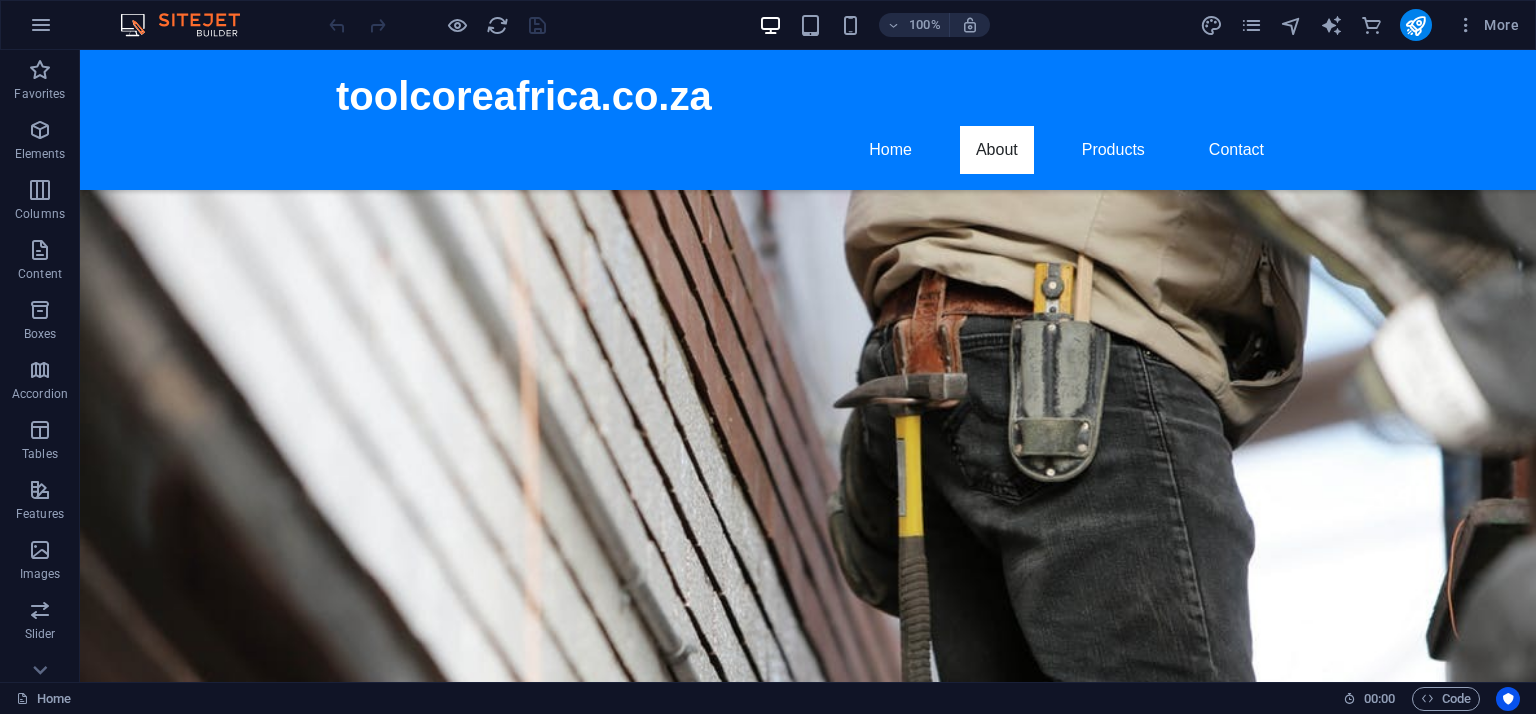 scroll, scrollTop: 802, scrollLeft: 0, axis: vertical 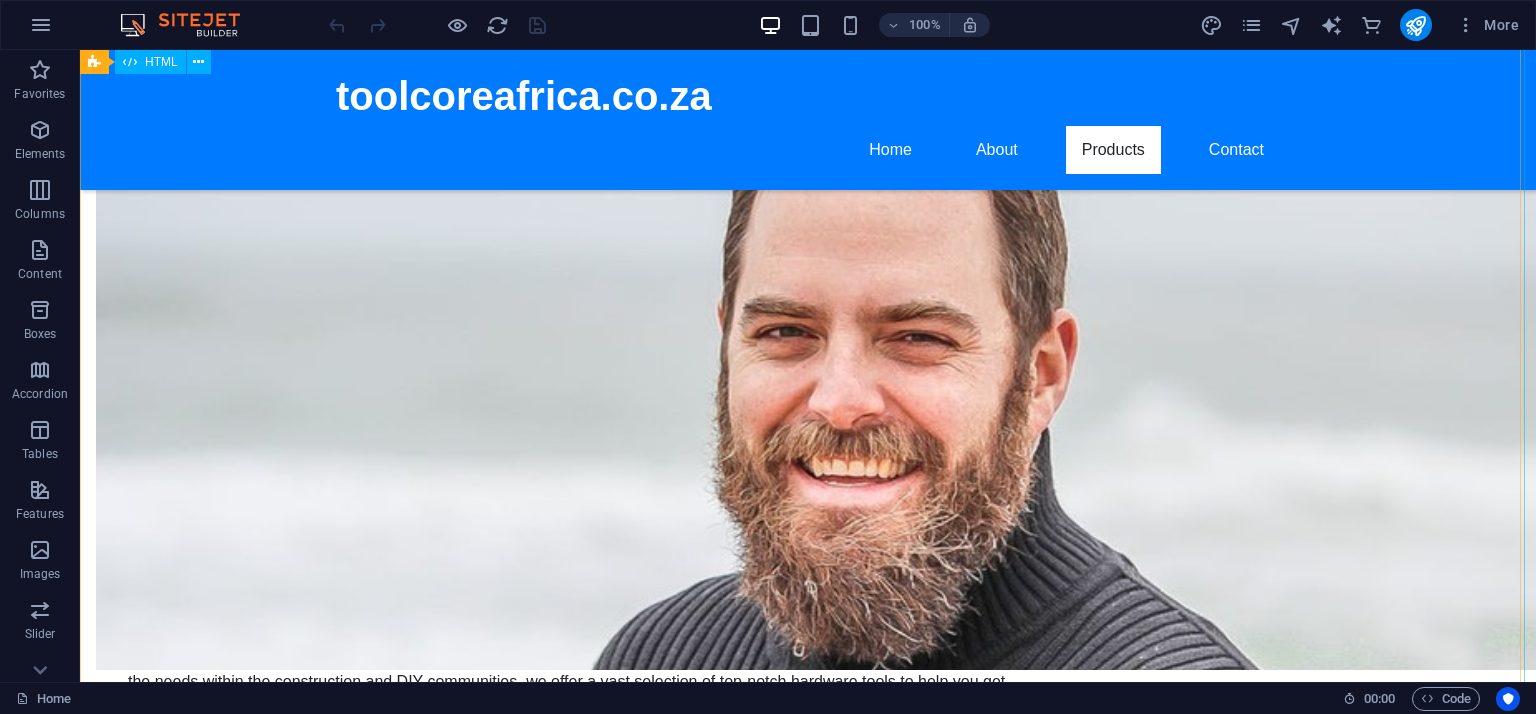 click on "ToolCore Africa Catalog
ToolCore Africa
Professional Craft & Workshop Tools Catalog
All Categories
Toolboxes
Excavators
Loaders
Trolley Kits
Tooltrolley
Heavy-duty steel • 7 compartments • Lockable system
Contact Us
Mini Excavator X1
1.2 Ton crawler • Compact build • Hydraulic control
Contact Us
Skid Steer Loader 700
High-lift capacity • Turbo diesel • Heavy-duty tracks
Contact Us
Trolley Toolkit Max
150 tools • Industrial-grade • Wheeled cabinet
Contact Us" at bounding box center [808, 1267] 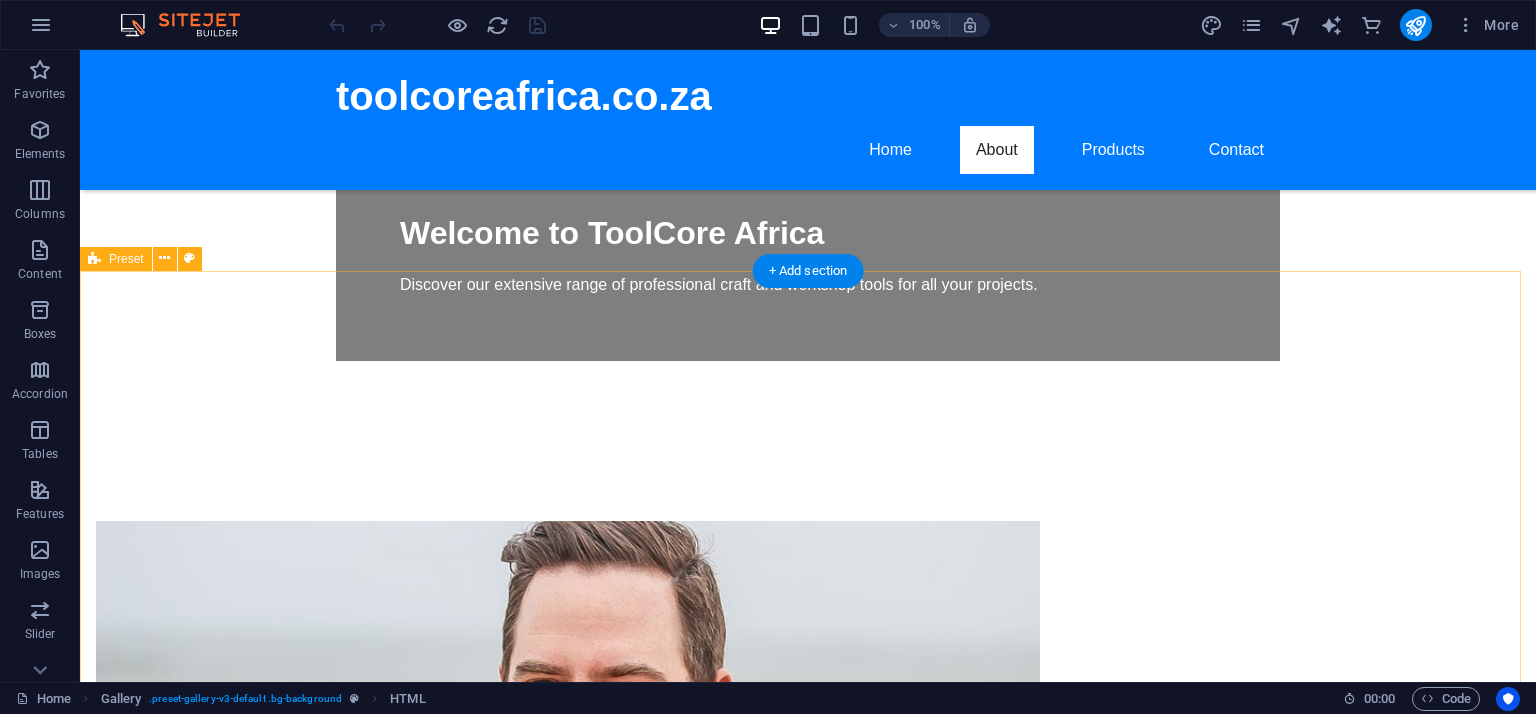 scroll, scrollTop: 800, scrollLeft: 0, axis: vertical 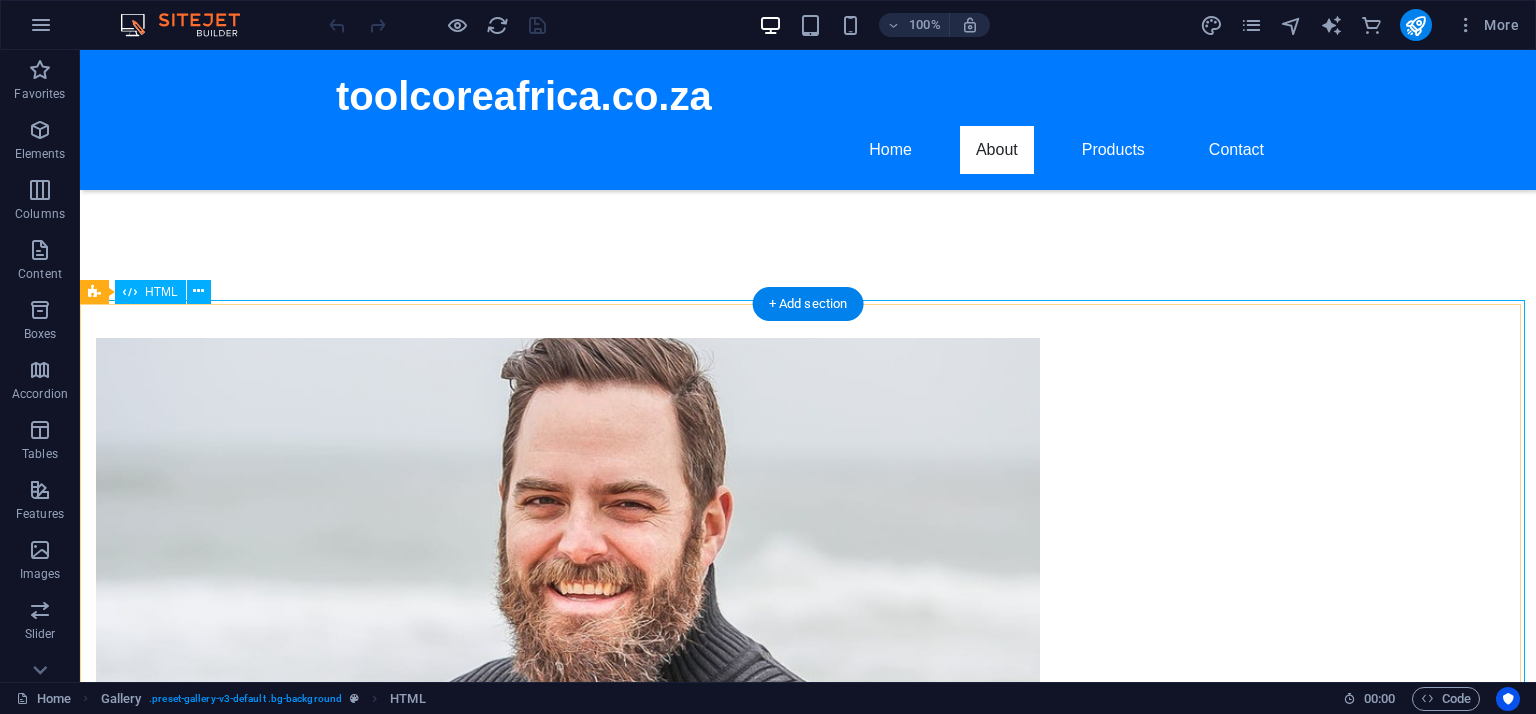 click on "ToolCore Africa Catalog
ToolCore Africa
Professional Craft & Workshop Tools Catalog
All Categories
Toolboxes
Excavators
Loaders
Trolley Kits
Tooltrolley
Heavy-duty steel • 7 compartments • Lockable system
Contact Us
Mini Excavator X1
1.2 Ton crawler • Compact build • Hydraulic control
Contact Us
Skid Steer Loader 700
High-lift capacity • Turbo diesel • Heavy-duty tracks
Contact Us
Trolley Toolkit Max
150 tools • Industrial-grade • Wheeled cabinet
Contact Us" at bounding box center (808, 1567) 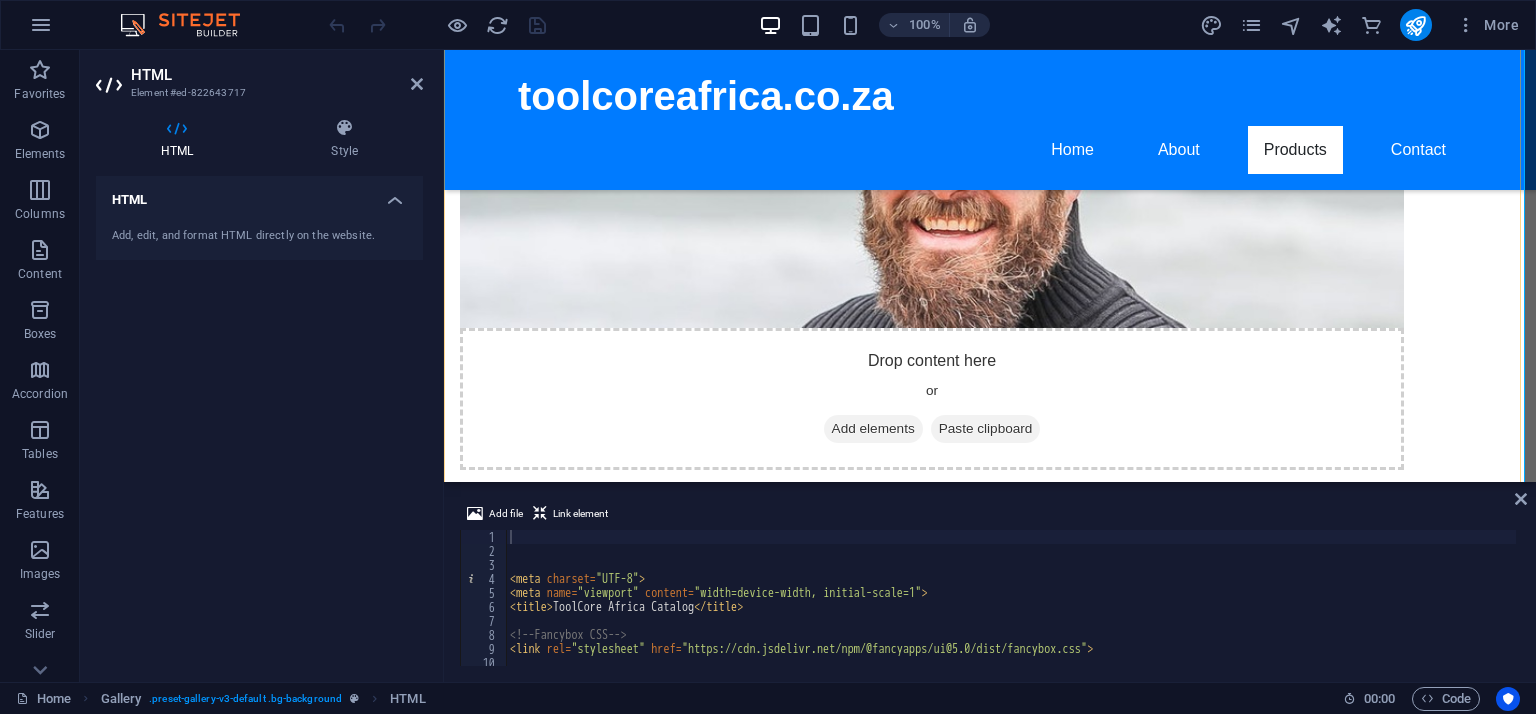 scroll, scrollTop: 1200, scrollLeft: 0, axis: vertical 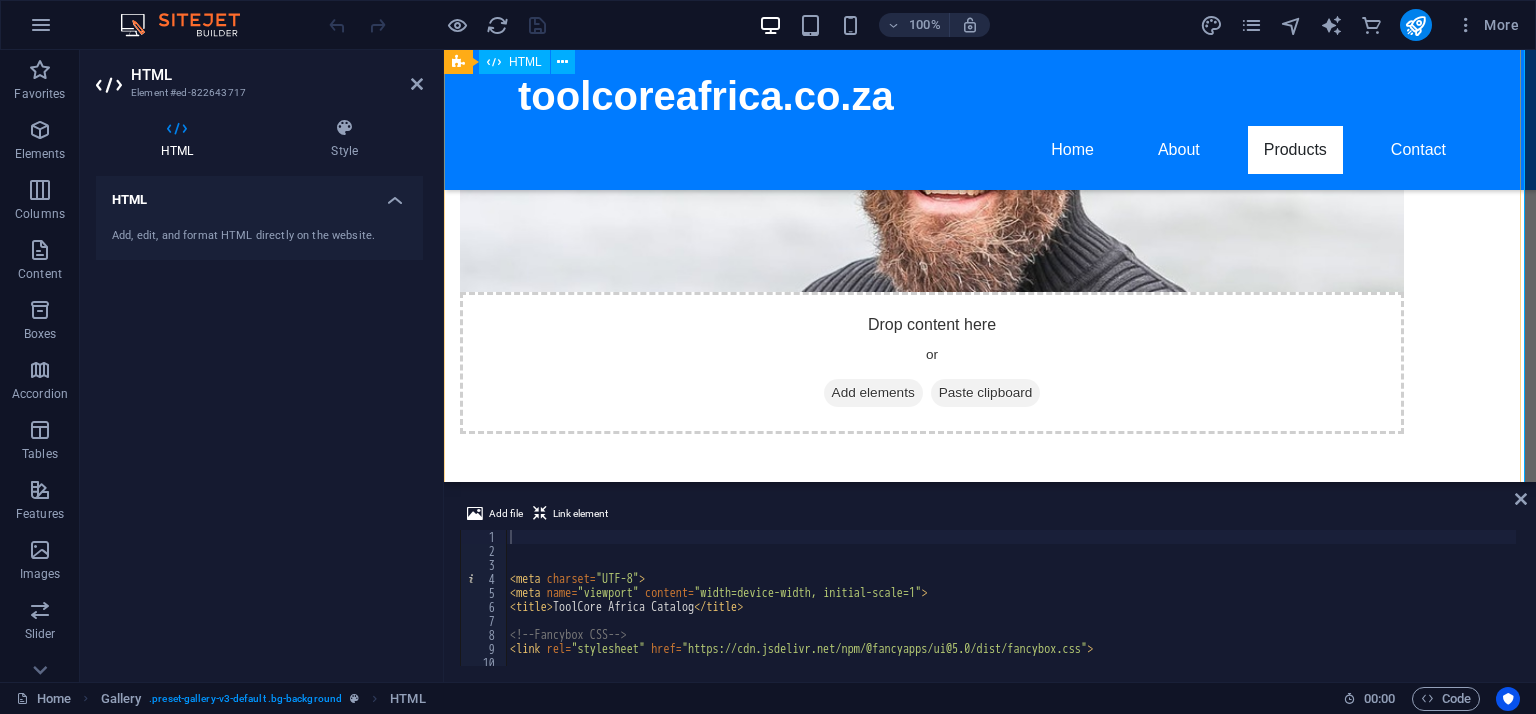 click on "ToolCore Africa Catalog
ToolCore Africa
Professional Craft & Workshop Tools Catalog
All Categories
Toolboxes
Excavators
Loaders
Trolley Kits
Tooltrolley
Heavy-duty steel • 7 compartments • Lockable system
Contact Us
Mini Excavator X1
1.2 Ton crawler • Compact build • Hydraulic control
Contact Us
Skid Steer Loader 700
High-lift capacity • Turbo diesel • Heavy-duty tracks
Contact Us
Trolley Toolkit Max
150 tools • Industrial-grade • Wheeled cabinet
Contact Us" at bounding box center [990, 1151] 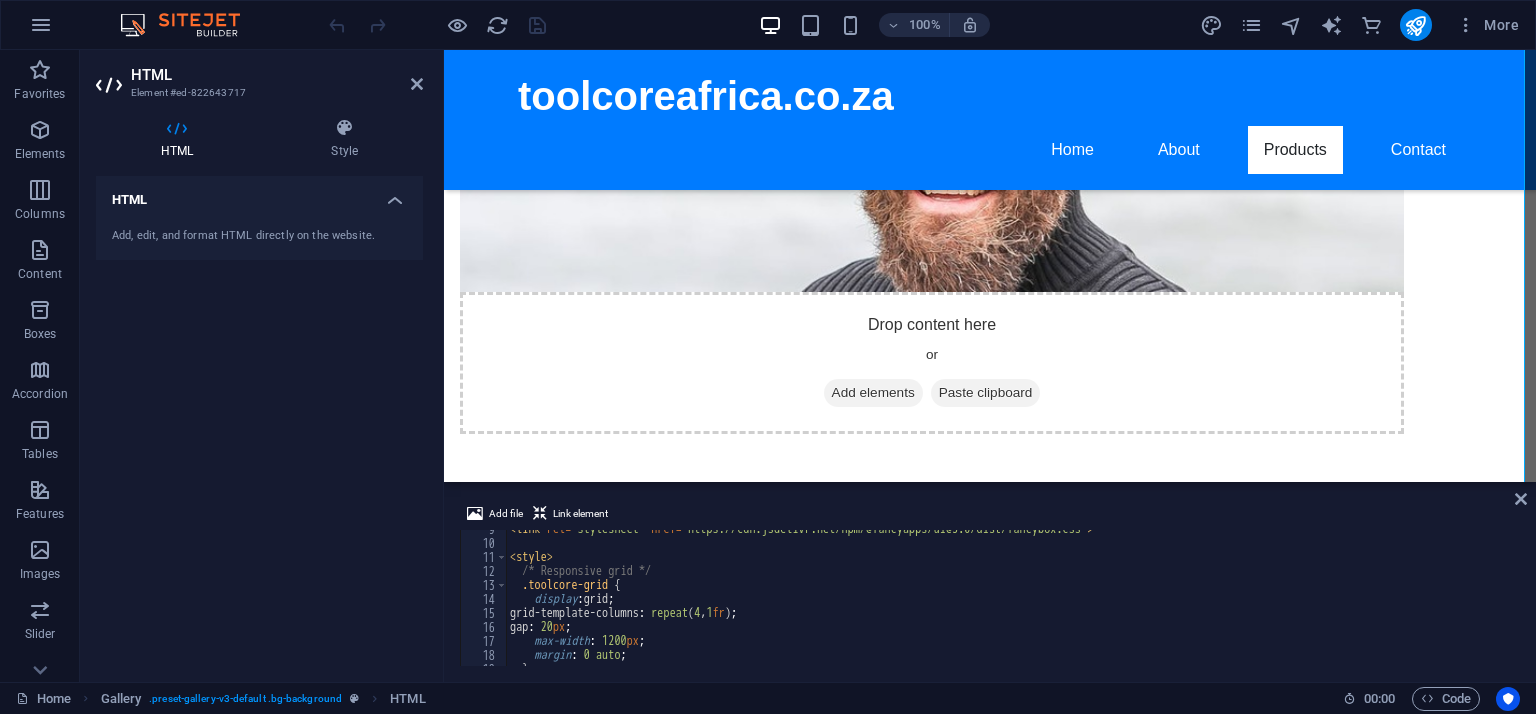 scroll, scrollTop: 120, scrollLeft: 0, axis: vertical 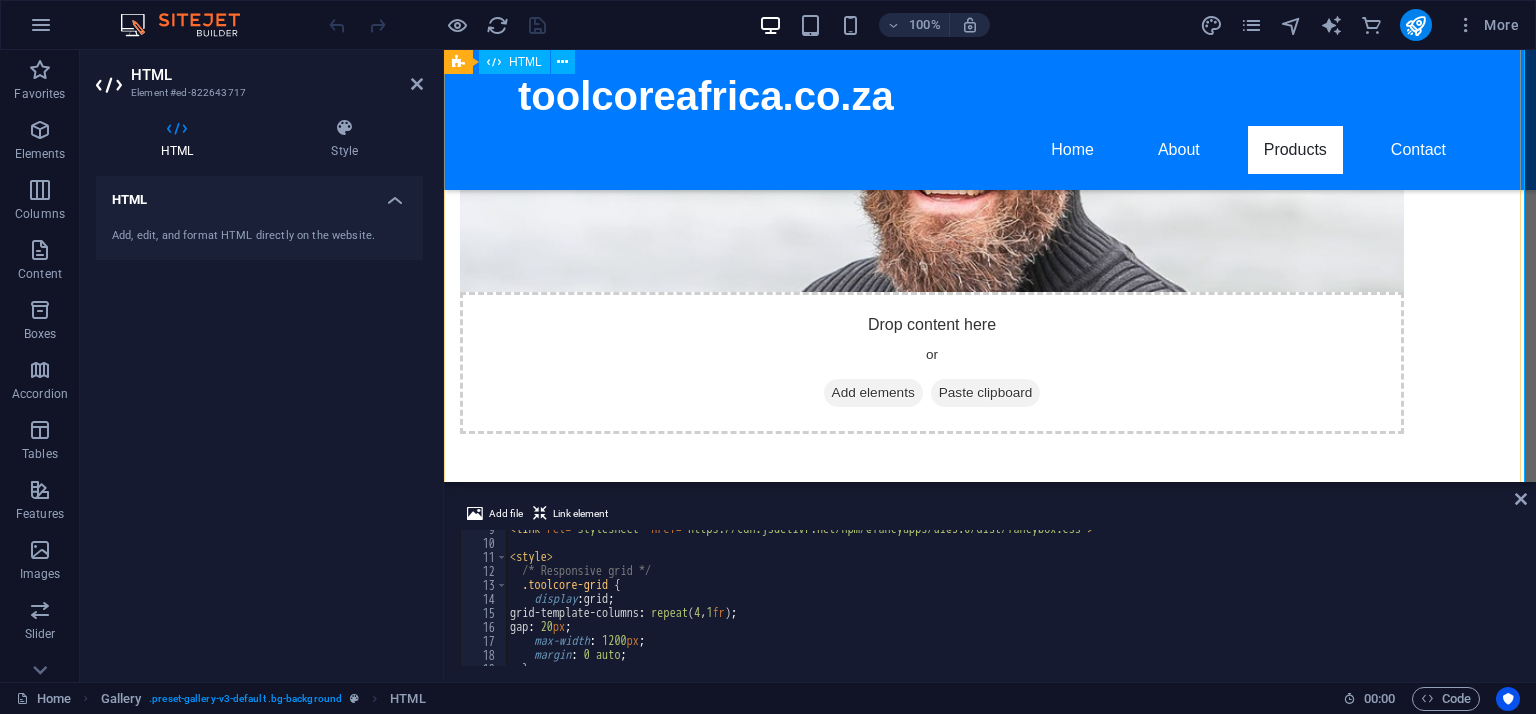 click on "ToolCore Africa Catalog
ToolCore Africa
Professional Craft & Workshop Tools Catalog
All Categories
Toolboxes
Excavators
Loaders
Trolley Kits
Tooltrolley
Heavy-duty steel • 7 compartments • Lockable system
Contact Us
Mini Excavator X1
1.2 Ton crawler • Compact build • Hydraulic control
Contact Us
Skid Steer Loader 700
High-lift capacity • Turbo diesel • Heavy-duty tracks
Contact Us
Trolley Toolkit Max
150 tools • Industrial-grade • Wheeled cabinet
Contact Us" at bounding box center [990, 1151] 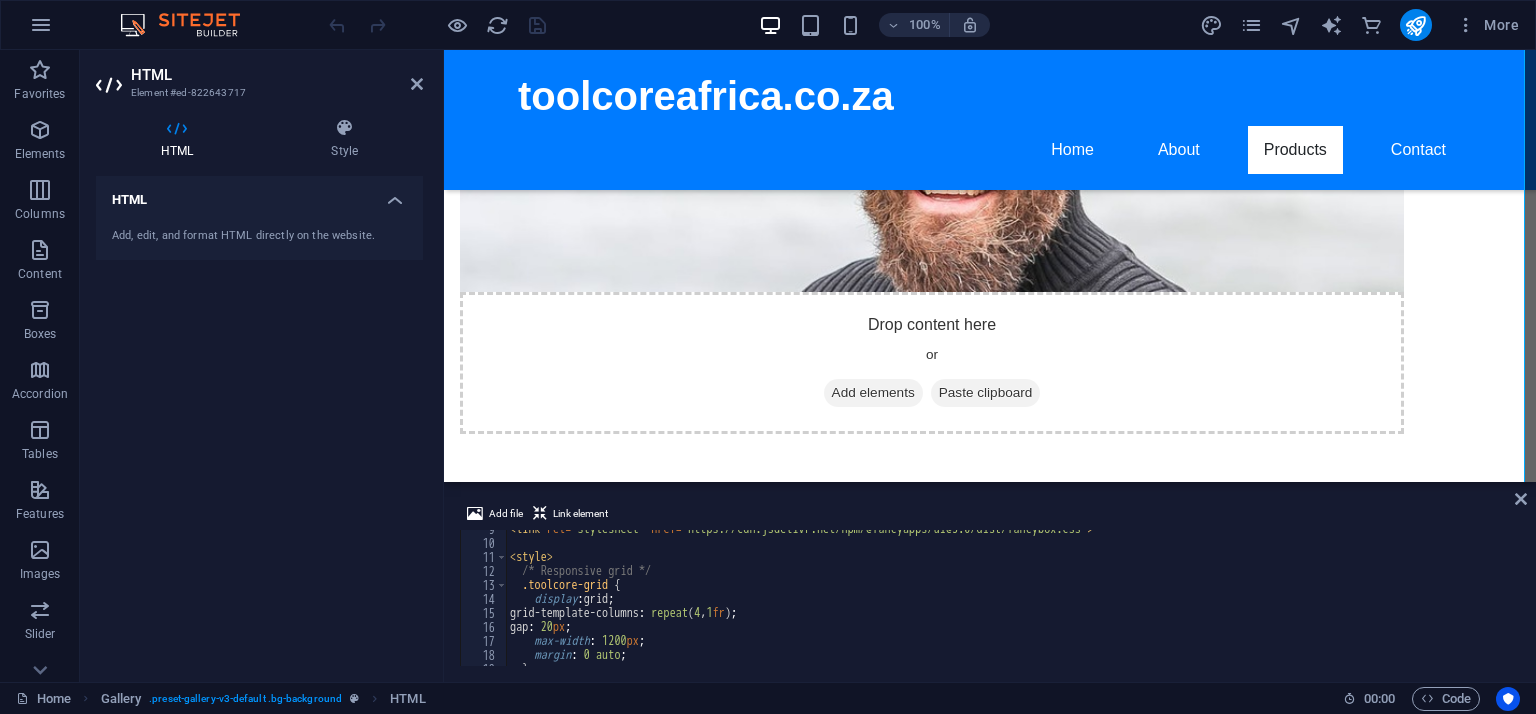 click on "Add, edit, and format HTML directly on the website." at bounding box center (259, 236) 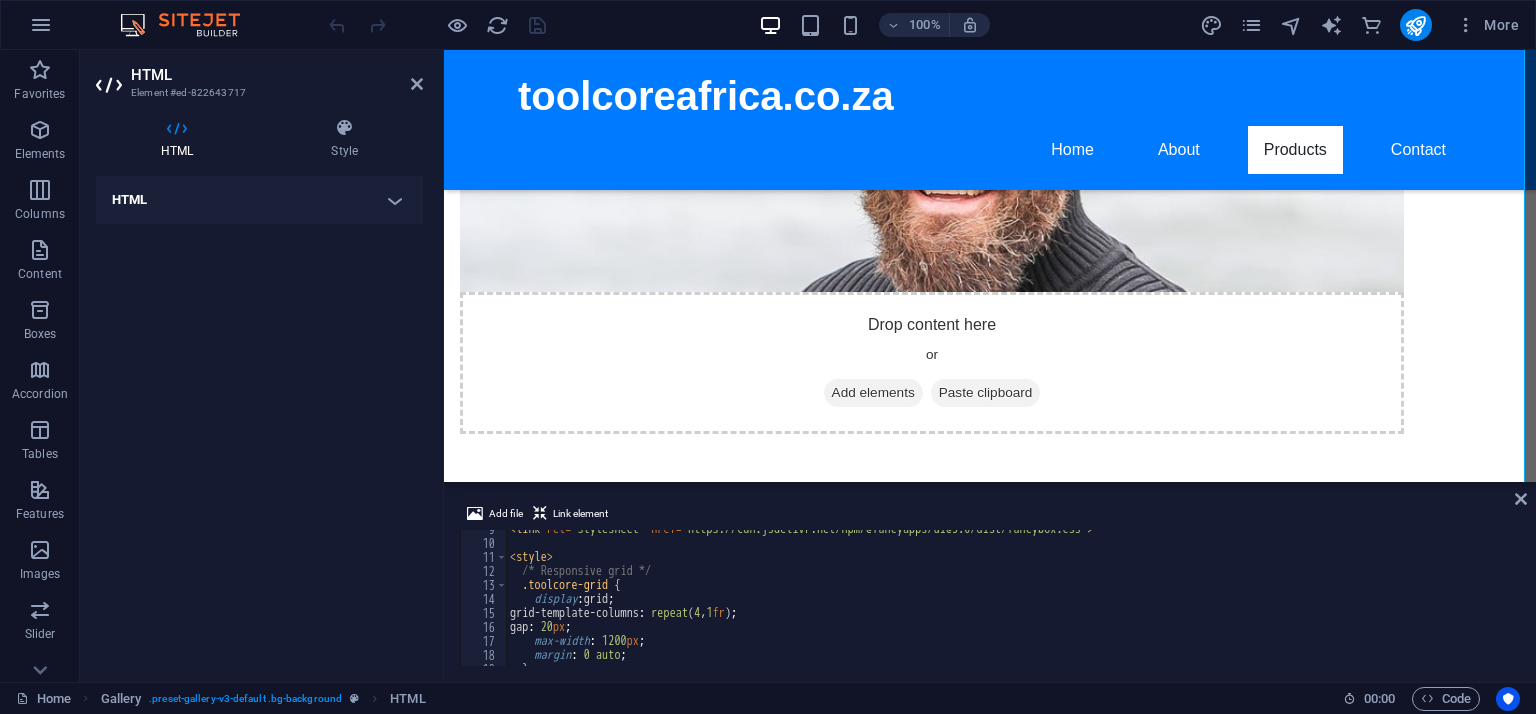 click on "HTML" at bounding box center [259, 200] 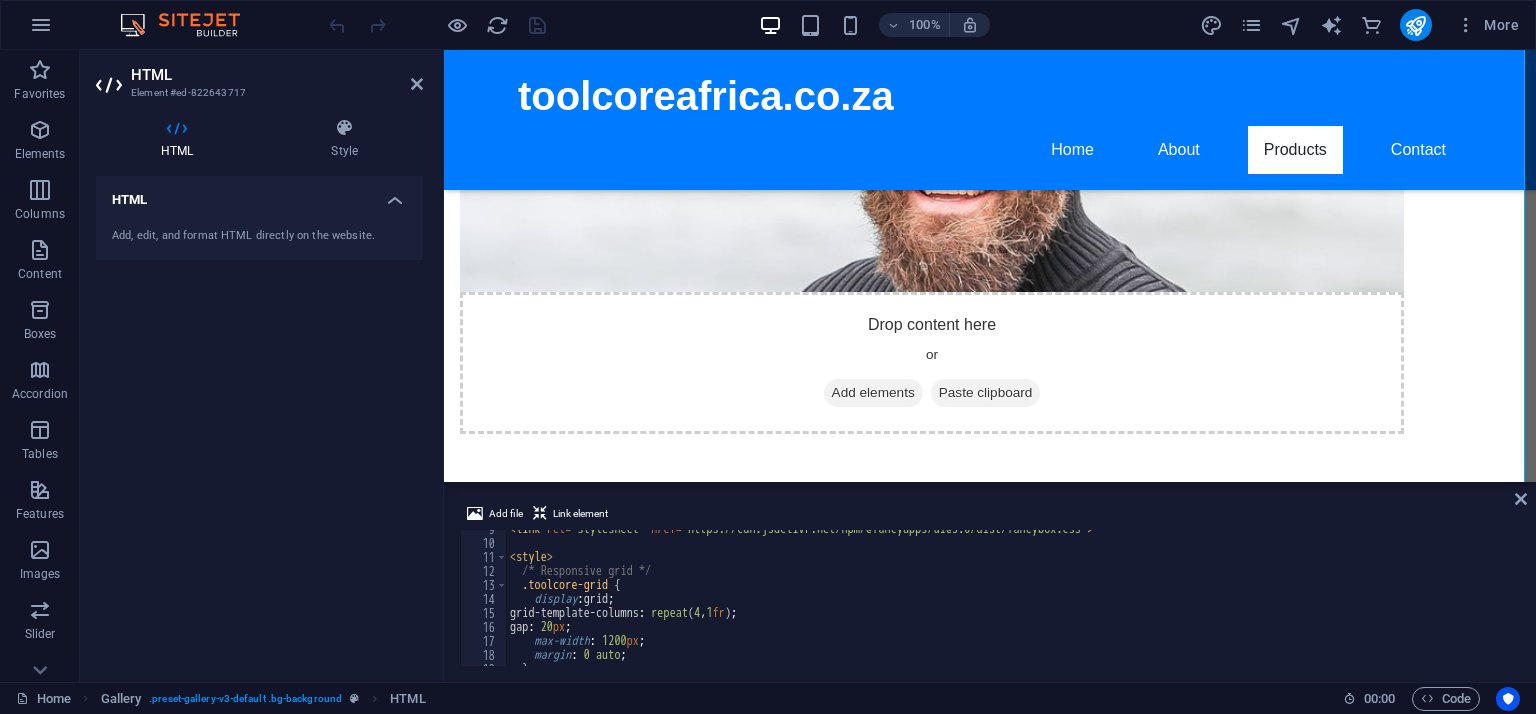 click on "Add, edit, and format HTML directly on the website." at bounding box center (259, 236) 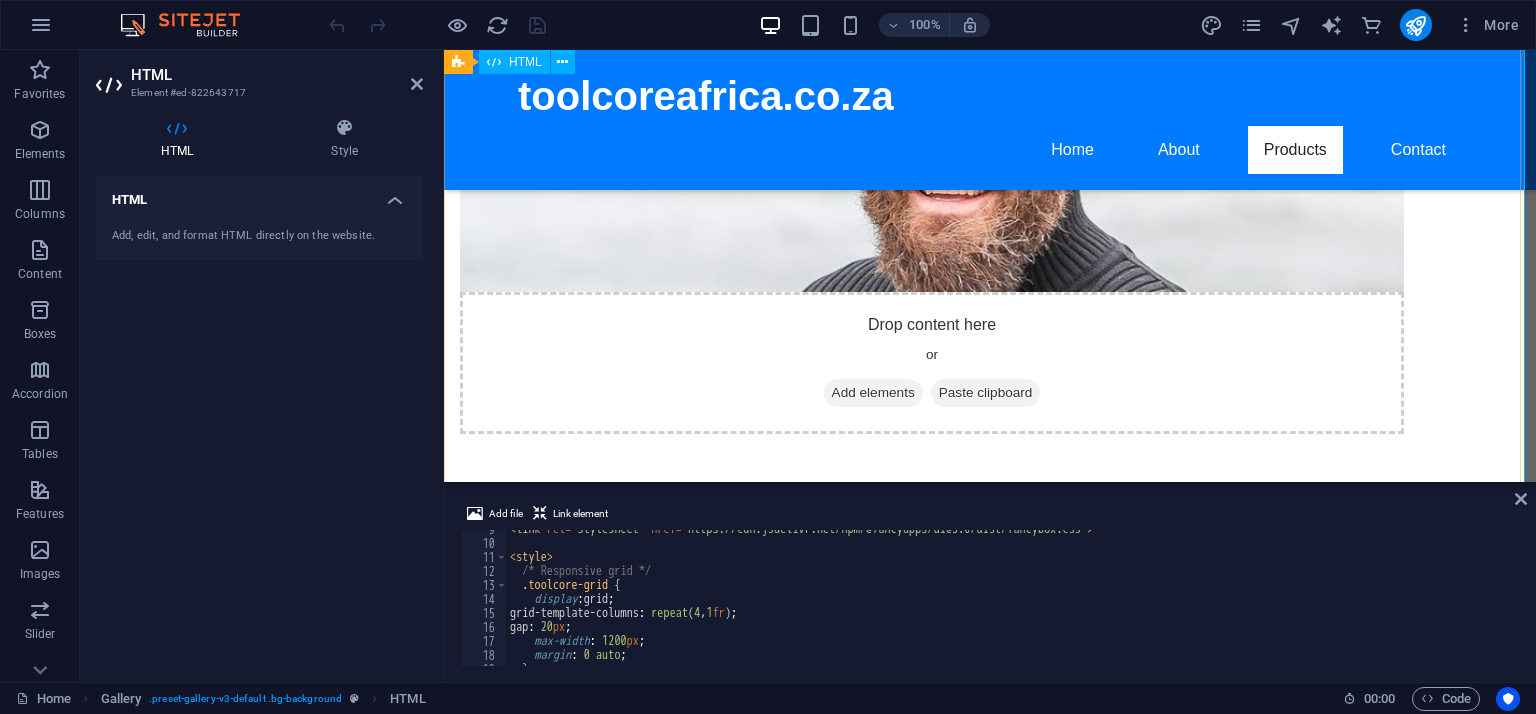click on "ToolCore Africa Catalog
ToolCore Africa
Professional Craft & Workshop Tools Catalog
All Categories
Toolboxes
Excavators
Loaders
Trolley Kits
Tooltrolley
Heavy-duty steel • 7 compartments • Lockable system
Contact Us
Mini Excavator X1
1.2 Ton crawler • Compact build • Hydraulic control
Contact Us
Skid Steer Loader 700
High-lift capacity • Turbo diesel • Heavy-duty tracks
Contact Us
Trolley Toolkit Max
150 tools • Industrial-grade • Wheeled cabinet
Contact Us" at bounding box center [990, 1151] 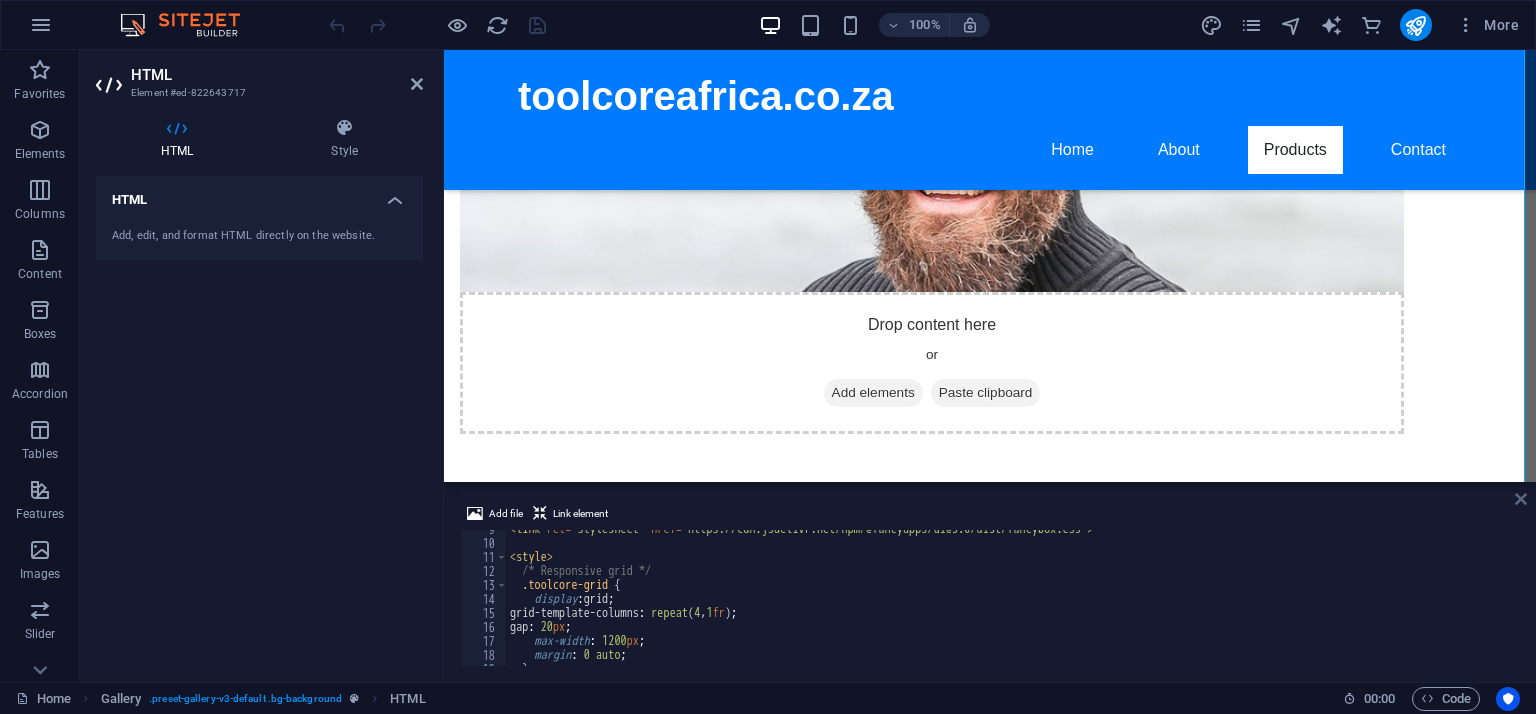 click at bounding box center (1521, 499) 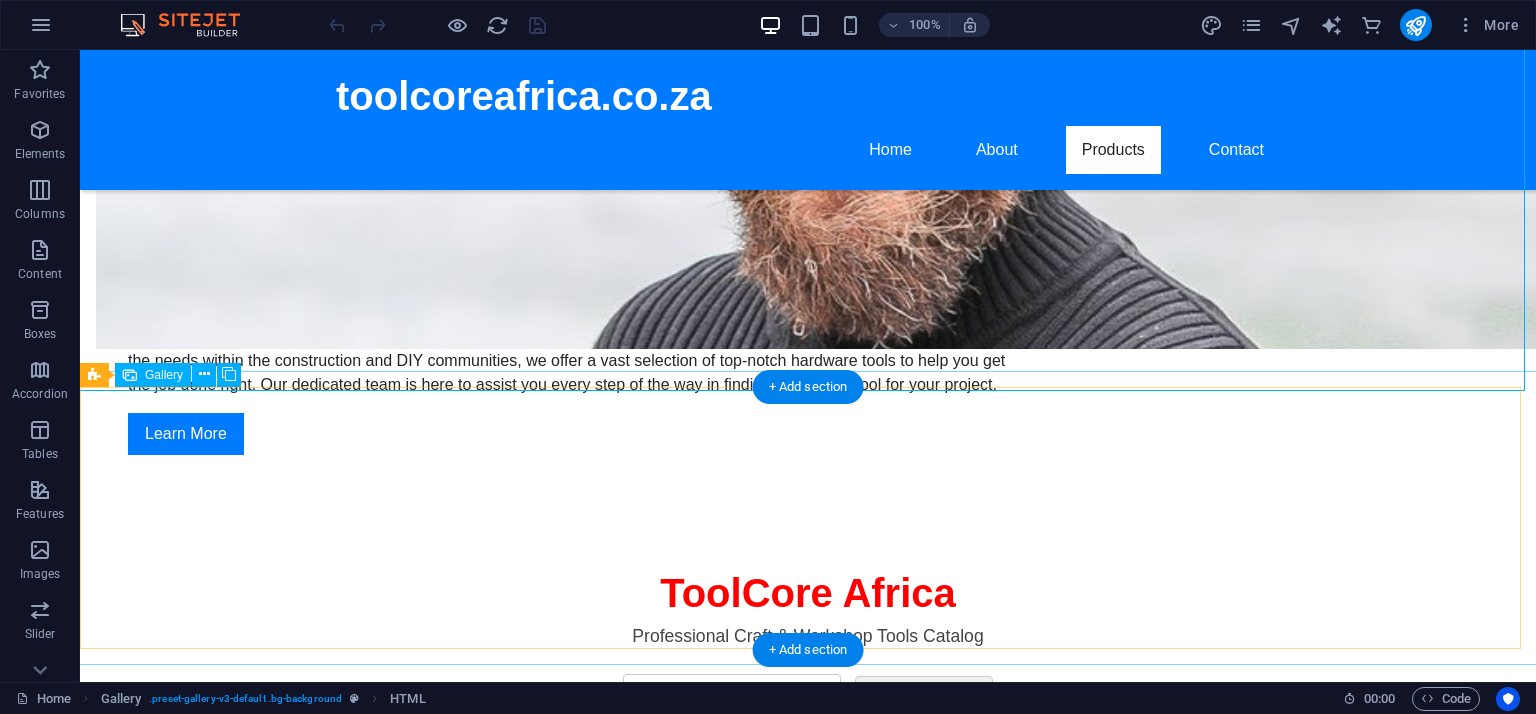 scroll, scrollTop: 1500, scrollLeft: 0, axis: vertical 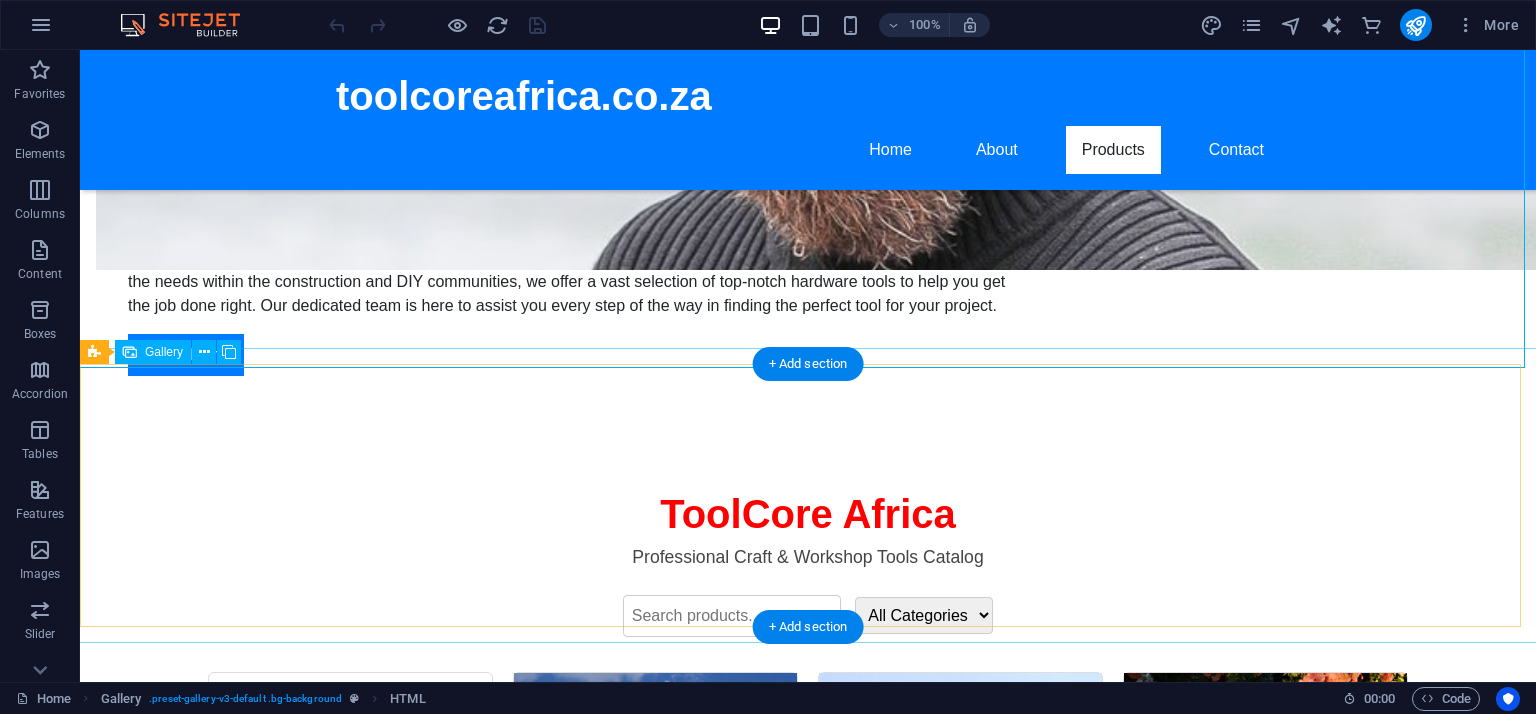 click at bounding box center [511, 1380] 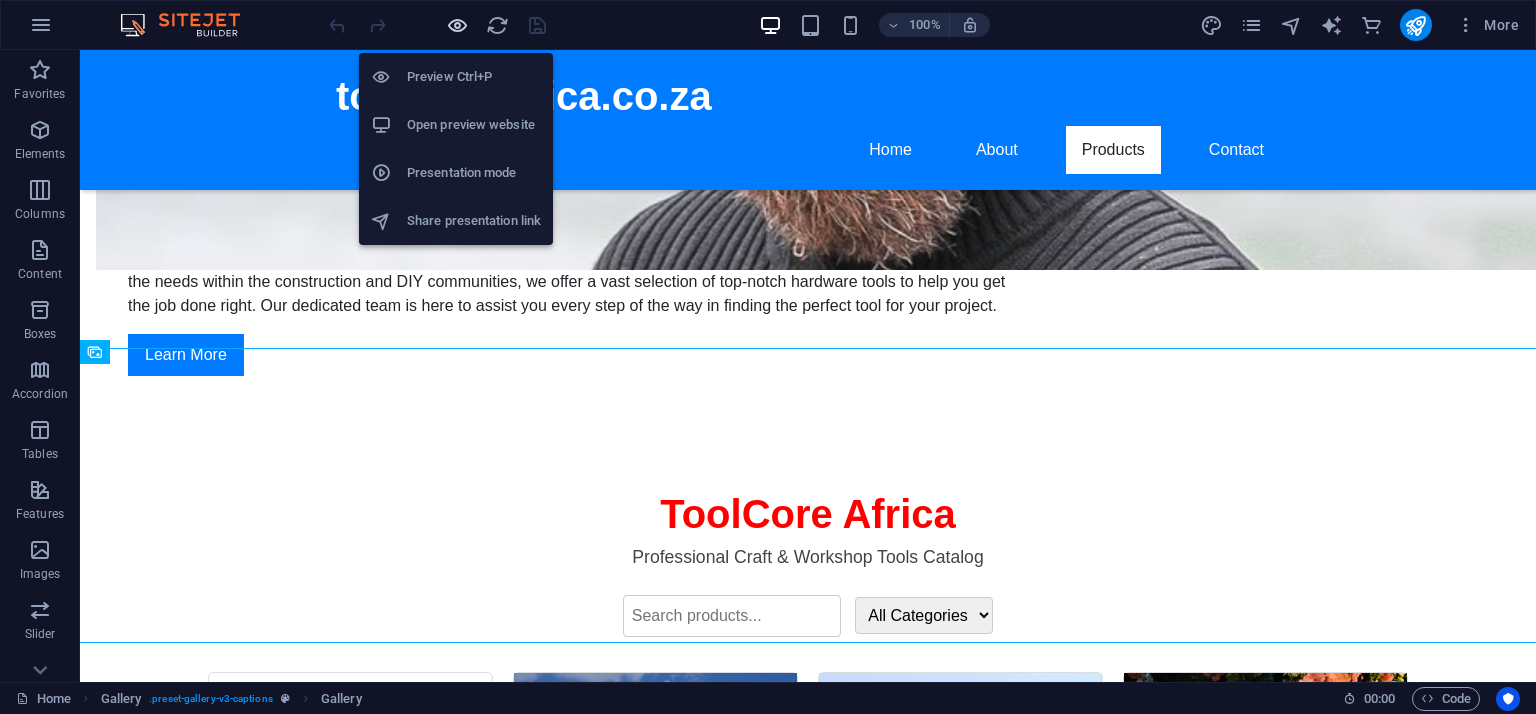 click at bounding box center (457, 25) 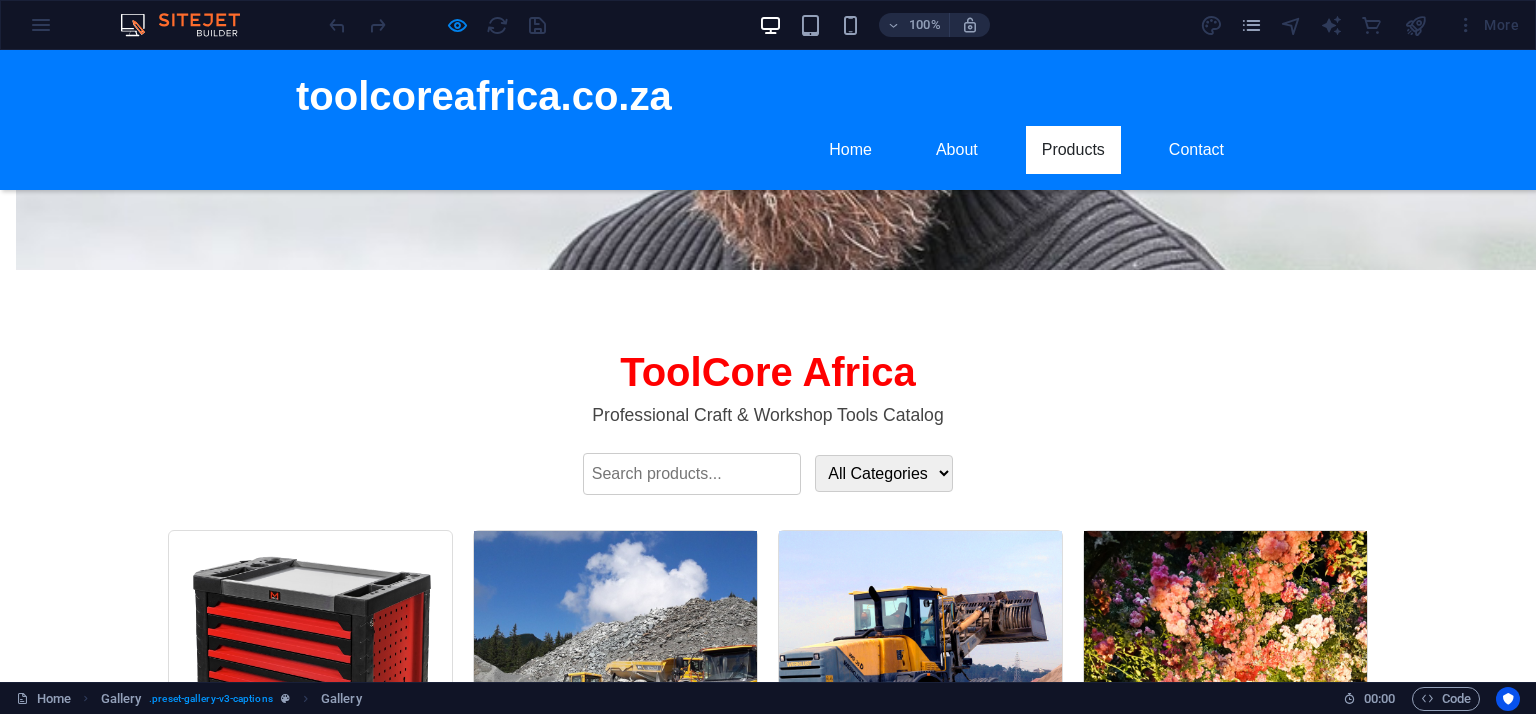 click at bounding box center (455, 1194) 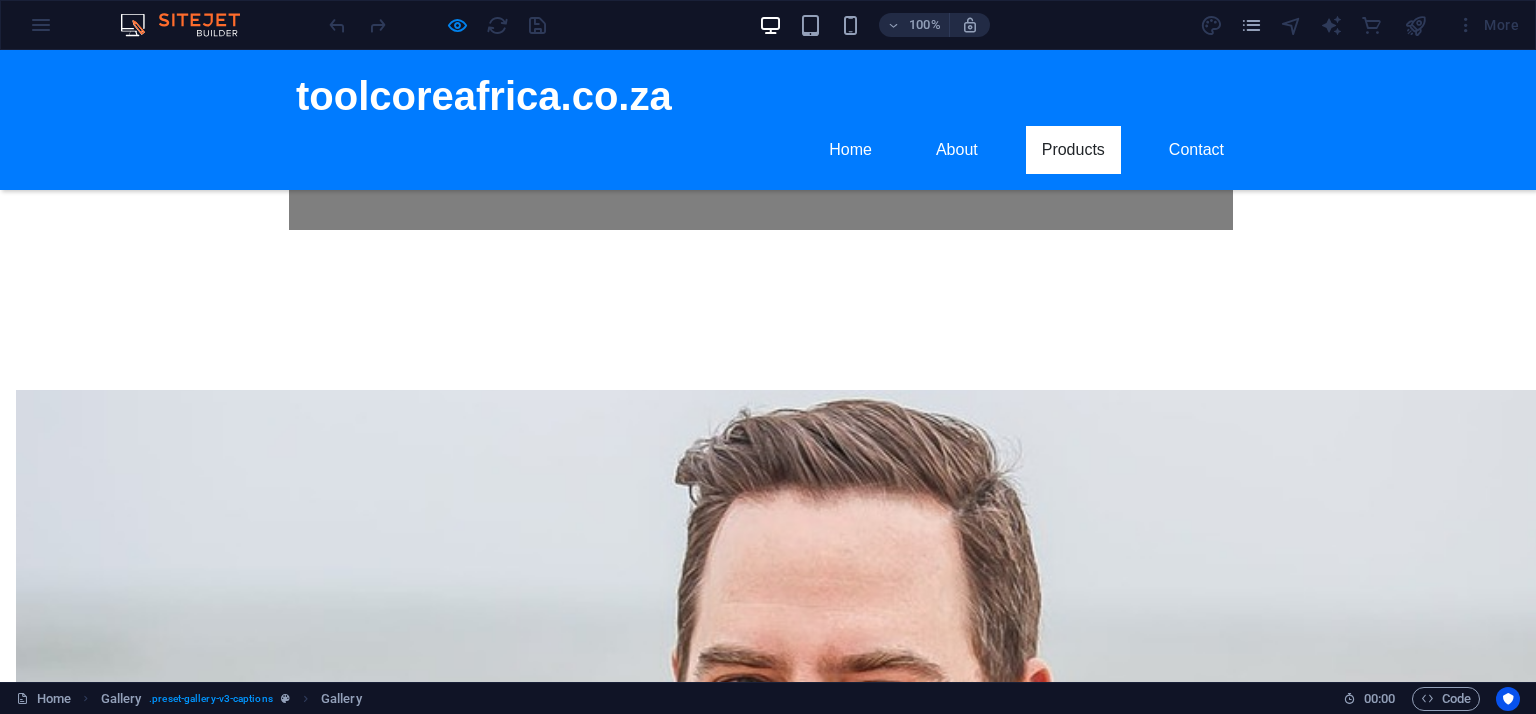 click on "×" at bounding box center [4, -1438] 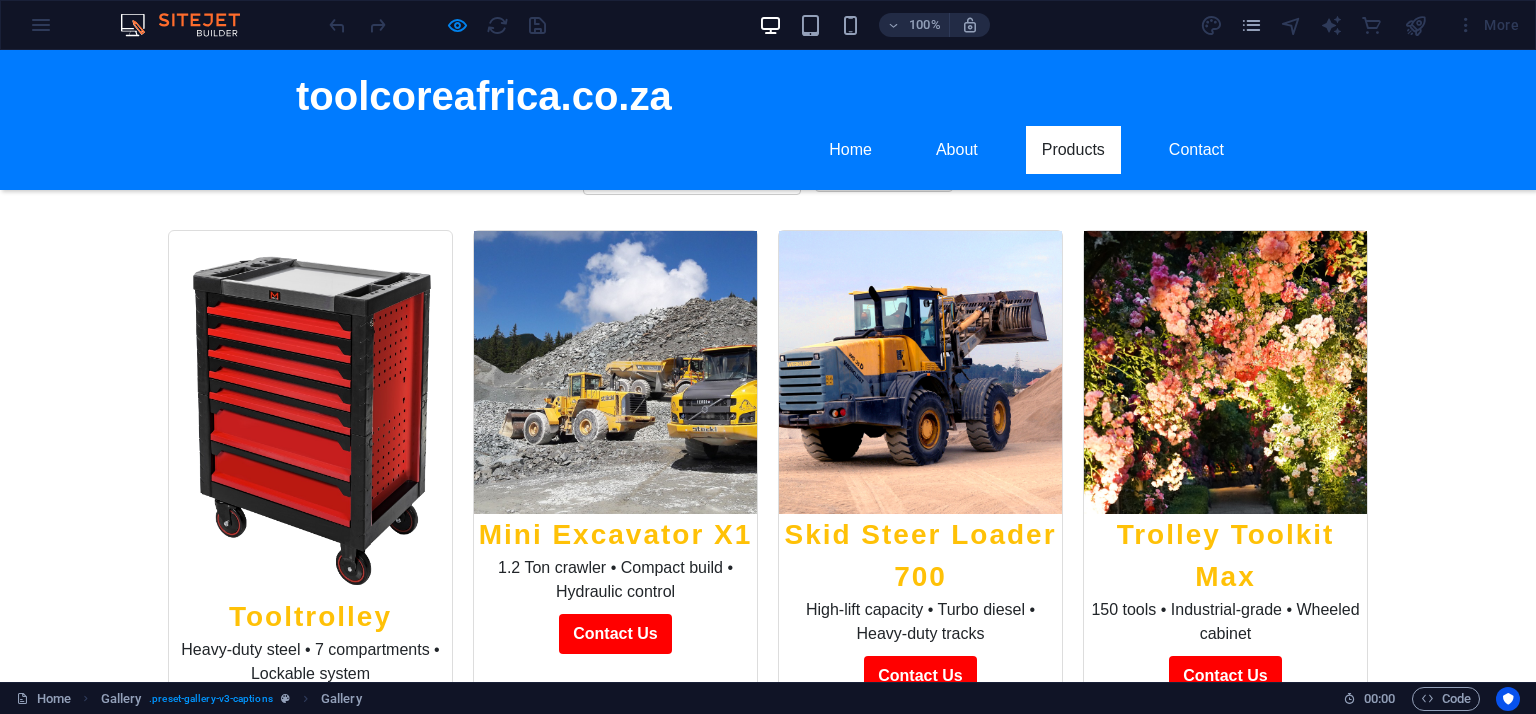scroll, scrollTop: 1594, scrollLeft: 0, axis: vertical 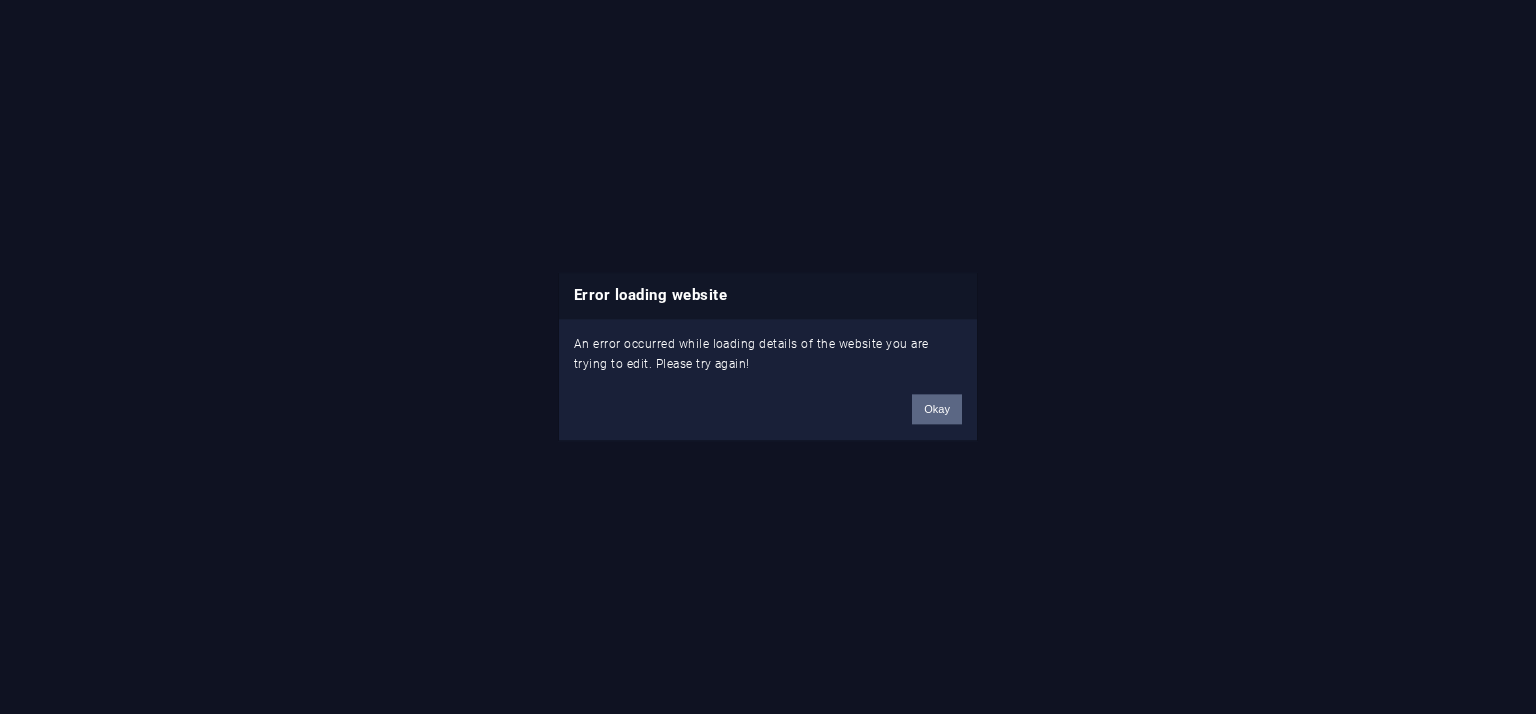 click on "Okay" at bounding box center (937, 410) 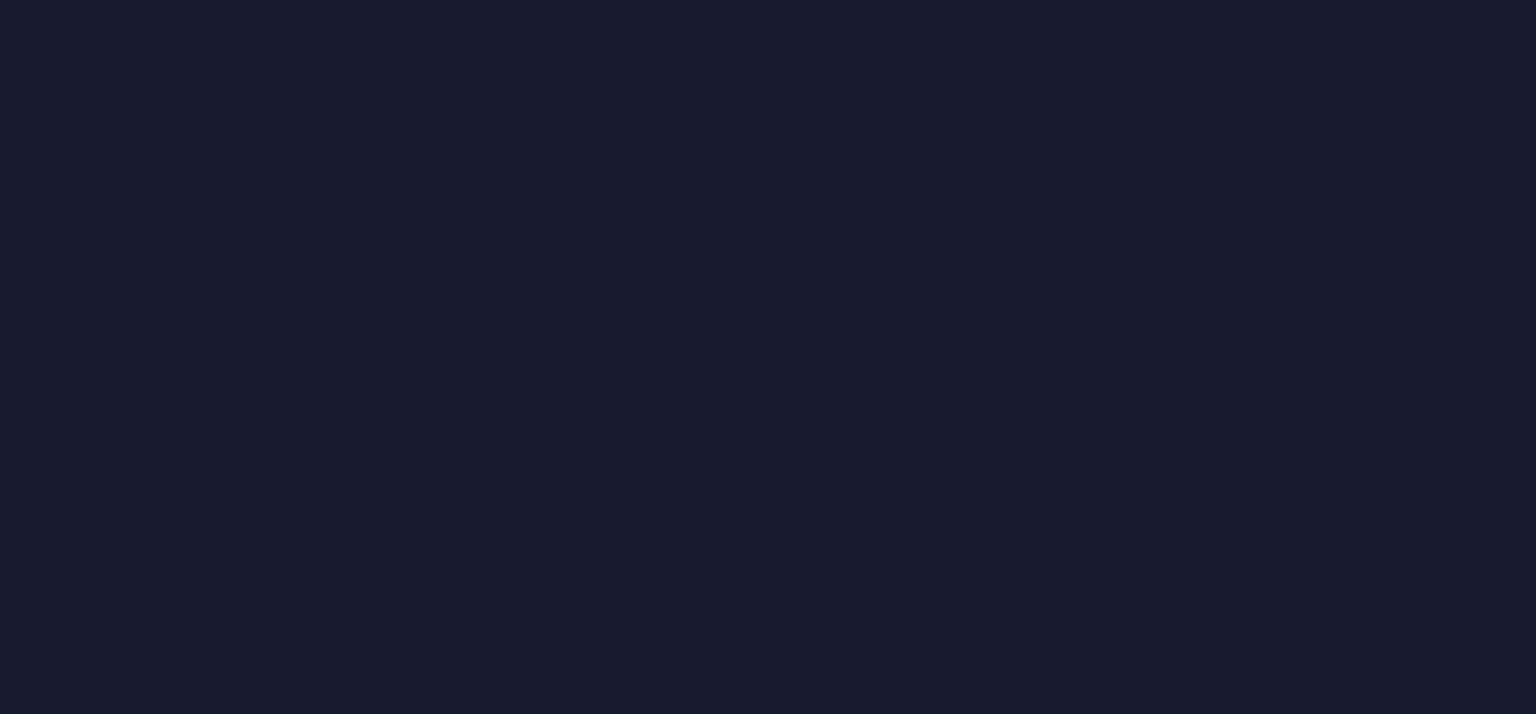 scroll, scrollTop: 0, scrollLeft: 0, axis: both 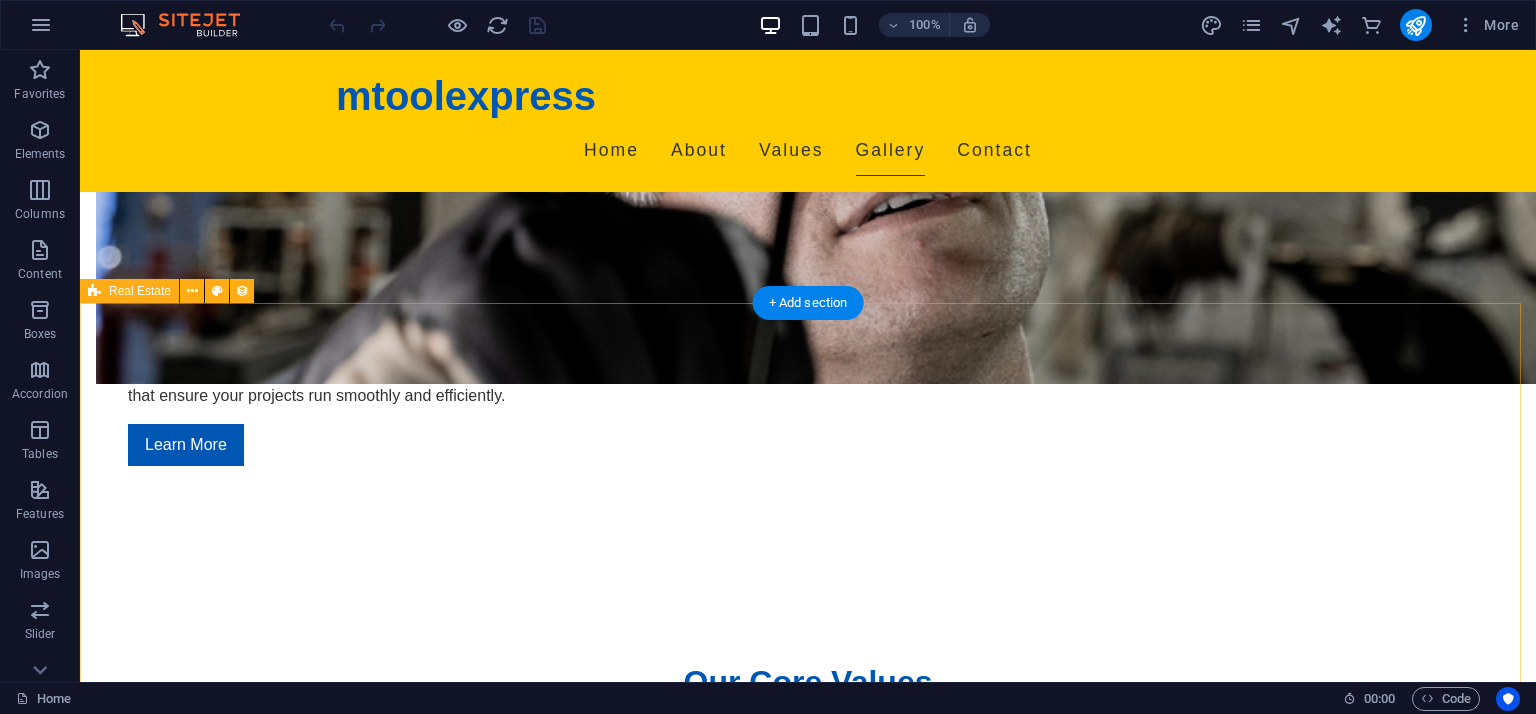 click on "For Rent $ 2,789 mth. rent Office Space in [CITY] [CITY], [STATE] [POSTAL_CODE] 672 sqft 0 2 For Rent $ 2,018 mth. rent Executive Office in [CITY] [CITY], [STATE] [POSTAL_CODE] 517 sqft 0 2 For Rent $ 4,123 mth. rent Serviced Office in [CITY] [CITY], [STATE] [POSTAL_CODE] 1010 sqft 0 10 For Rent $ 1,949,000 Luxury House in [CITY] [CITY], [STATE] [POSTAL_CODE] 3,354 sqft 4 4 For Rent $ 4,900,000 Beautiful House in [CITY] [CITY], [STATE] [POSTAL_CODE] 7,860 sqft 6 6 For Rent $ 695,000 Modern House in [CITY] [CITY], [STATE] [POSTAL_CODE] 2,136 sqft 3 2 For Rent $ 1,690 mth. rent Apartment in [CITY] [CITY], [STATE] [POSTAL_CODE] 560 sqft 1 1 For Rent $ 4,617 mth. rent Studio Loft in [CITY] [CITY], [STATE] [POSTAL_CODE] 1,830 sqft 3 3 For Rent $ 2,560 mth. rent 2-Bedroom Apartment in [CITY] [CITY], [STATE] [POSTAL_CODE] 751 sqft 2 2  Previous Next" at bounding box center [808, 4685] 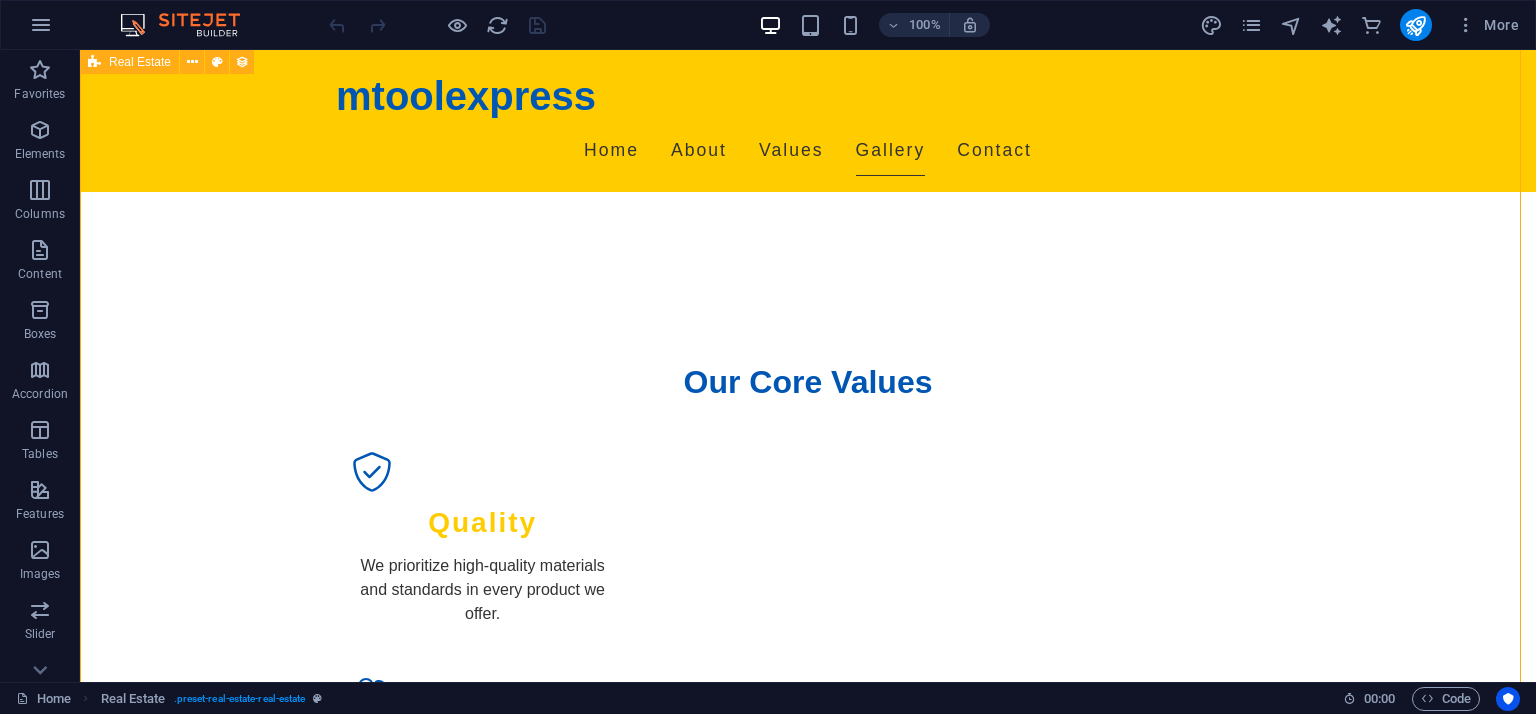 scroll, scrollTop: 1600, scrollLeft: 0, axis: vertical 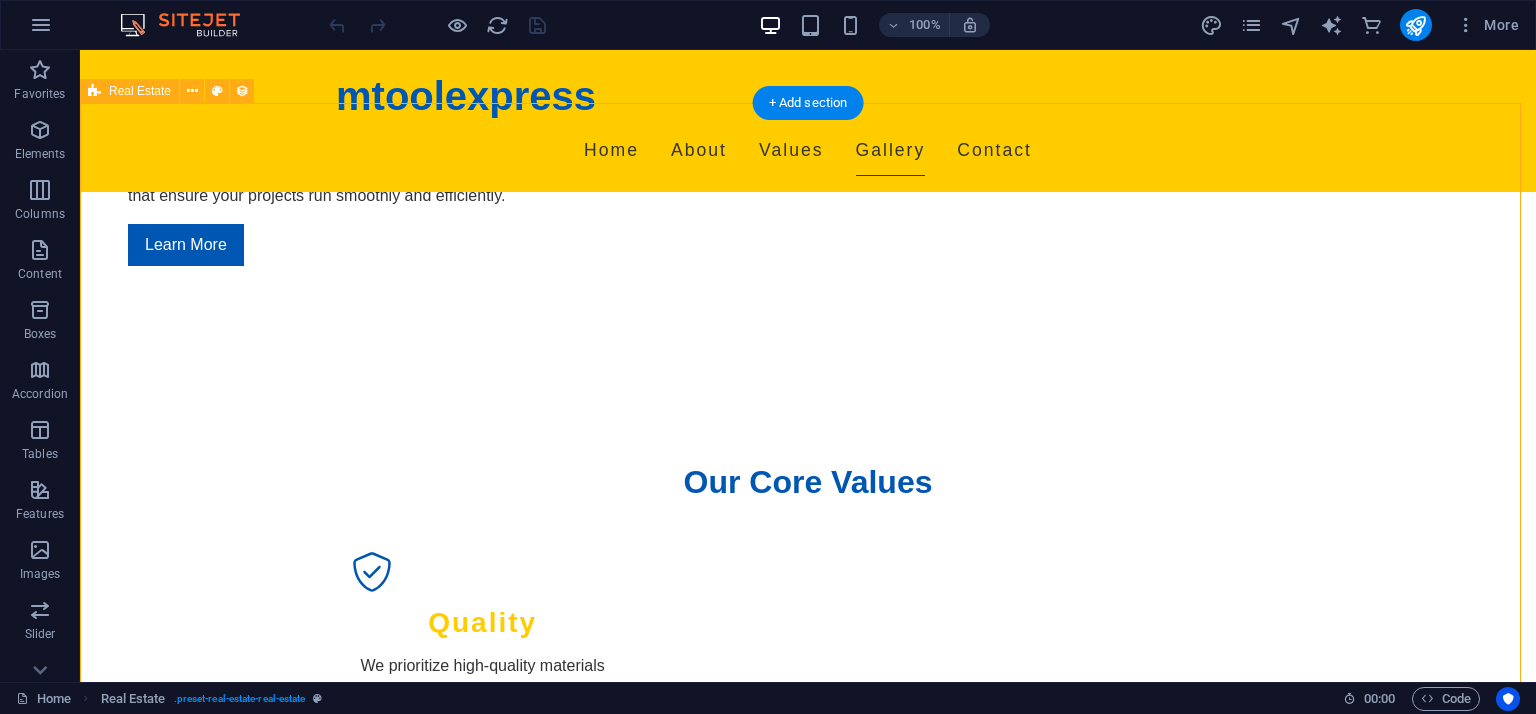 click on "For Rent $ 2,789 mth. rent Office Space in [CITY] [CITY], [STATE] [POSTAL_CODE] 672 sqft 0 2 For Rent $ 2,018 mth. rent Executive Office in [CITY] [CITY], [STATE] [POSTAL_CODE] 517 sqft 0 2 For Rent $ 4,123 mth. rent Serviced Office in [CITY] [CITY], [STATE] [POSTAL_CODE] 1010 sqft 0 10 For Rent $ 1,949,000 Luxury House in [CITY] [CITY], [STATE] [POSTAL_CODE] 3,354 sqft 4 4 For Rent $ 4,900,000 Beautiful House in [CITY] [CITY], [STATE] [POSTAL_CODE] 7,860 sqft 6 6 For Rent $ 695,000 Modern House in [CITY] [CITY], [STATE] [POSTAL_CODE] 2,136 sqft 3 2 For Rent $ 1,690 mth. rent Apartment in [CITY] [CITY], [STATE] [POSTAL_CODE] 560 sqft 1 1 For Rent $ 4,617 mth. rent Studio Loft in [CITY] [CITY], [STATE] [POSTAL_CODE] 1,830 sqft 3 3 For Rent $ 2,560 mth. rent 2-Bedroom Apartment in [CITY] [CITY], [STATE] [POSTAL_CODE] 751 sqft 2 2  Previous Next" at bounding box center (808, 4485) 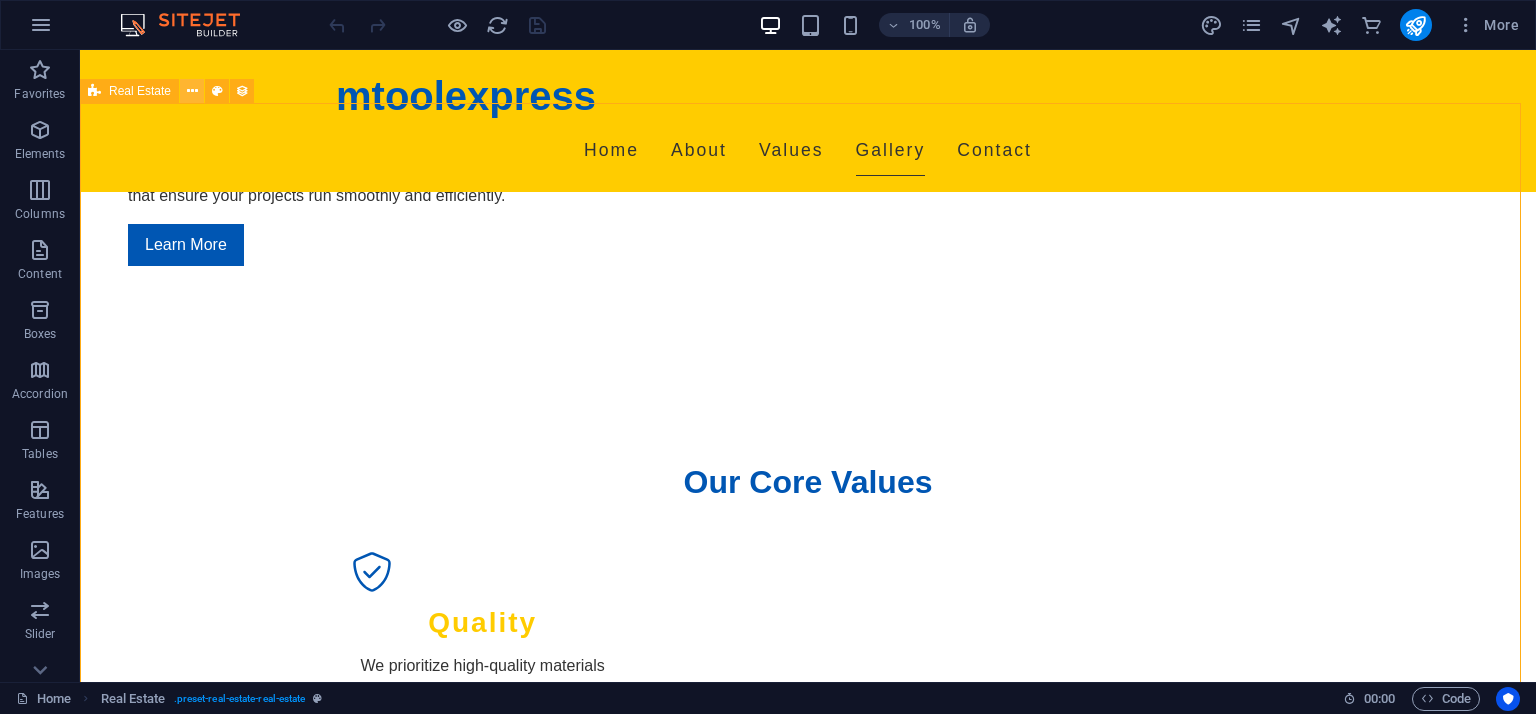 click at bounding box center (192, 91) 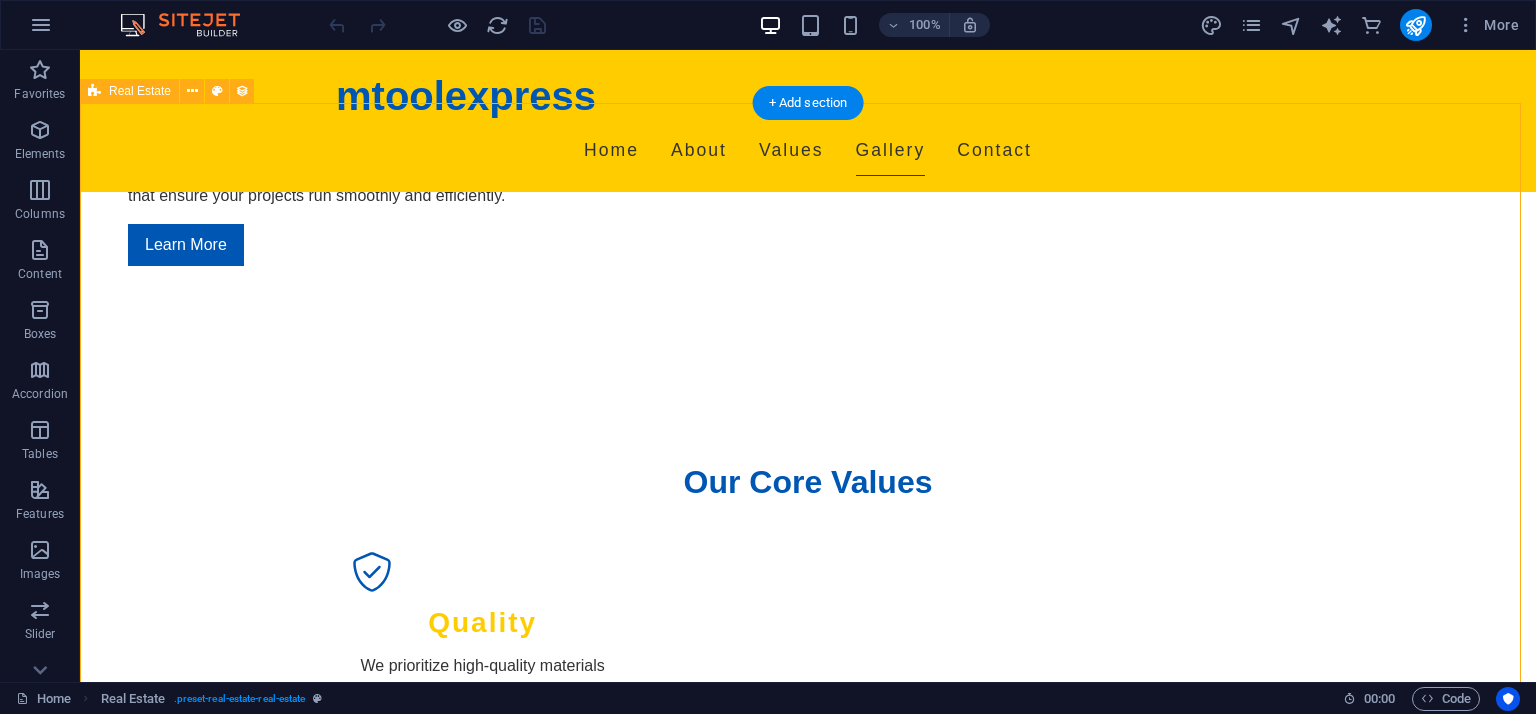 click on "For Rent $ 2,789 mth. rent Office Space in [CITY] [CITY], [STATE] [POSTAL_CODE] 672 sqft 0 2 For Rent $ 2,018 mth. rent Executive Office in [CITY] [CITY], [STATE] [POSTAL_CODE] 517 sqft 0 2 For Rent $ 4,123 mth. rent Serviced Office in [CITY] [CITY], [STATE] [POSTAL_CODE] 1010 sqft 0 10 For Rent $ 1,949,000 Luxury House in [CITY] [CITY], [STATE] [POSTAL_CODE] 3,354 sqft 4 4 For Rent $ 4,900,000 Beautiful House in [CITY] [CITY], [STATE] [POSTAL_CODE] 7,860 sqft 6 6 For Rent $ 695,000 Modern House in [CITY] [CITY], [STATE] [POSTAL_CODE] 2,136 sqft 3 2 For Rent $ 1,690 mth. rent Apartment in [CITY] [CITY], [STATE] [POSTAL_CODE] 560 sqft 1 1 For Rent $ 4,617 mth. rent Studio Loft in [CITY] [CITY], [STATE] [POSTAL_CODE] 1,830 sqft 3 3 For Rent $ 2,560 mth. rent 2-Bedroom Apartment in [CITY] [CITY], [STATE] [POSTAL_CODE] 751 sqft 2 2  Previous Next" at bounding box center [808, 4485] 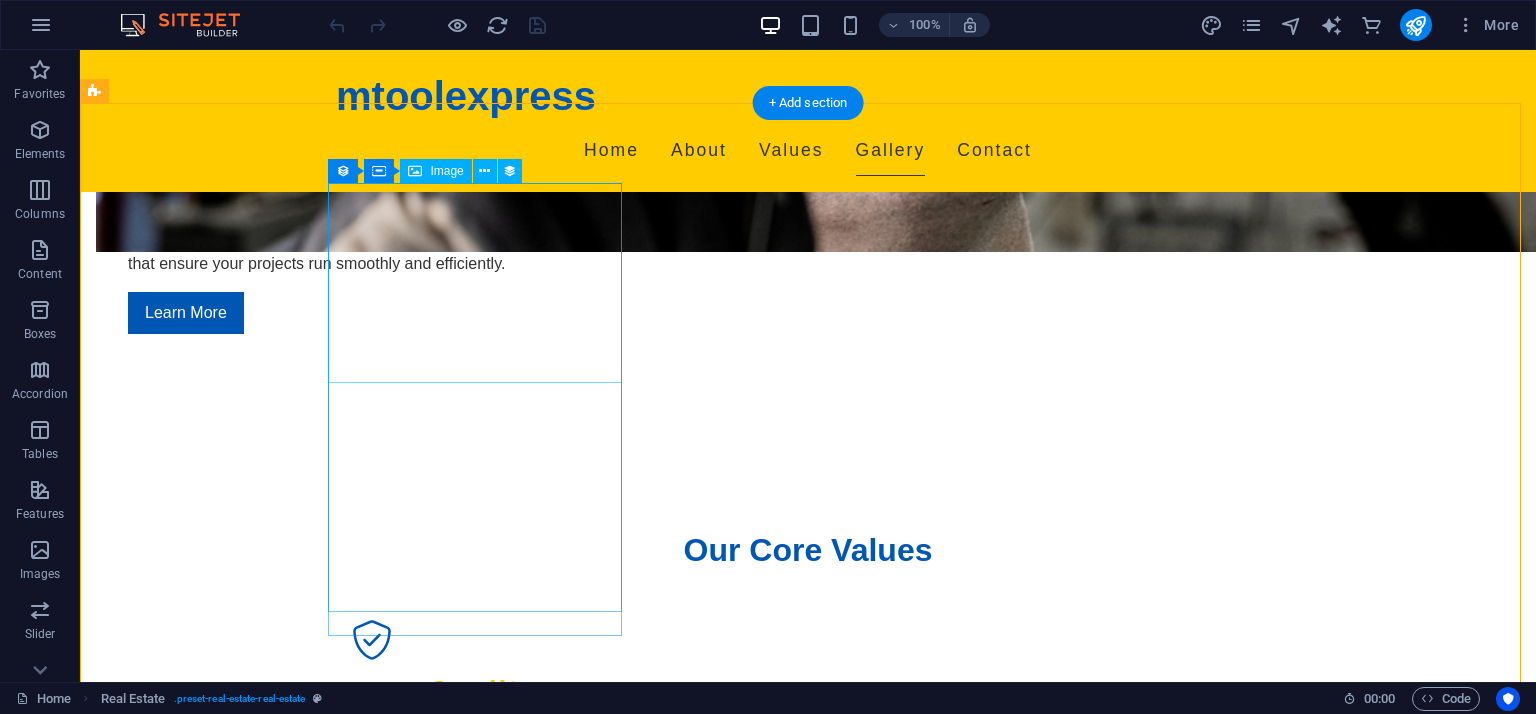 scroll, scrollTop: 1500, scrollLeft: 0, axis: vertical 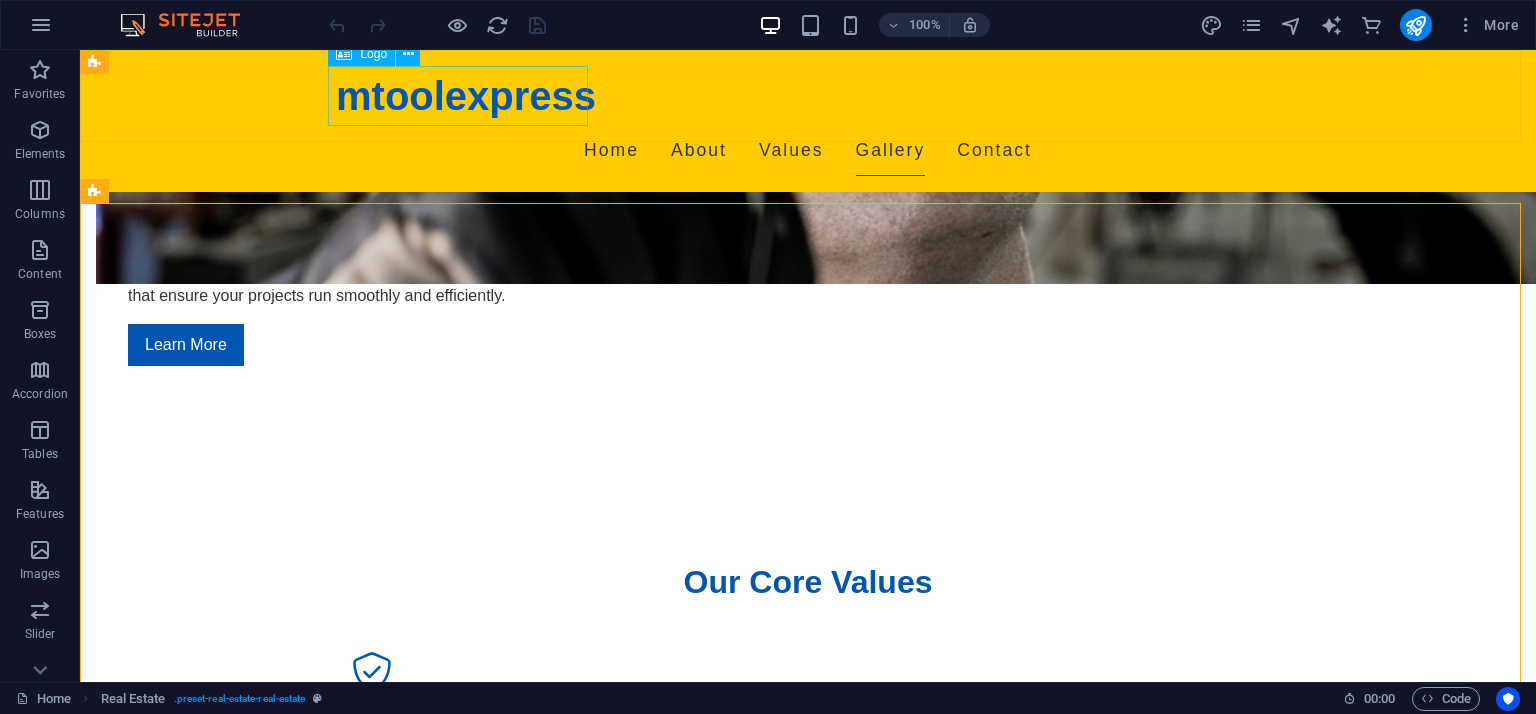 click on "mtoolexpress" at bounding box center [808, 96] 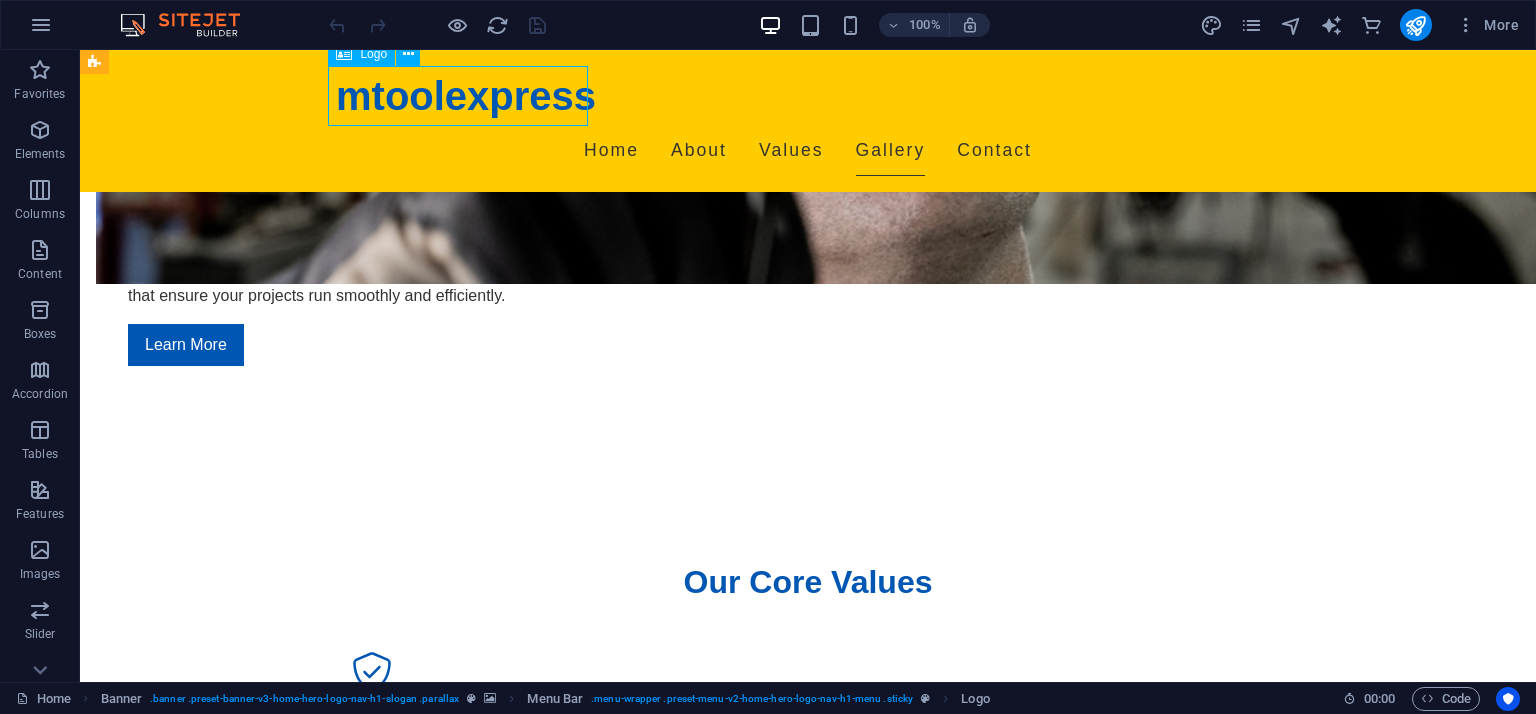 click on "mtoolexpress" at bounding box center (808, 96) 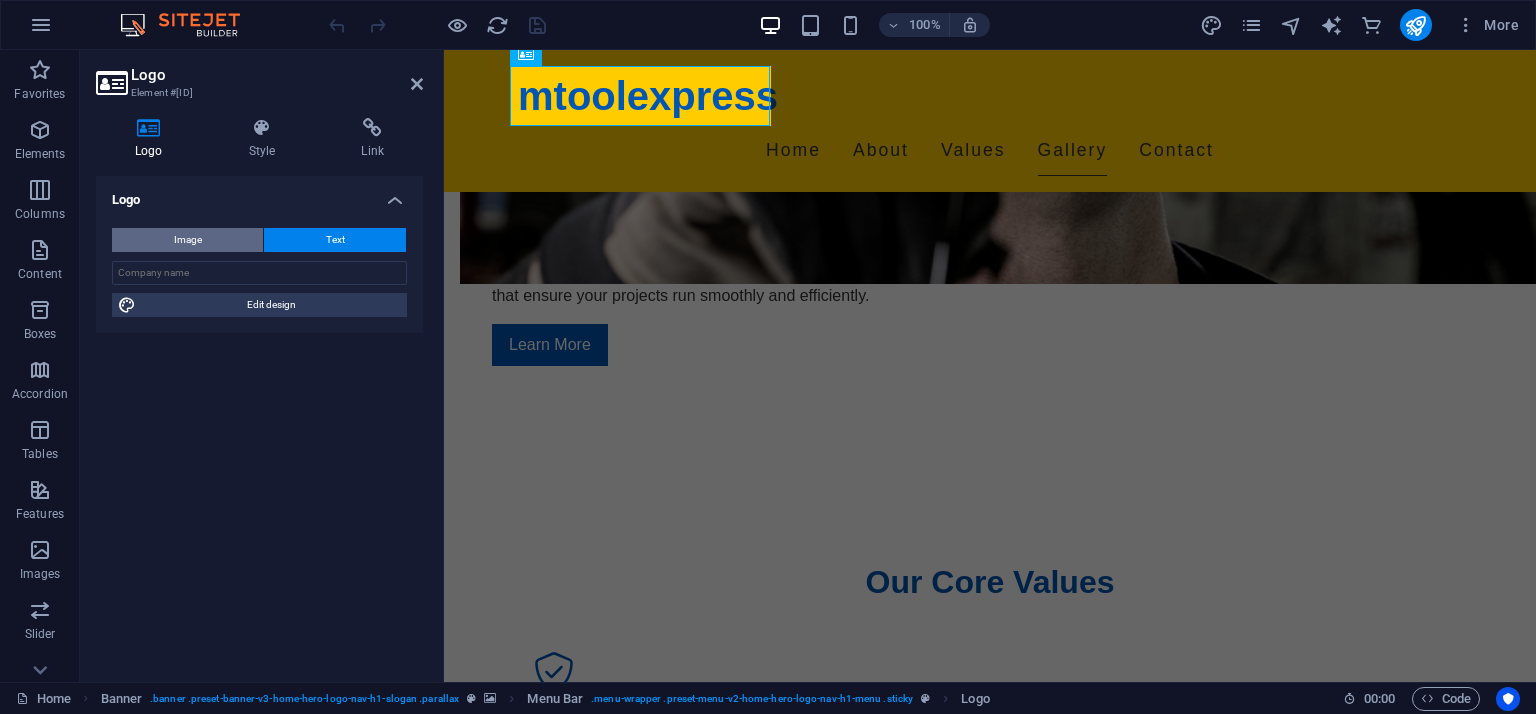 click on "Image" at bounding box center (187, 240) 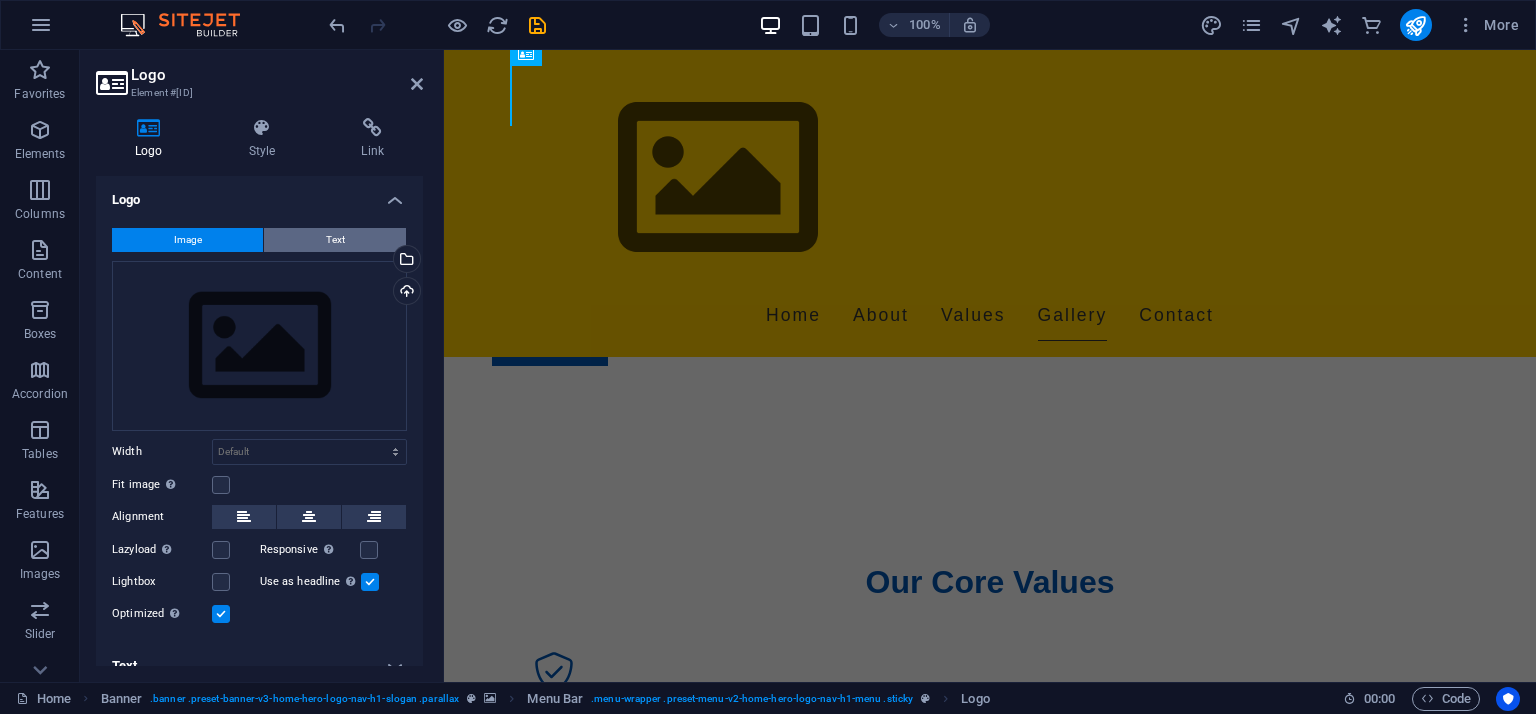 click on "Text" at bounding box center [335, 240] 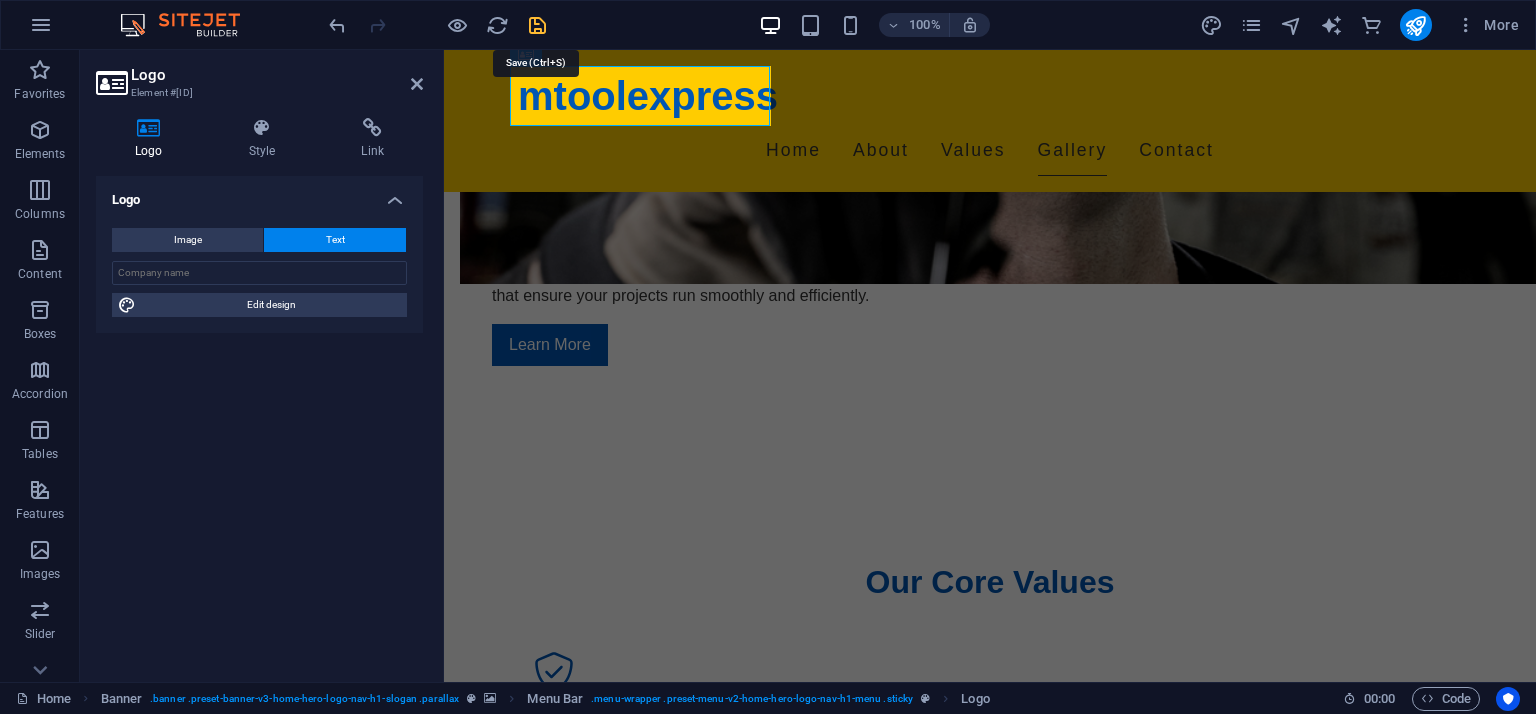 click at bounding box center (537, 25) 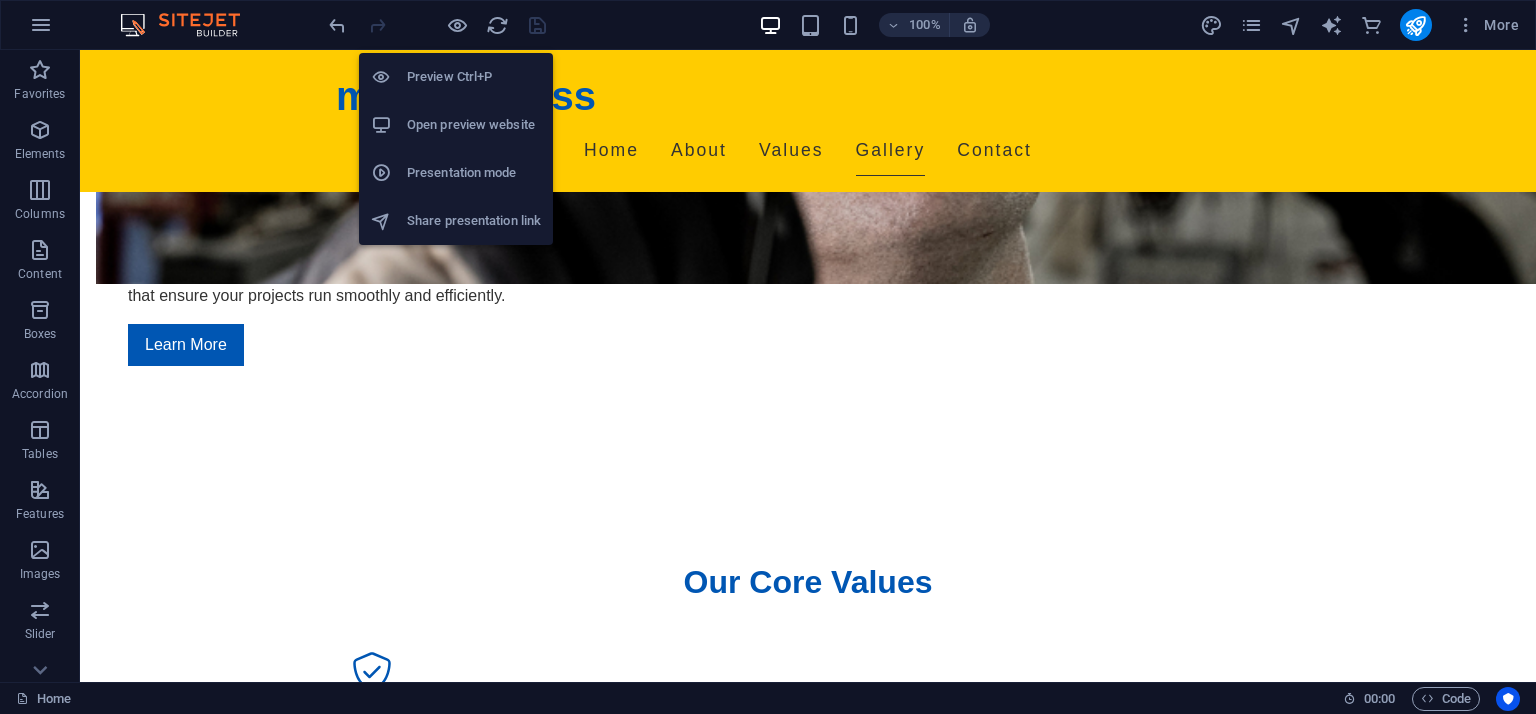 click on "Open preview website" at bounding box center [474, 125] 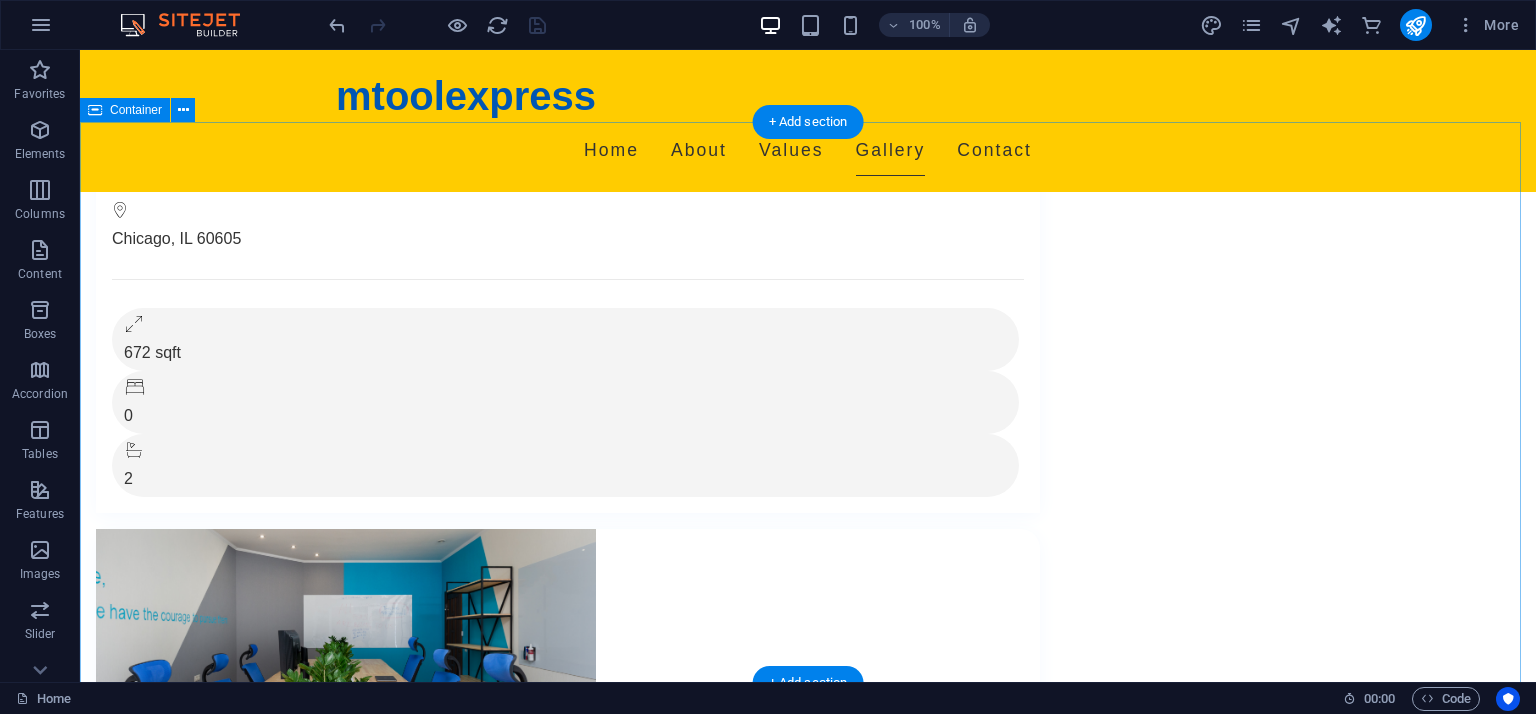 scroll, scrollTop: 3379, scrollLeft: 0, axis: vertical 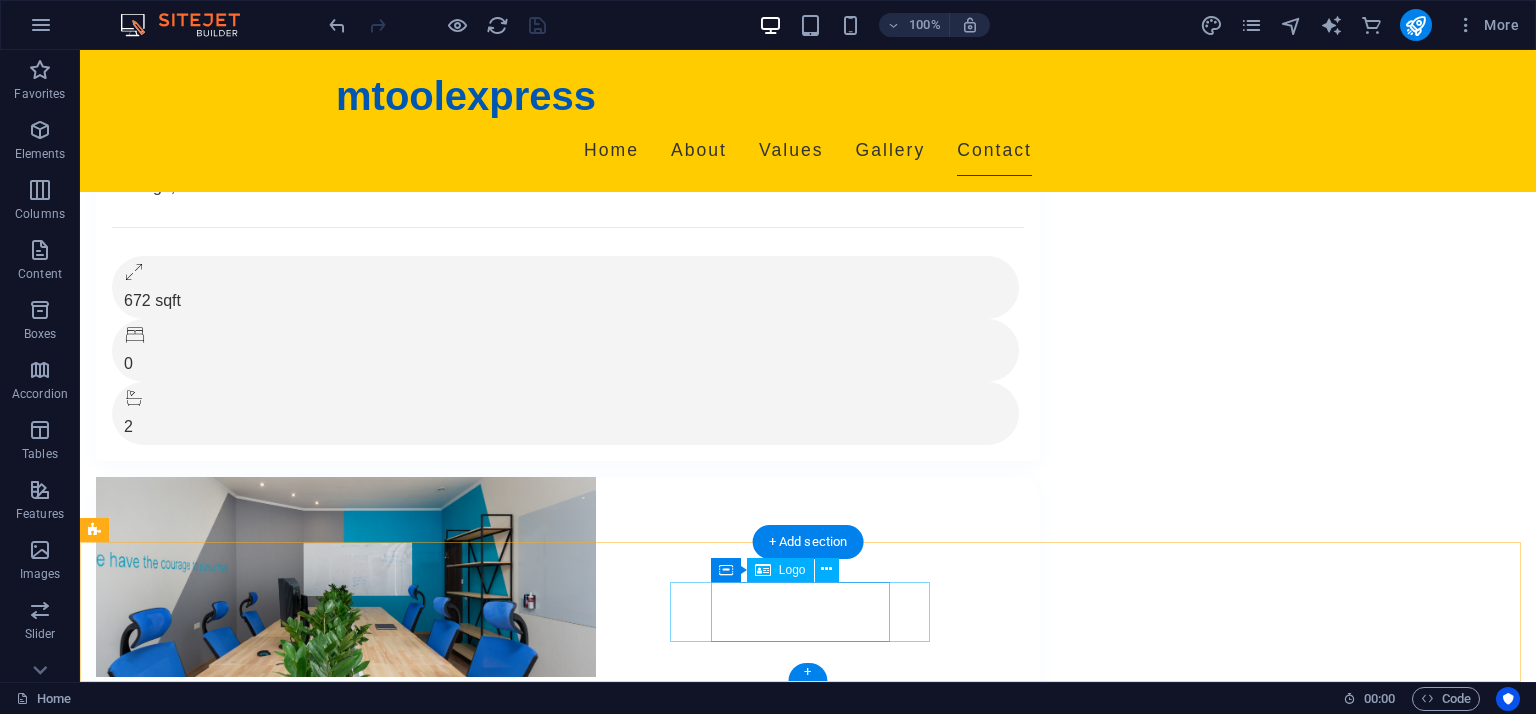 click on "mtoolexpress" at bounding box center [808, 6316] 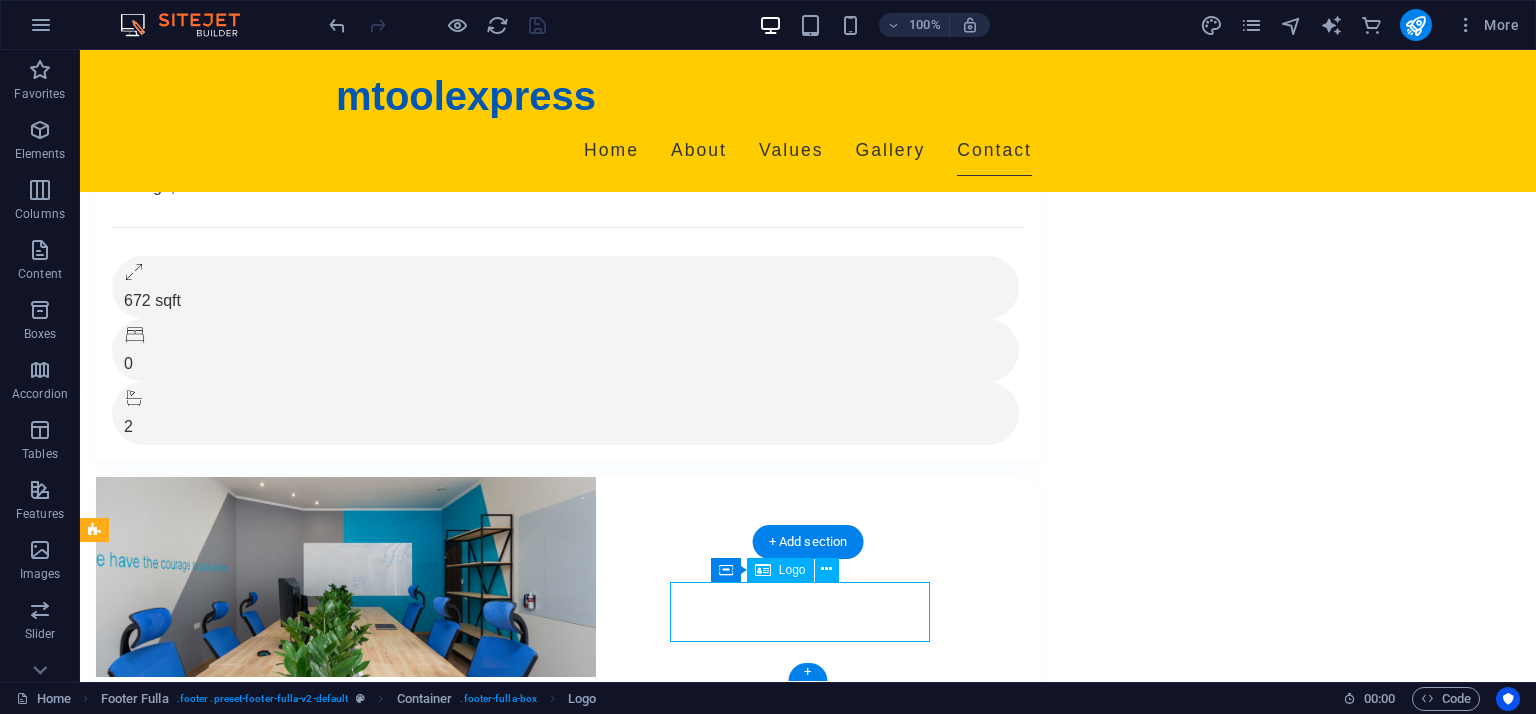 click on "mtoolexpress" at bounding box center (808, 6316) 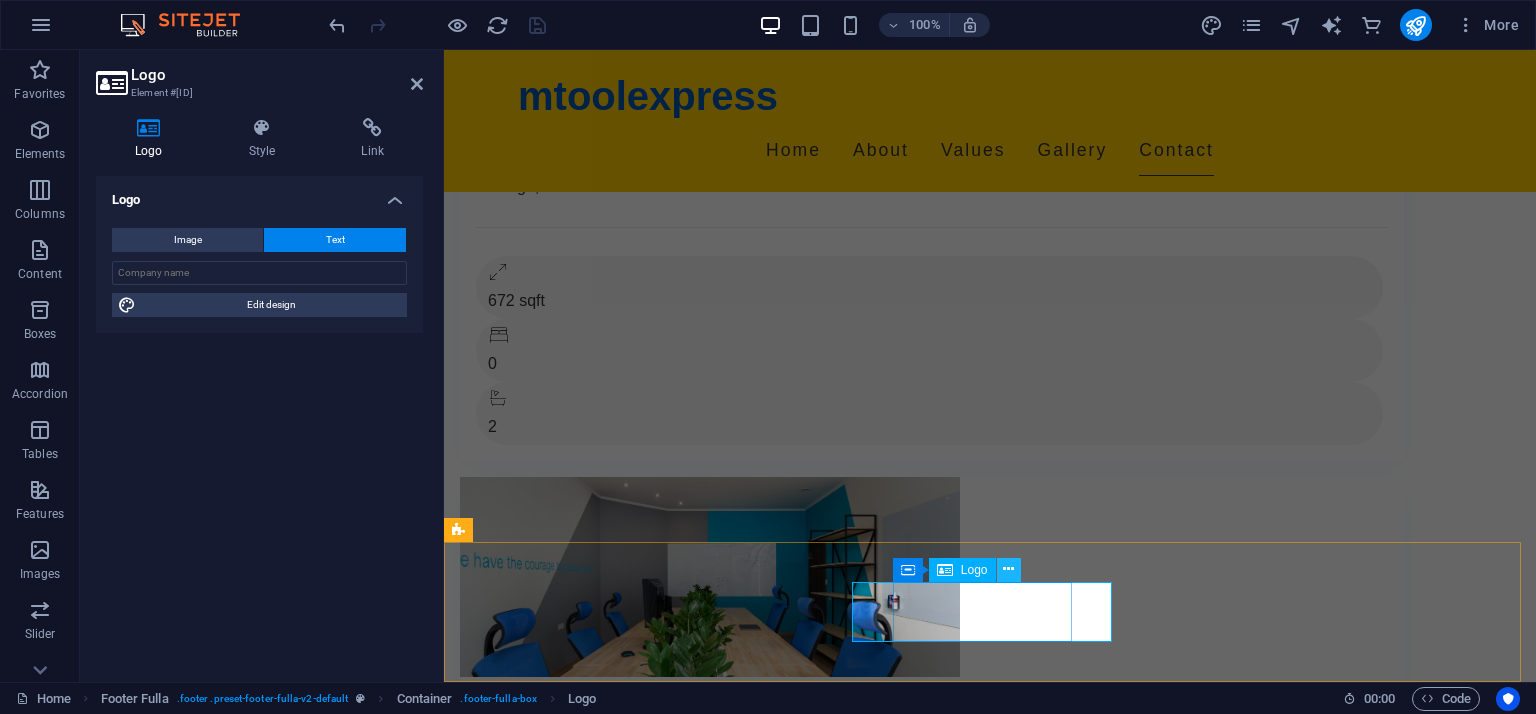 click at bounding box center [1008, 569] 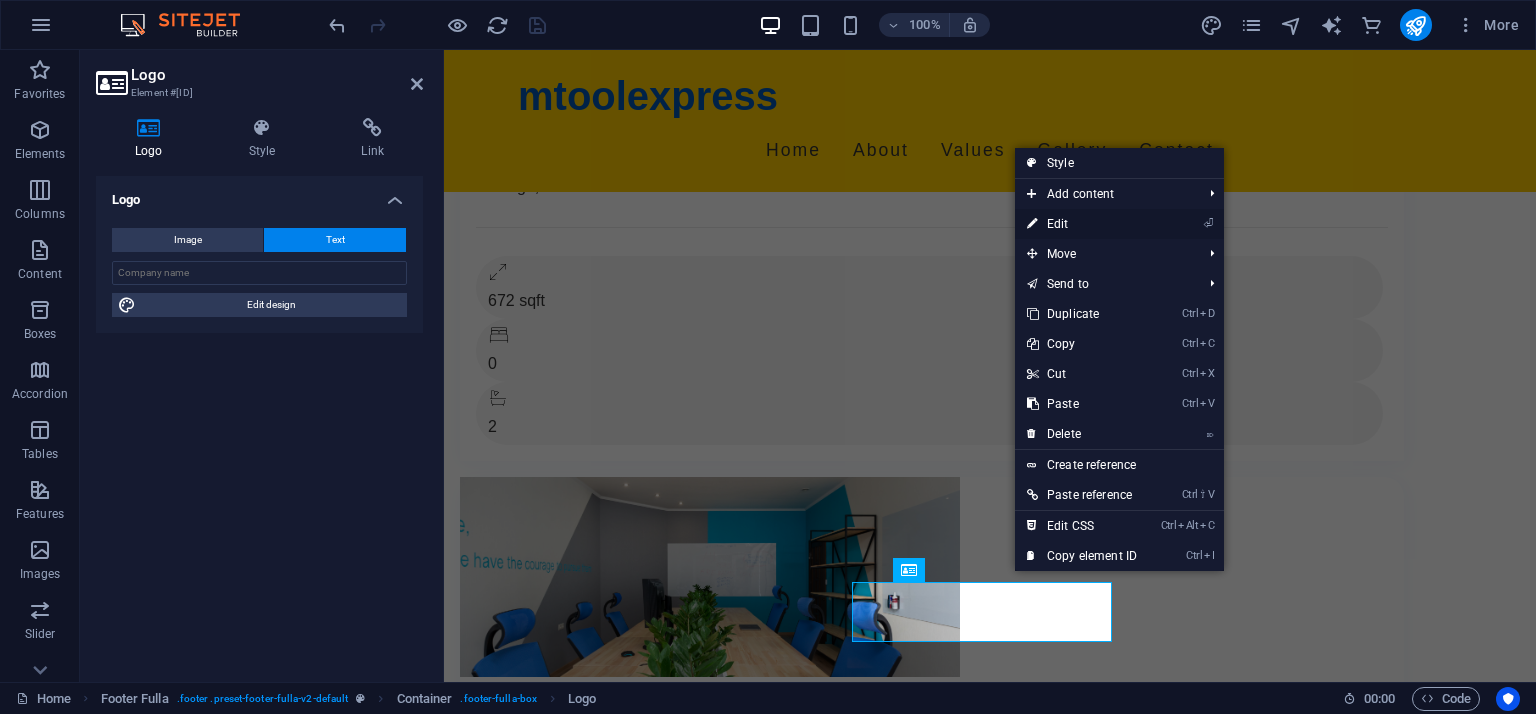click on "⏎  Edit" at bounding box center [1082, 224] 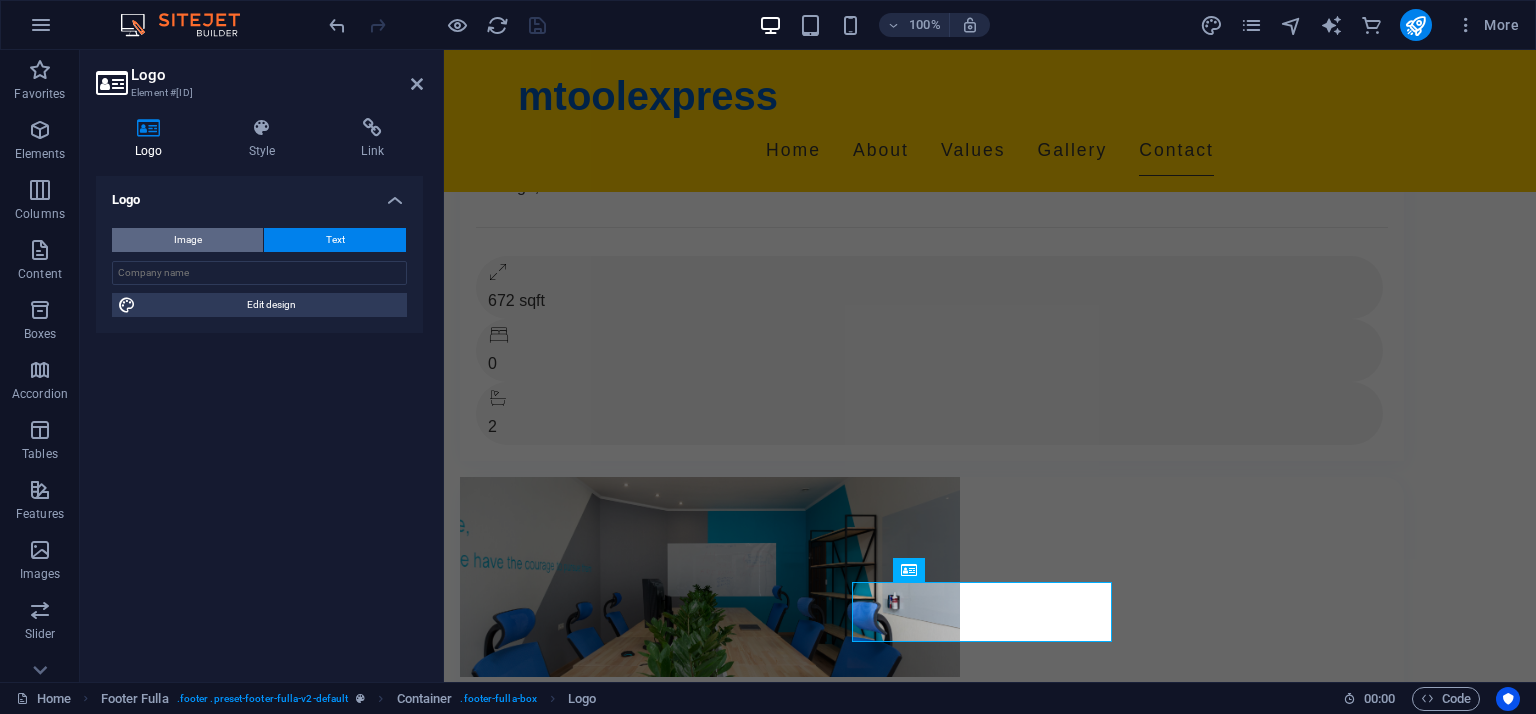 click on "Image" at bounding box center [187, 240] 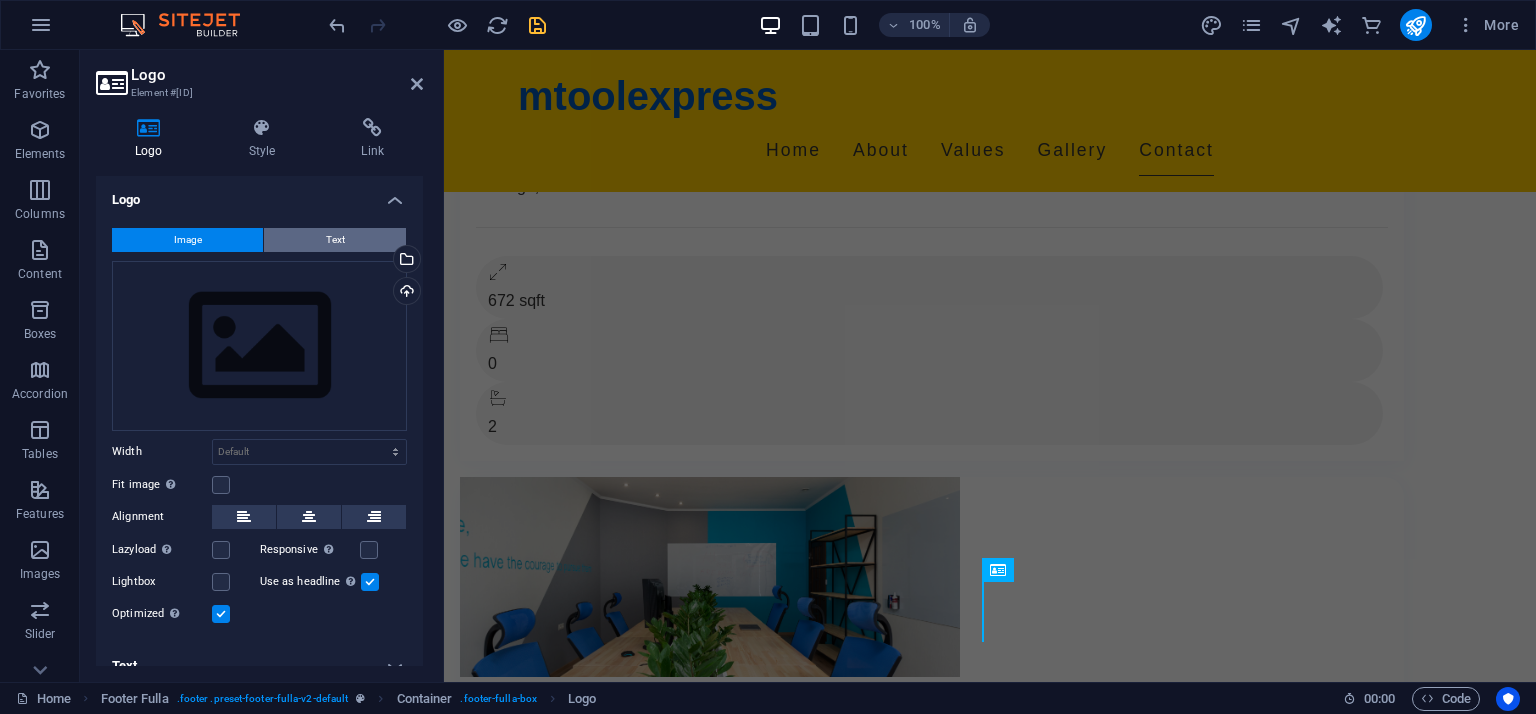 click on "Text" at bounding box center [335, 240] 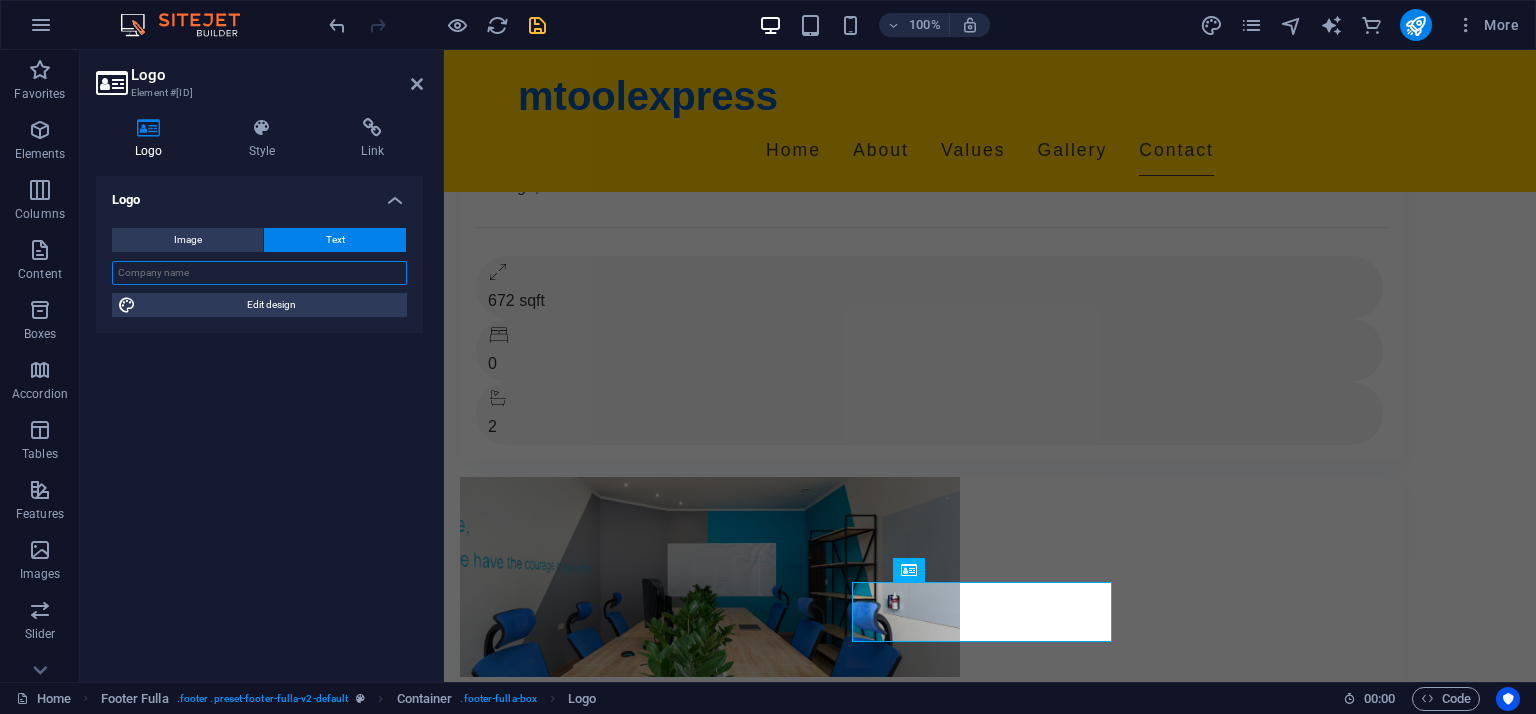 click at bounding box center [259, 273] 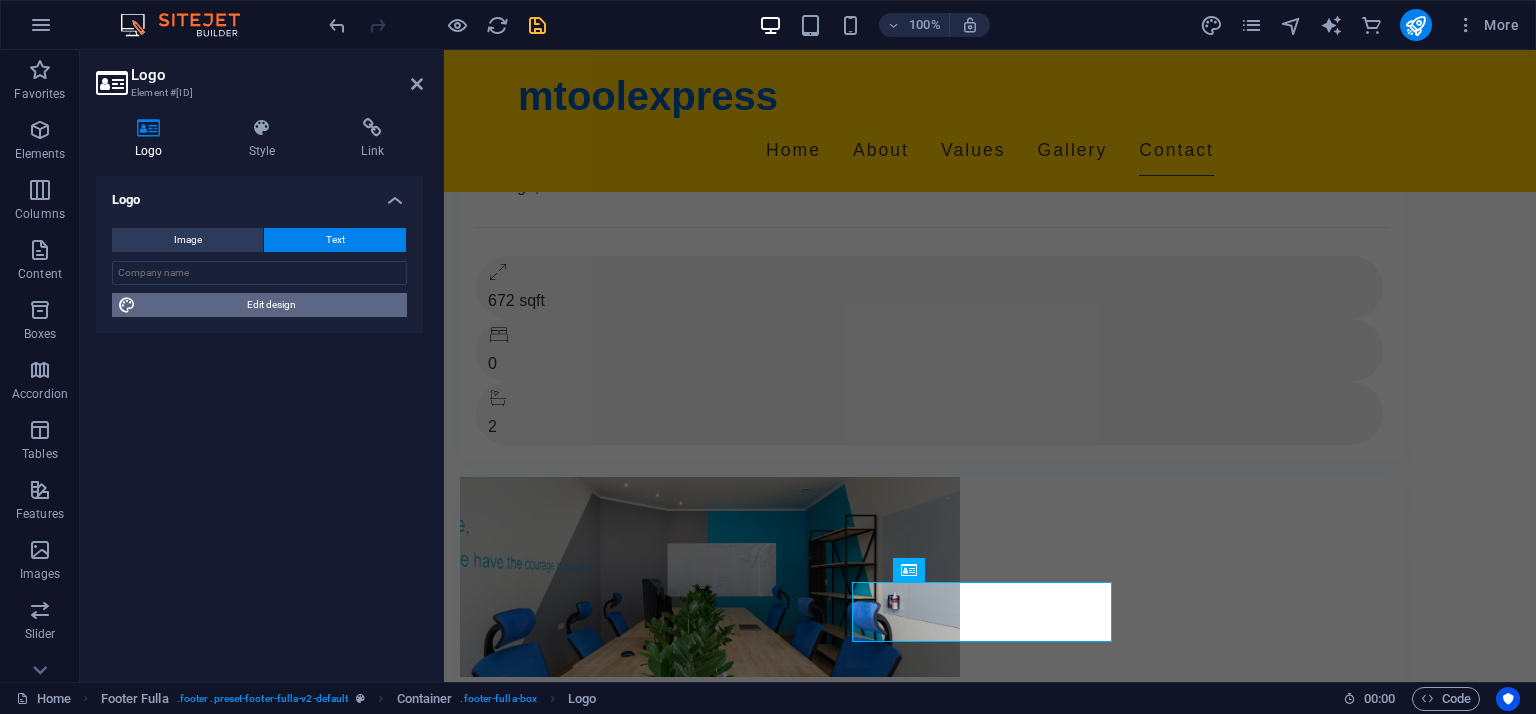 click on "Edit design" at bounding box center (271, 305) 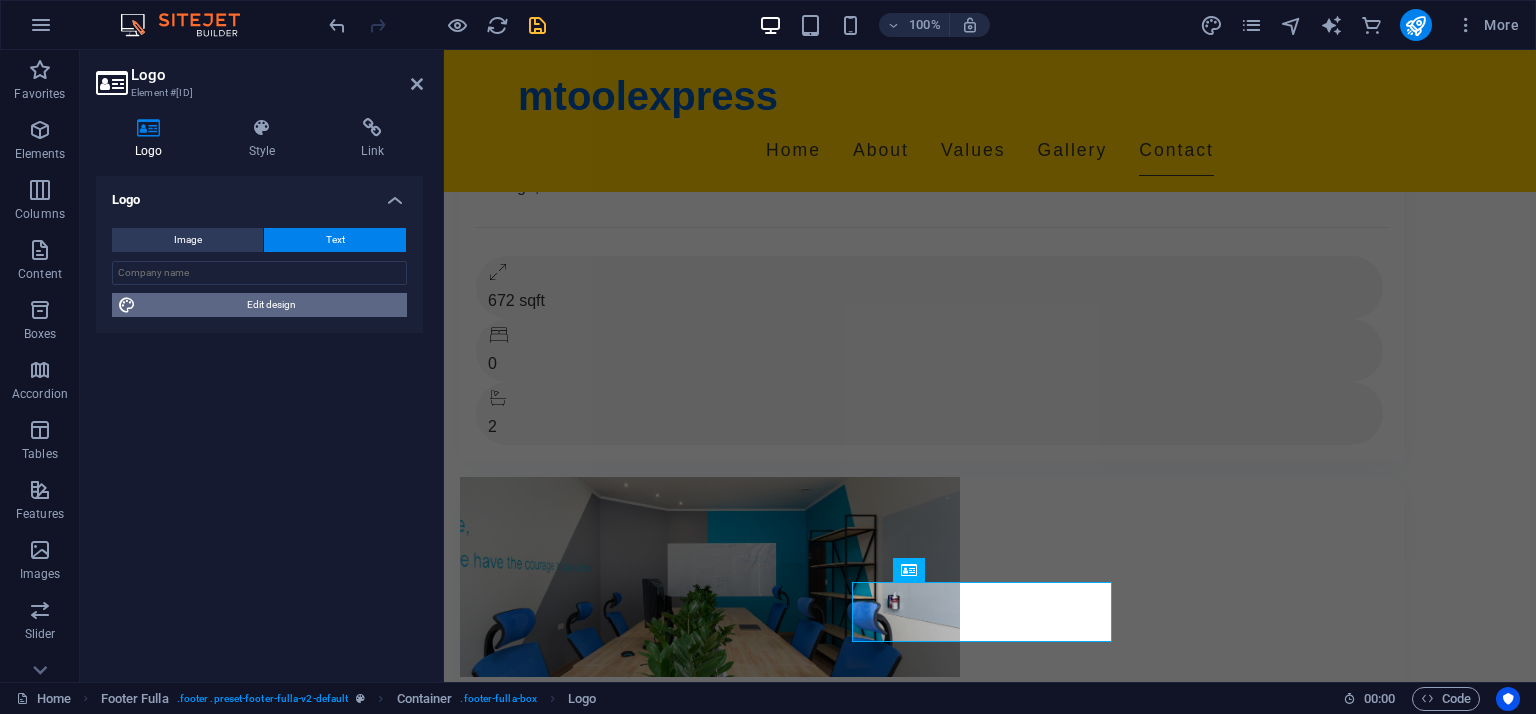 select on "px" 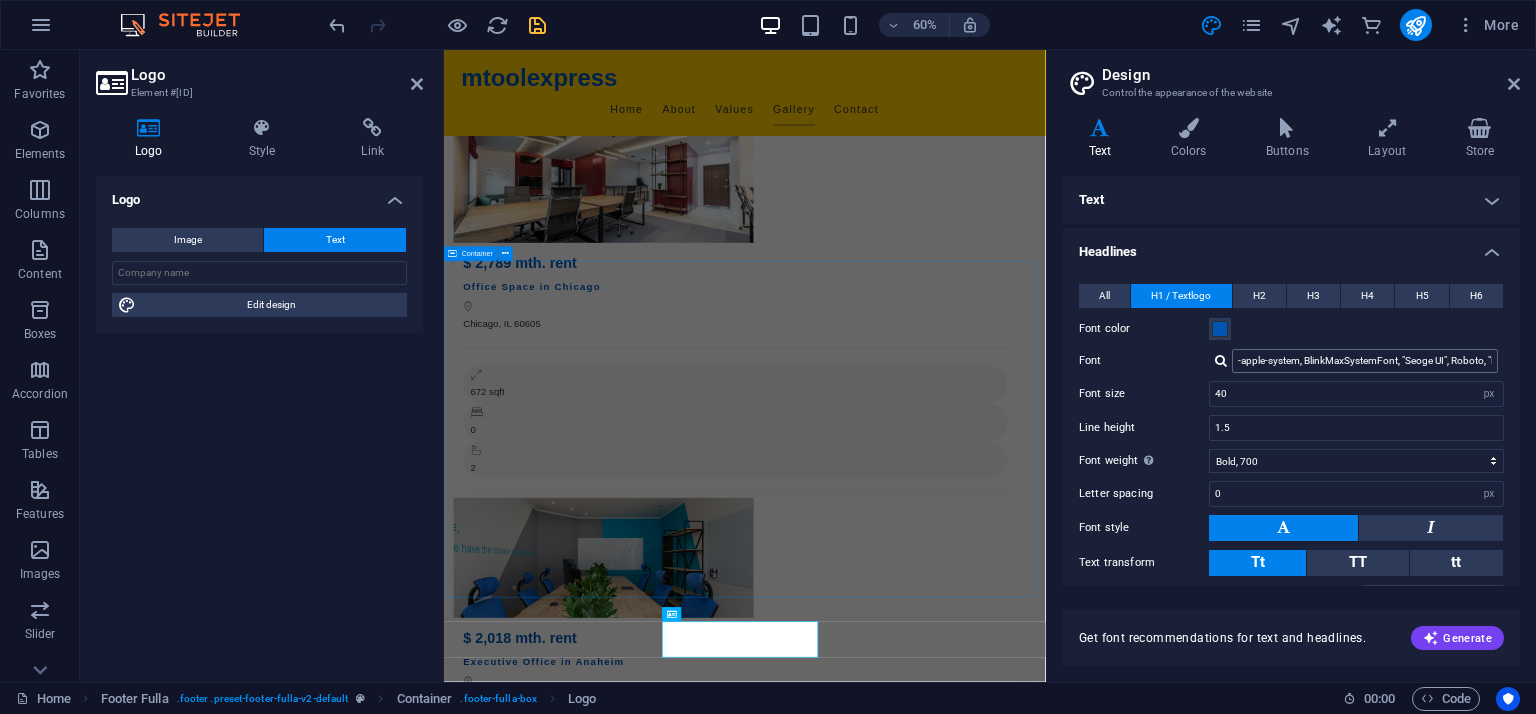 scroll, scrollTop: 2956, scrollLeft: 0, axis: vertical 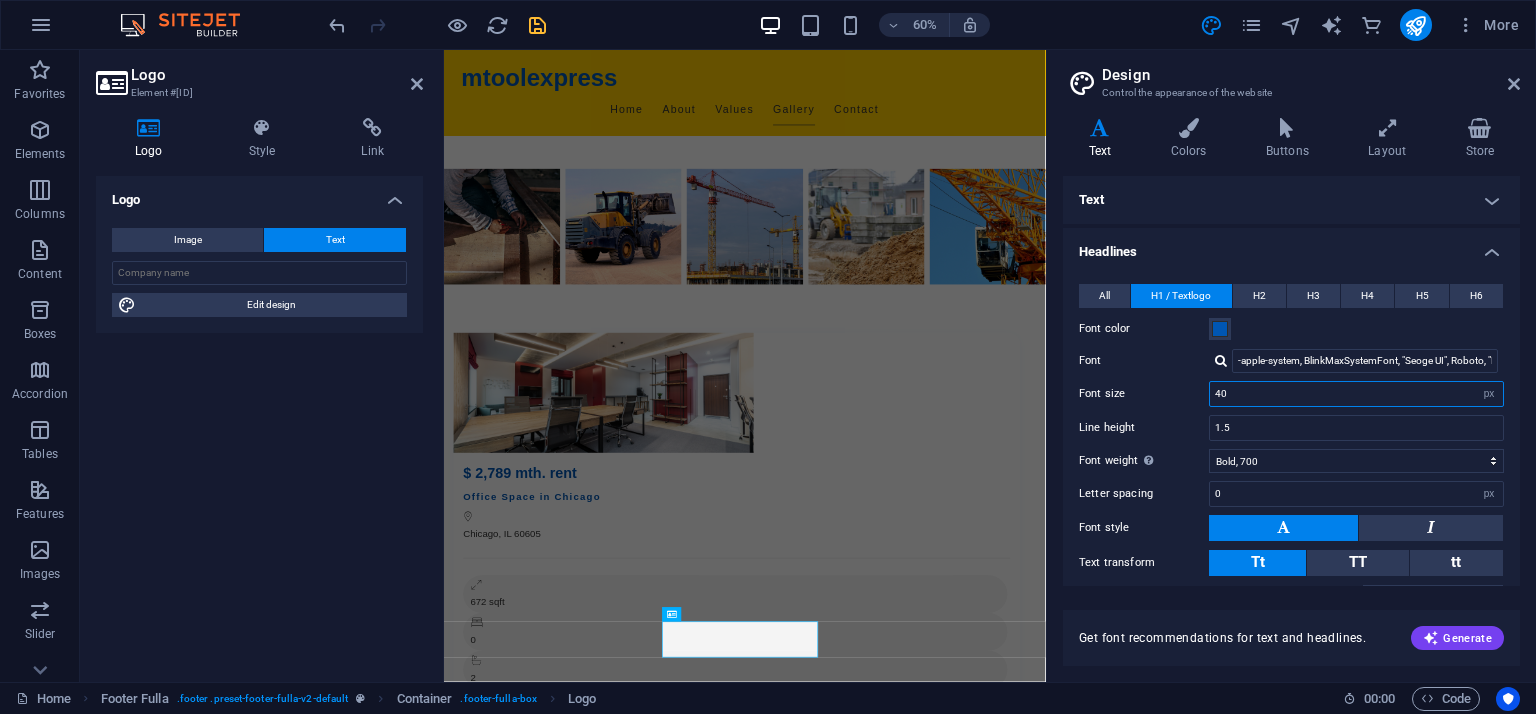 drag, startPoint x: 1292, startPoint y: 395, endPoint x: 1166, endPoint y: 391, distance: 126.06348 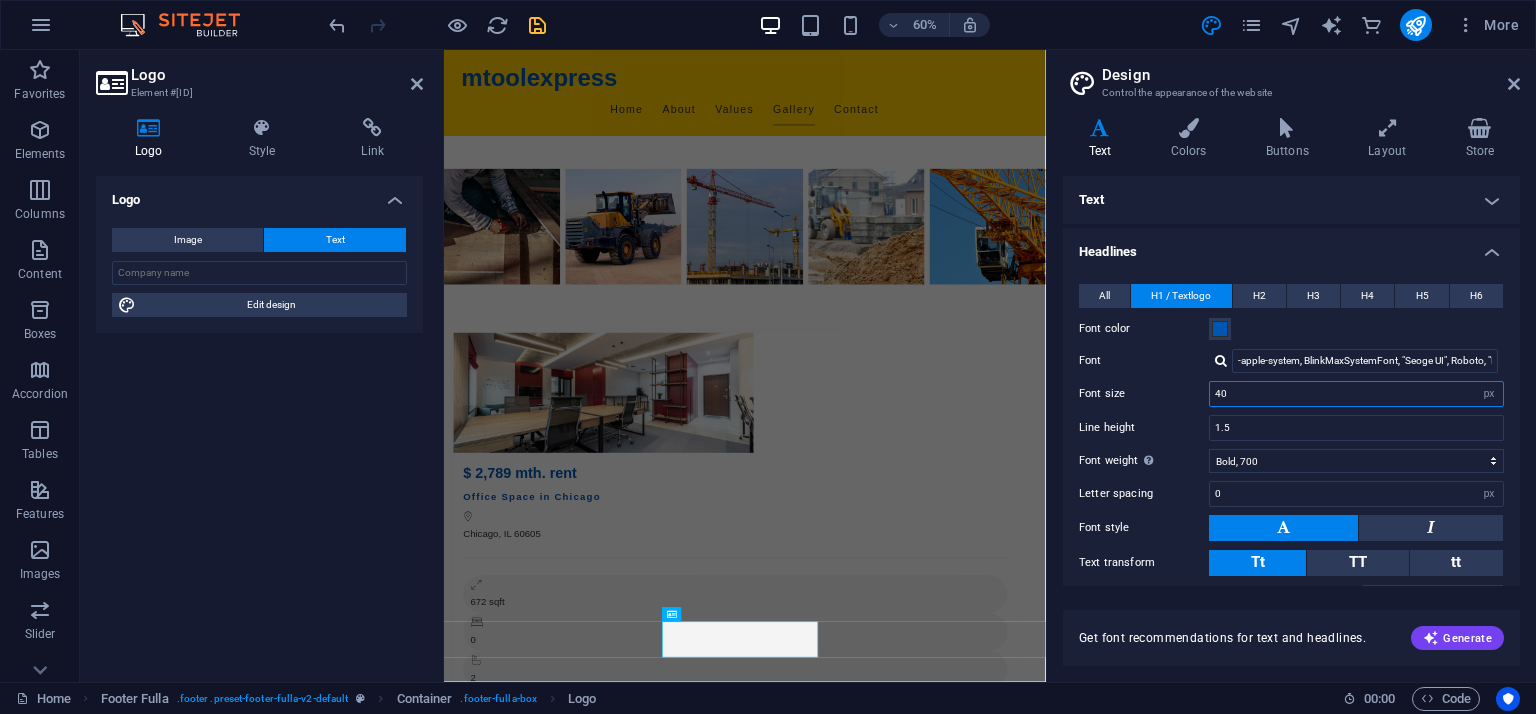 click on "Font size 40 rem px em %" at bounding box center [1291, 394] 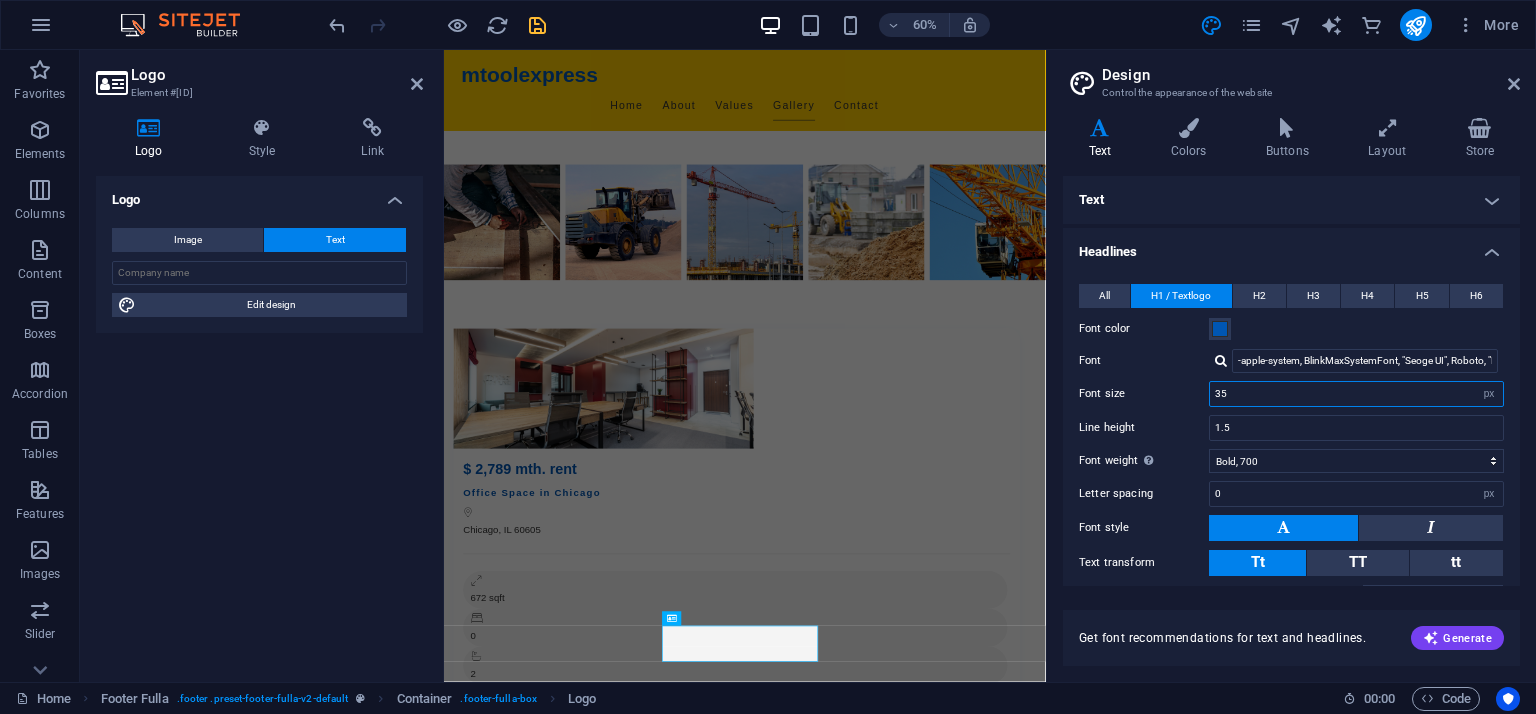 scroll, scrollTop: 2948, scrollLeft: 0, axis: vertical 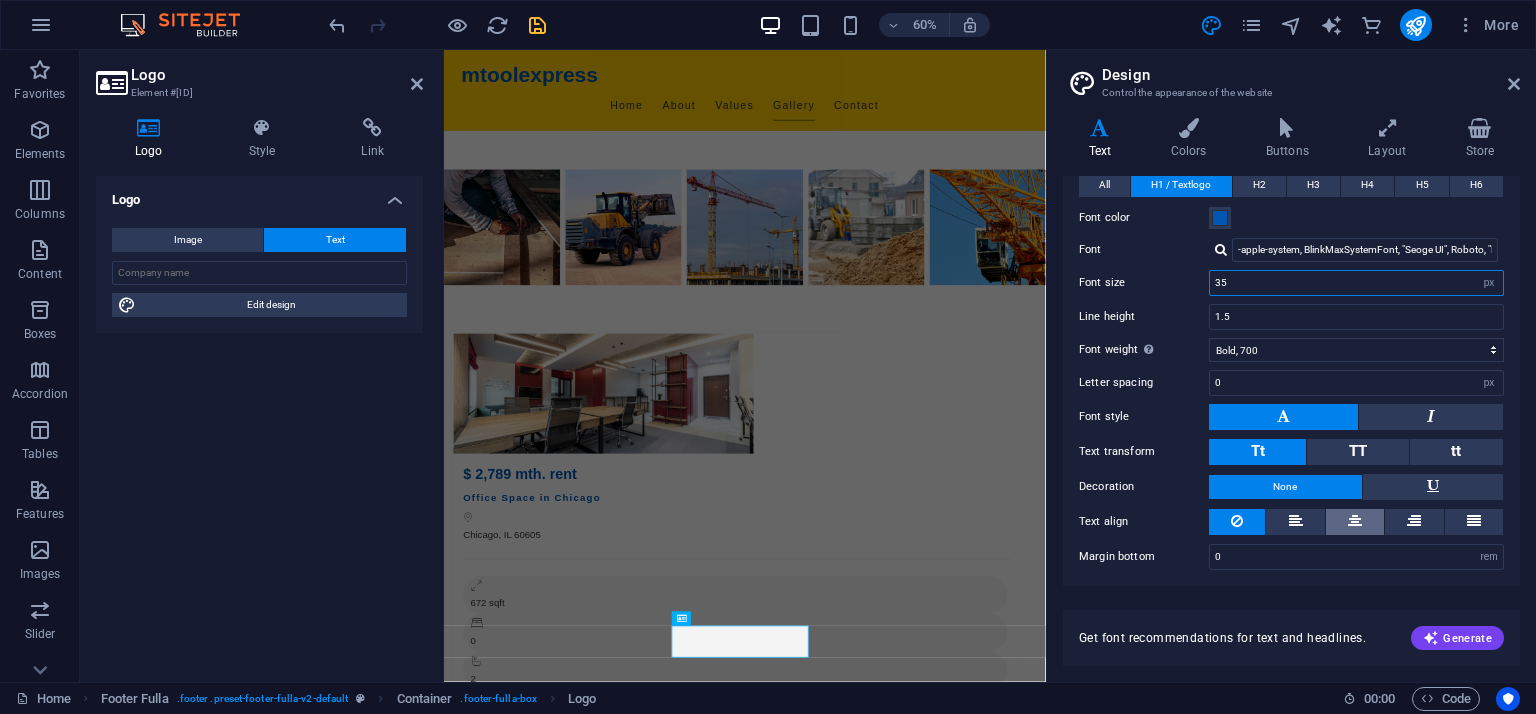 type on "35" 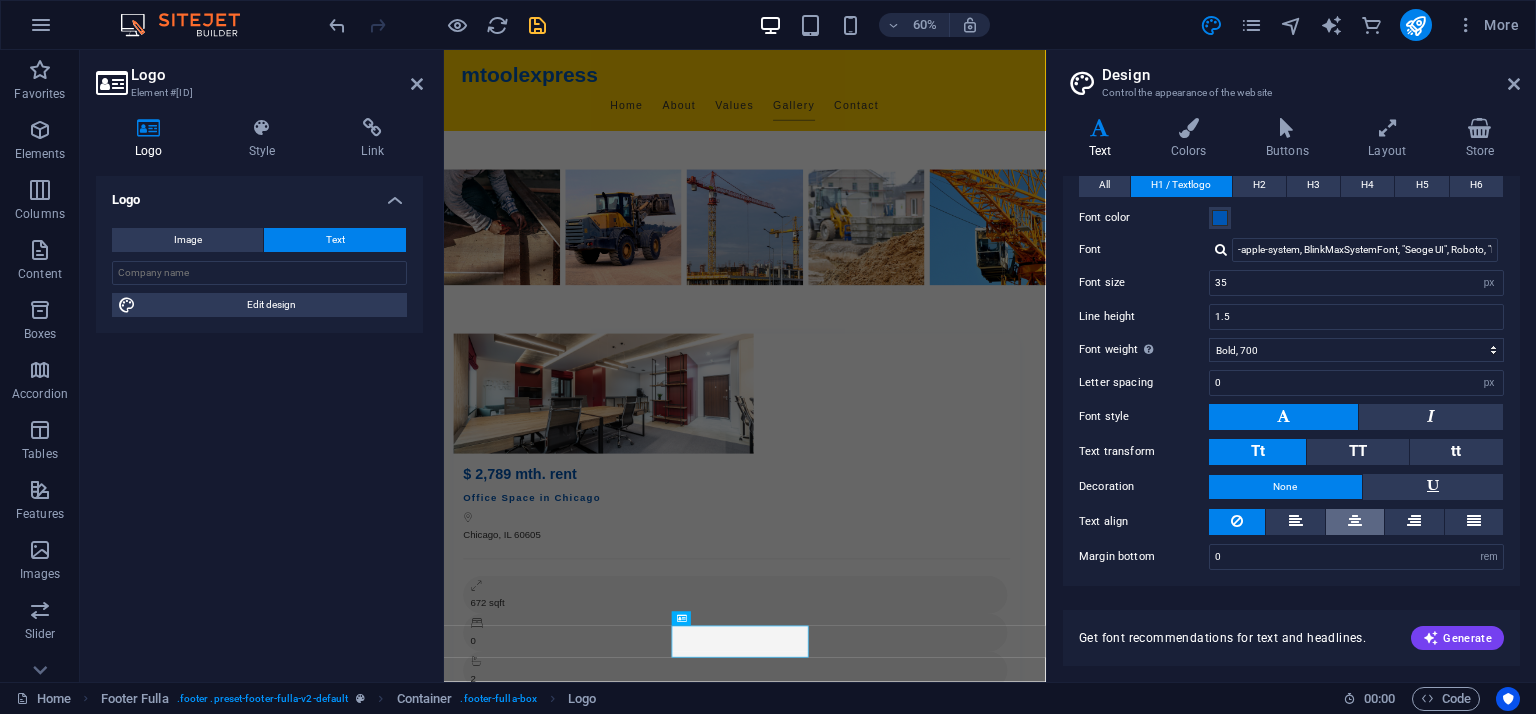 click at bounding box center (1355, 522) 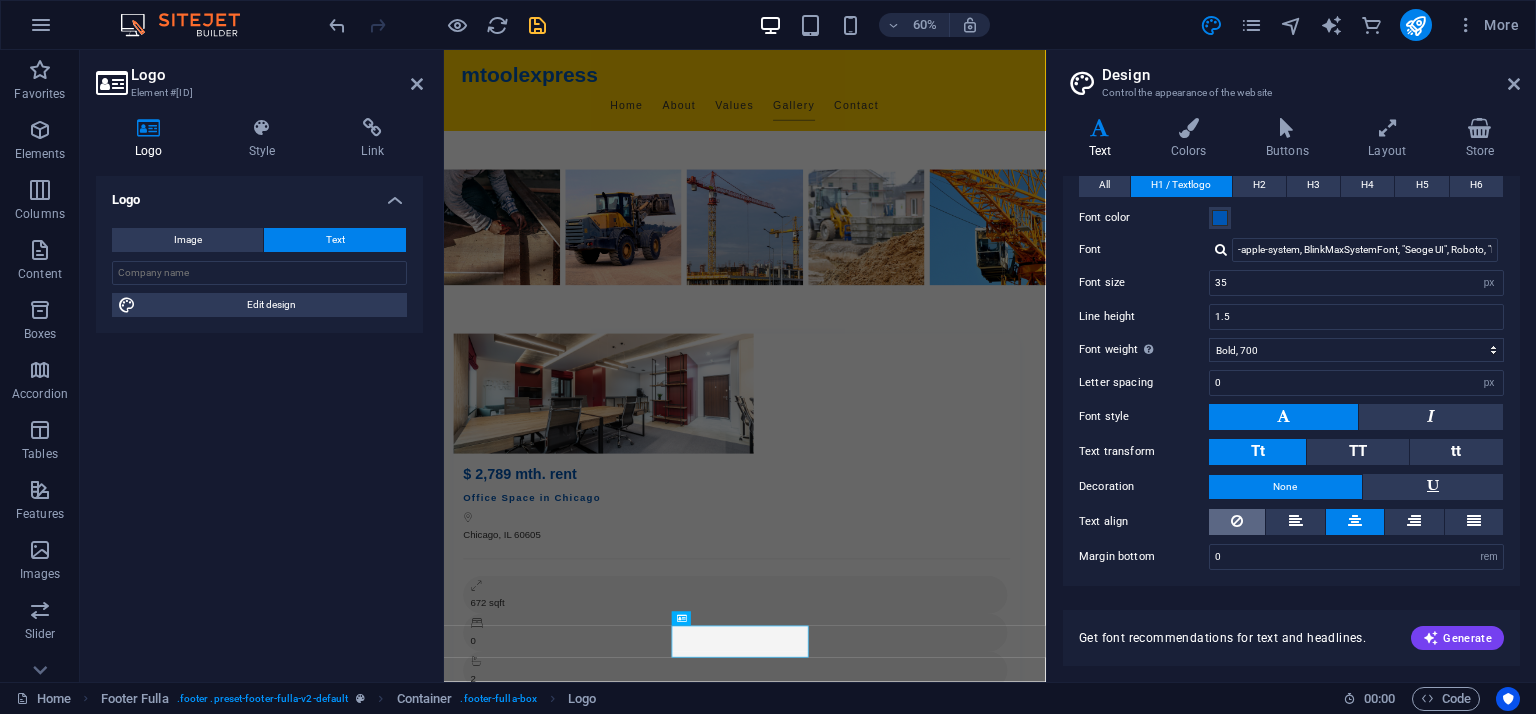 click at bounding box center [1237, 521] 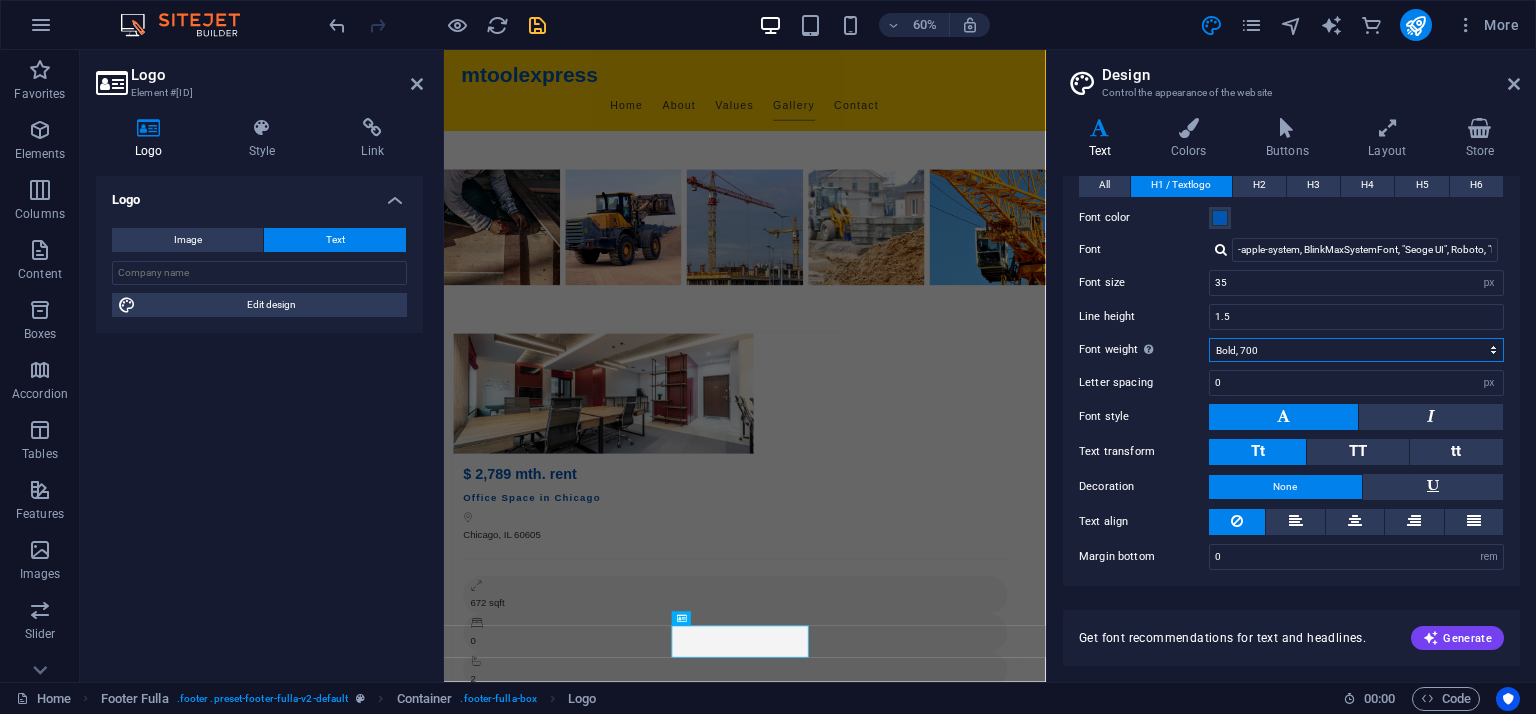 click on "Thin, 100 Extra-light, 200 Light, 300 Regular, 400 Medium, 500 Semi-bold, 600 Bold, 700 Extra-bold, 800 Black, 900" at bounding box center [1356, 350] 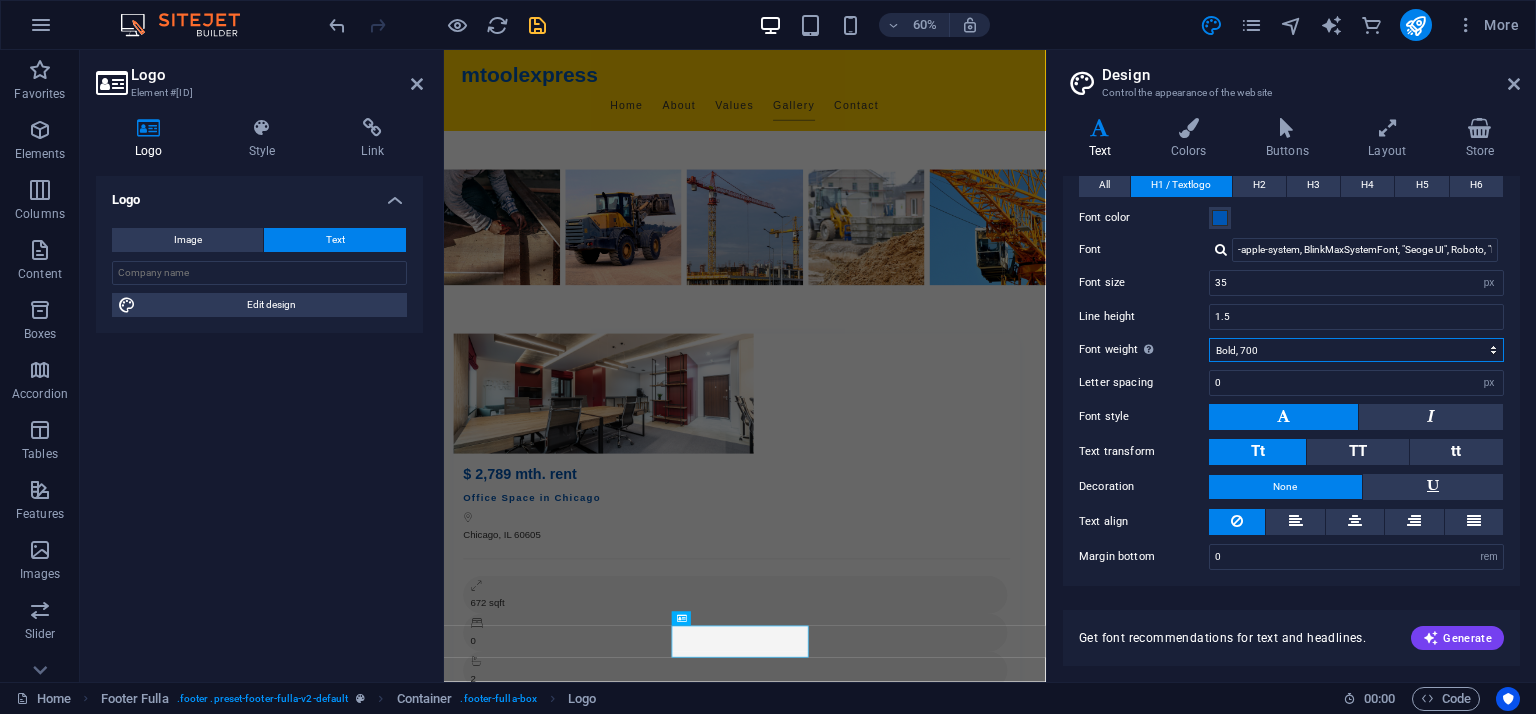 scroll, scrollTop: 11, scrollLeft: 0, axis: vertical 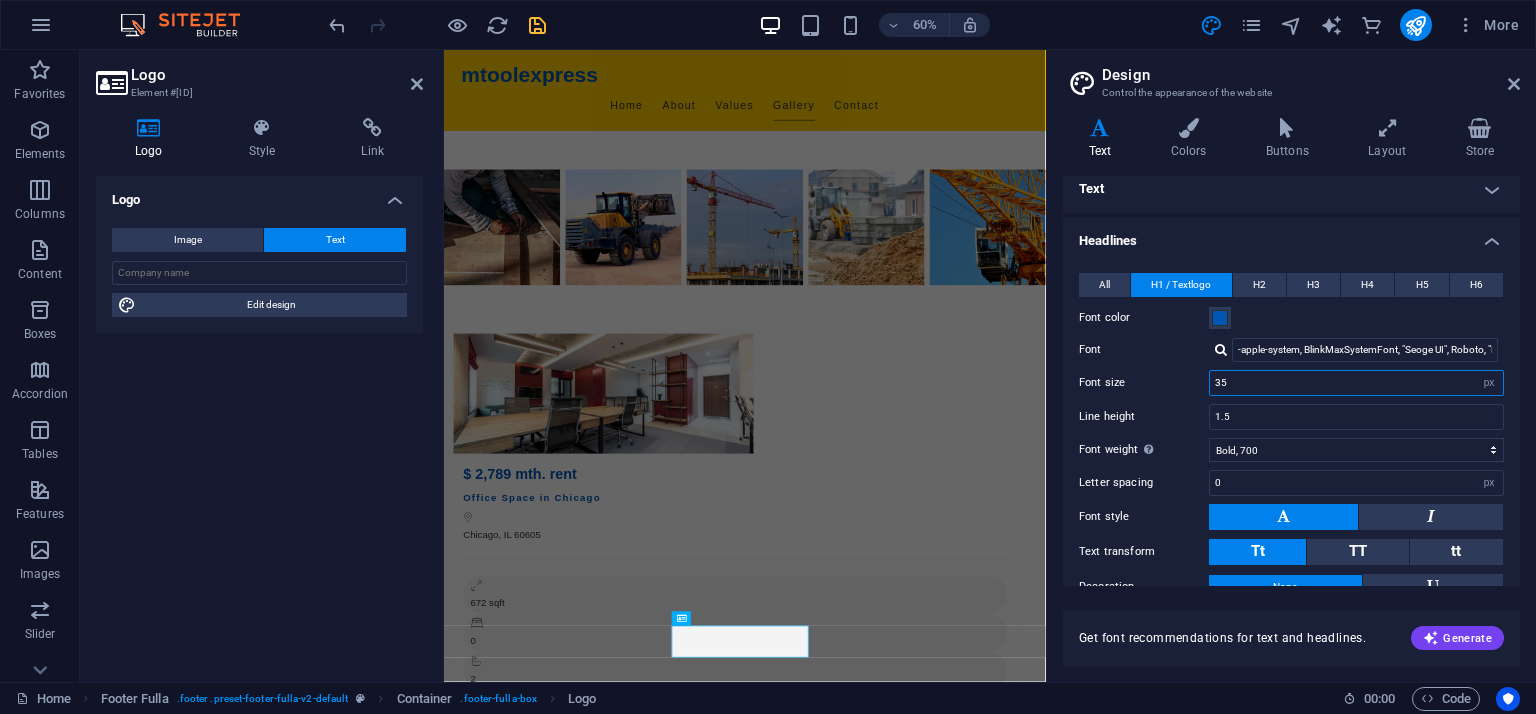 drag, startPoint x: 1266, startPoint y: 387, endPoint x: 1054, endPoint y: 390, distance: 212.02122 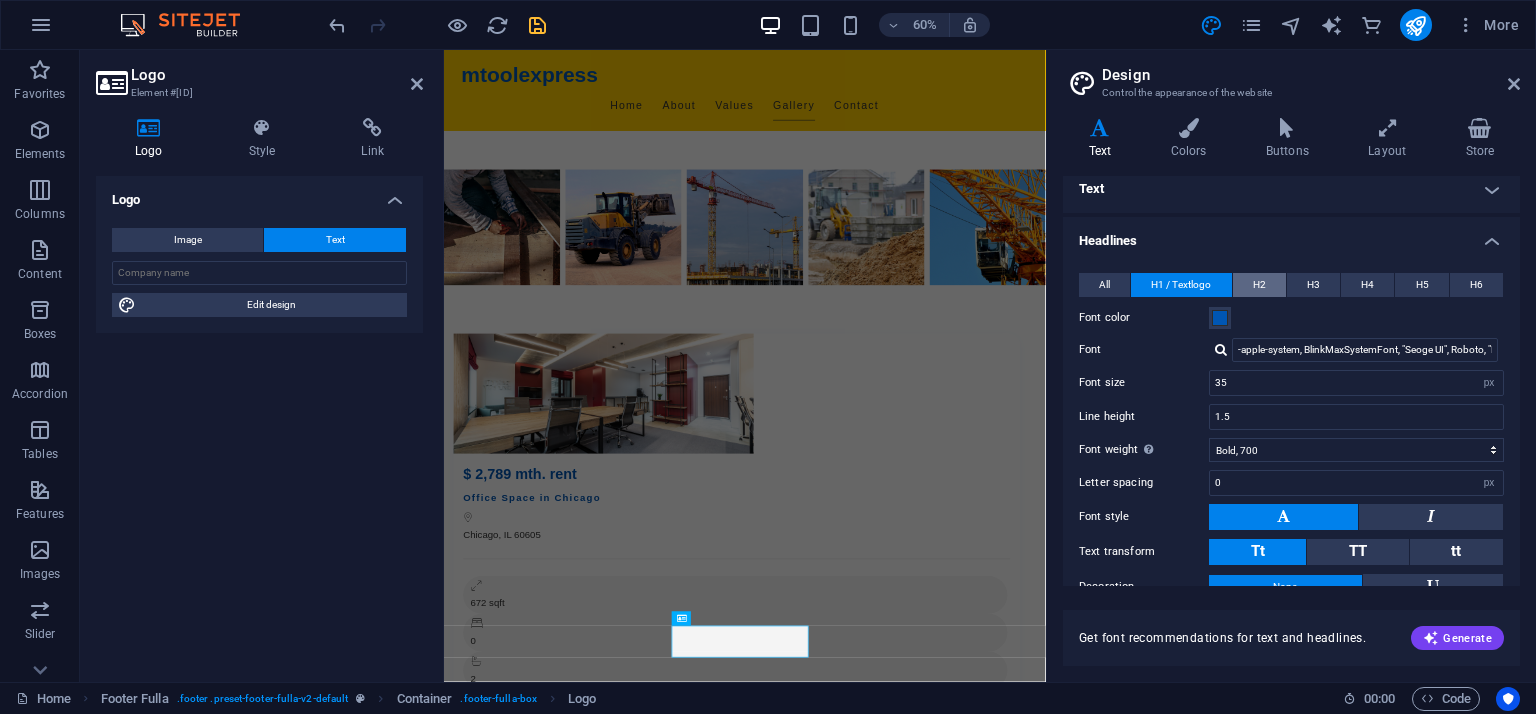 click on "H2" at bounding box center [1259, 285] 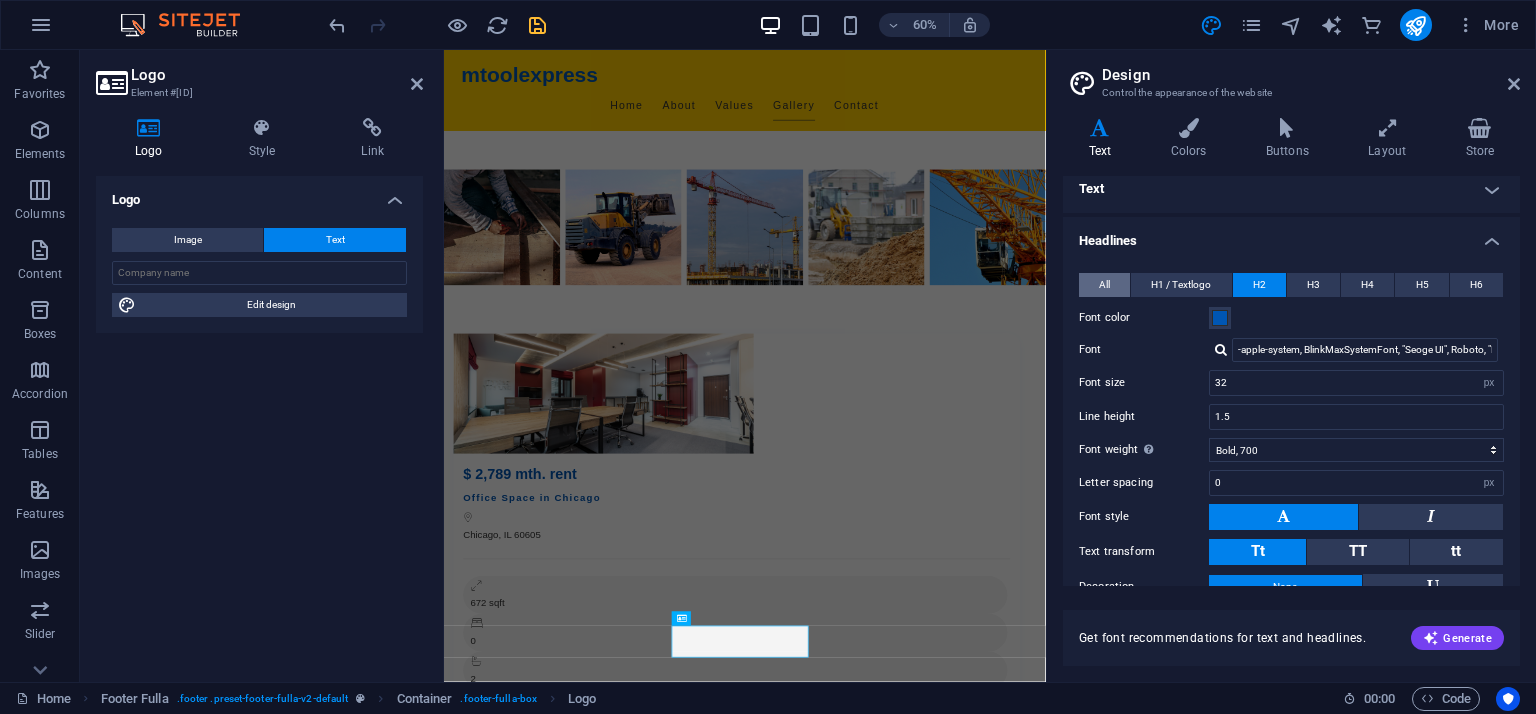 click on "All" at bounding box center [1104, 285] 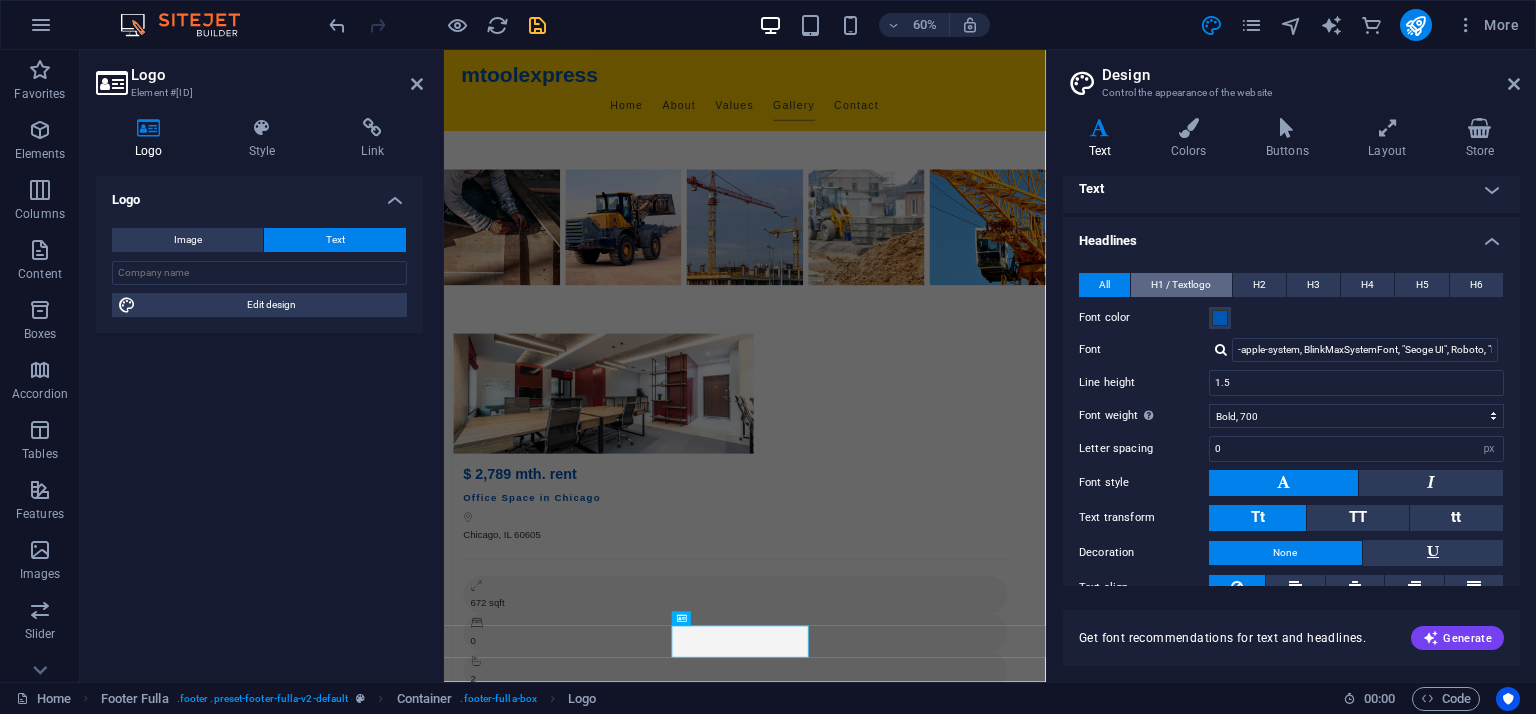 click on "H1 / Textlogo" at bounding box center (1181, 285) 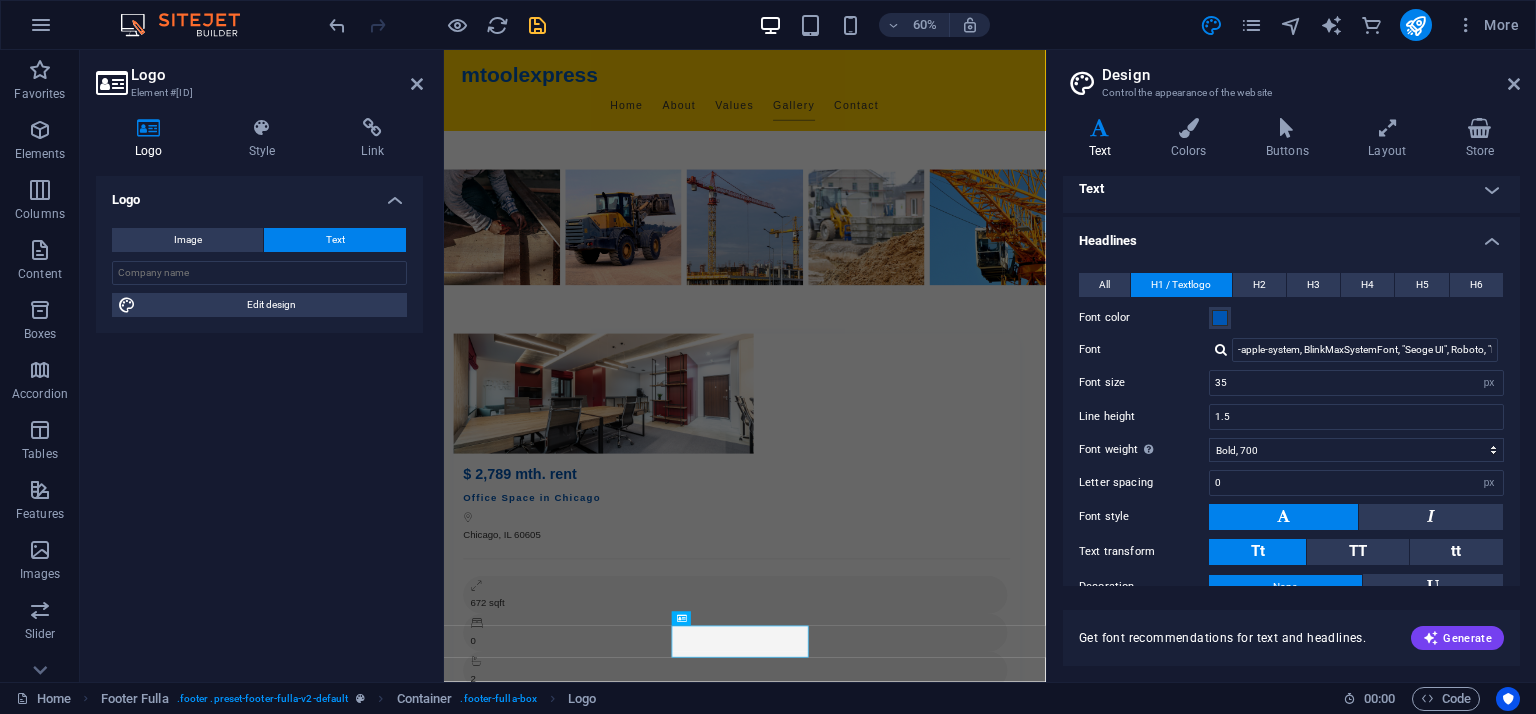 drag, startPoint x: 1201, startPoint y: 522, endPoint x: 1166, endPoint y: 634, distance: 117.341385 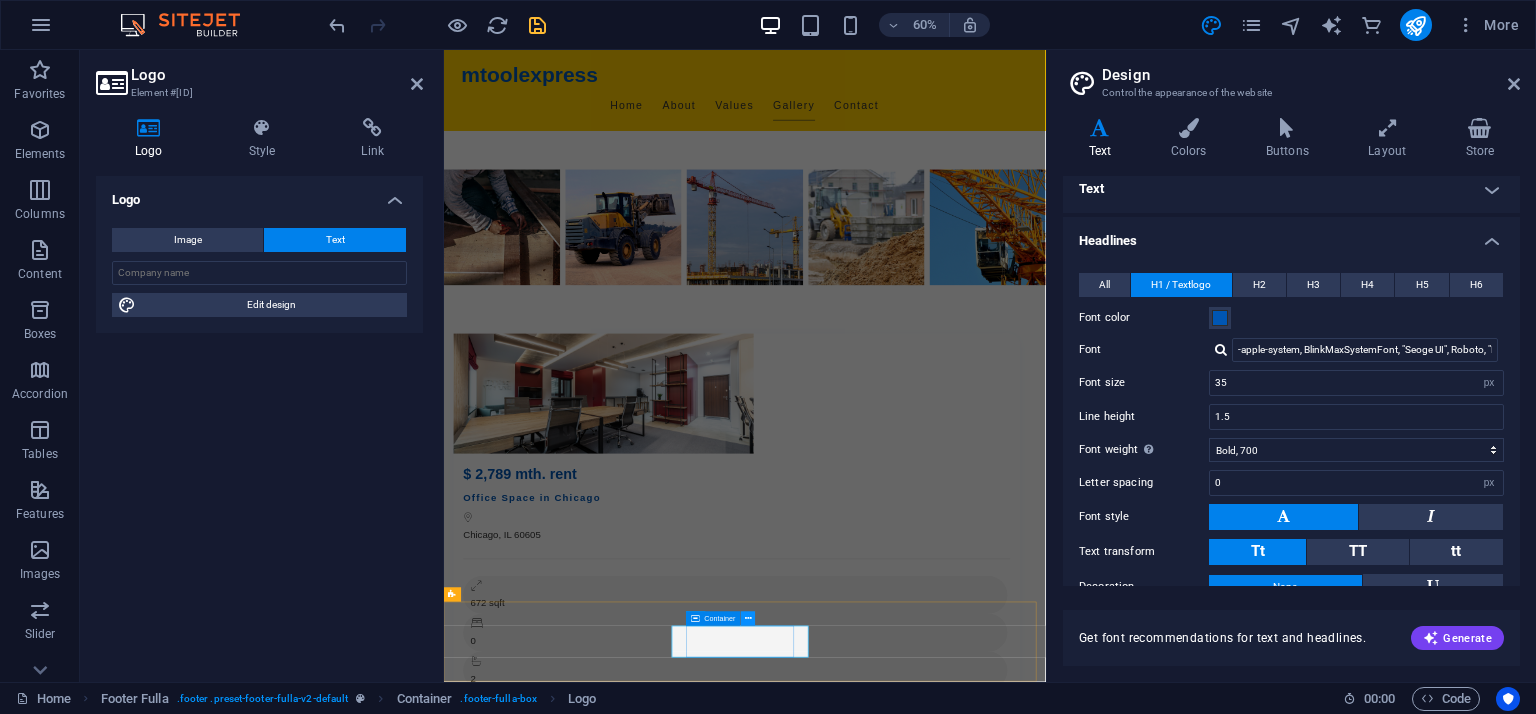 click at bounding box center (748, 619) 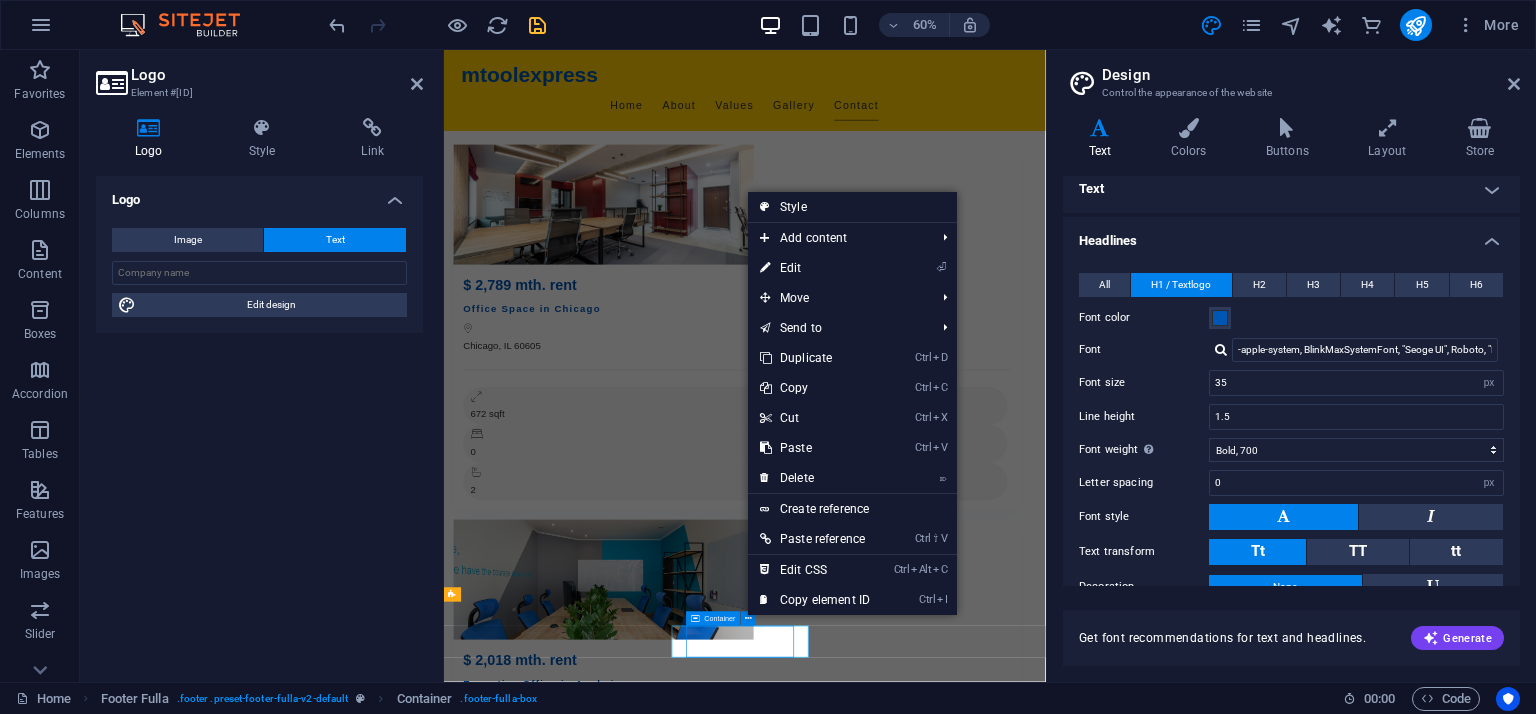scroll, scrollTop: 3244, scrollLeft: 0, axis: vertical 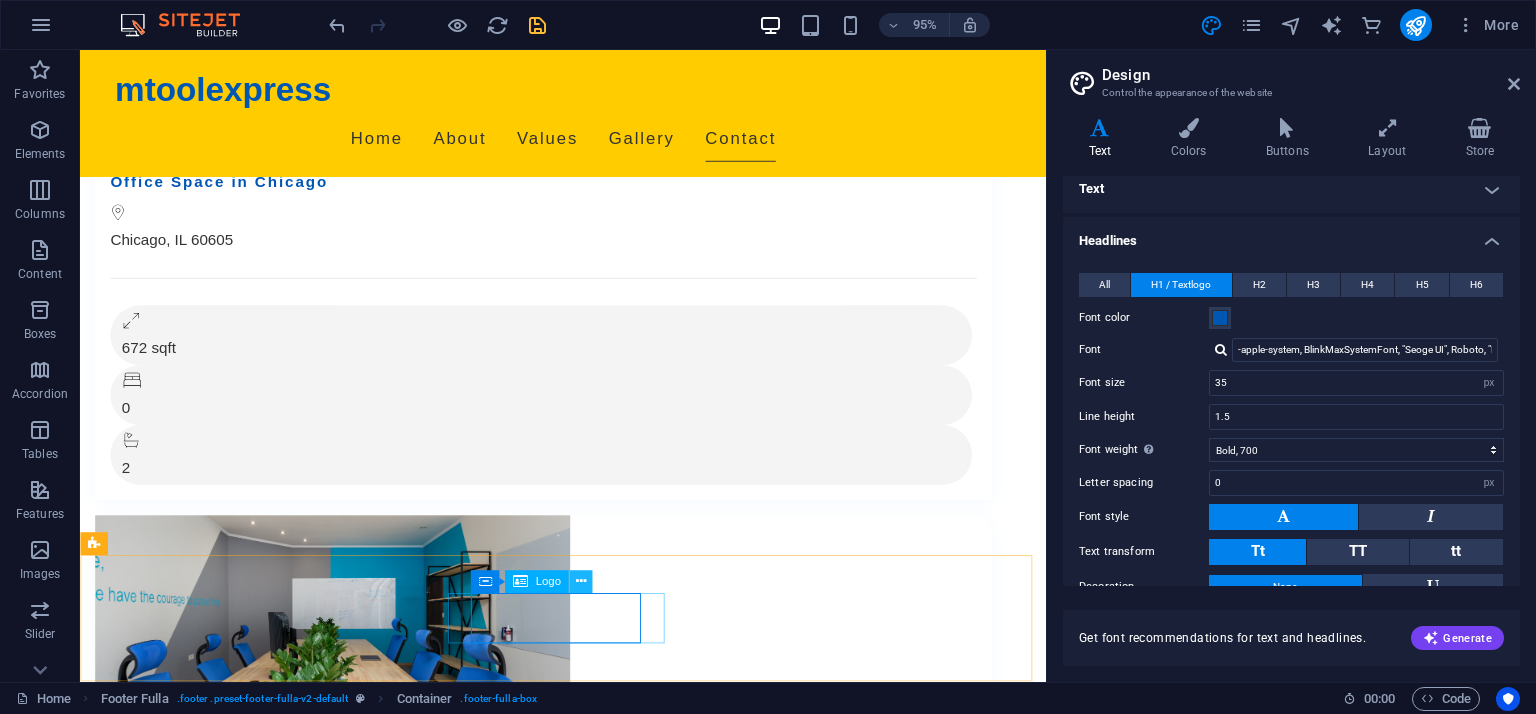 click at bounding box center [580, 582] 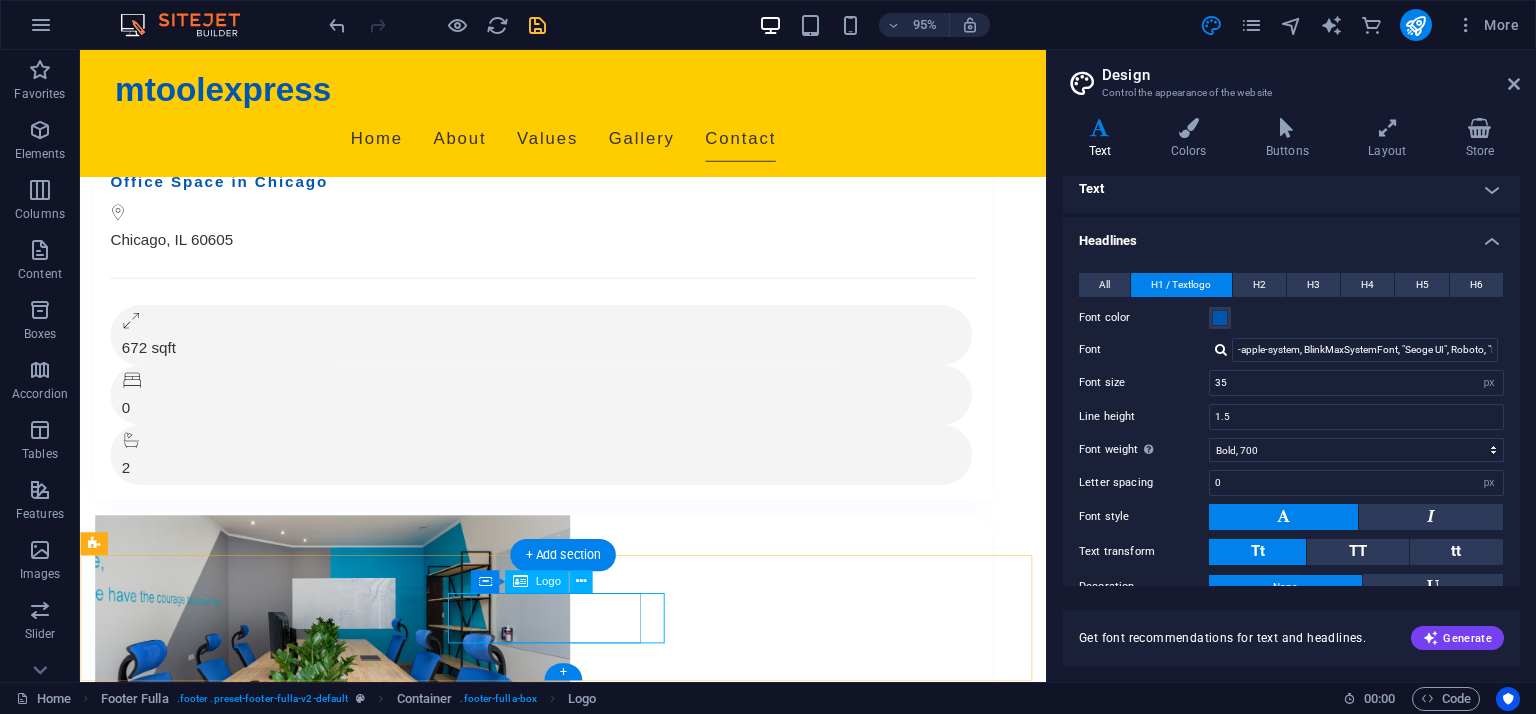 click on "mtoolexpress" at bounding box center (589, 6375) 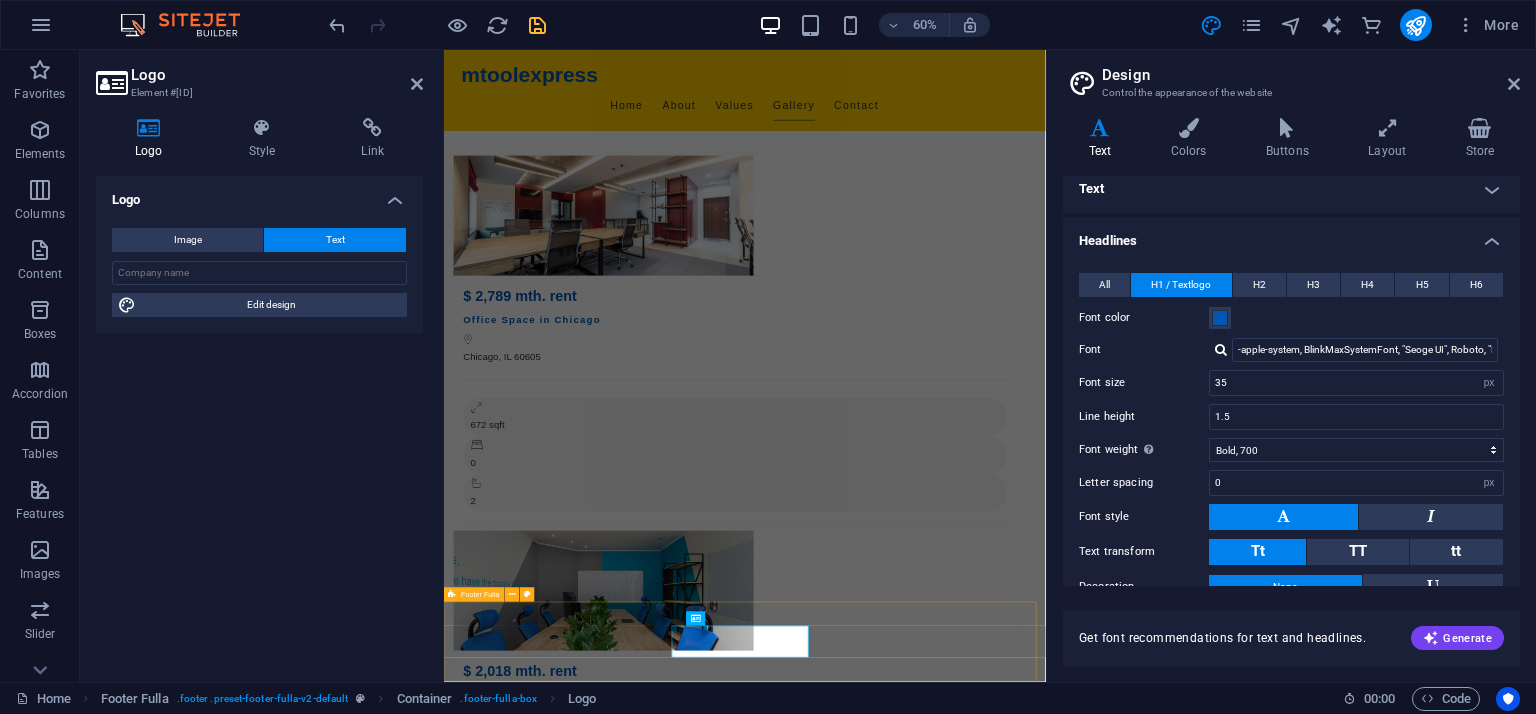 scroll, scrollTop: 2948, scrollLeft: 0, axis: vertical 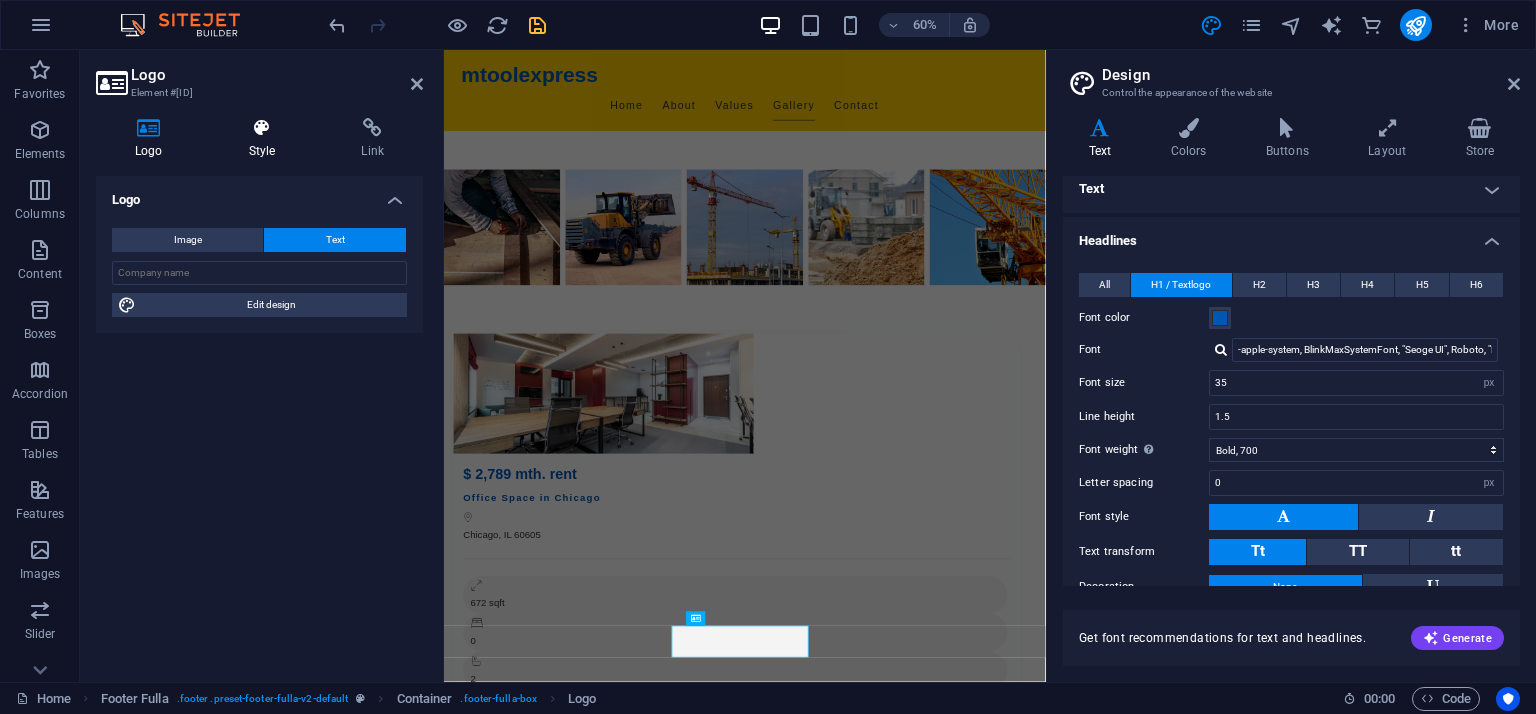 click at bounding box center (262, 128) 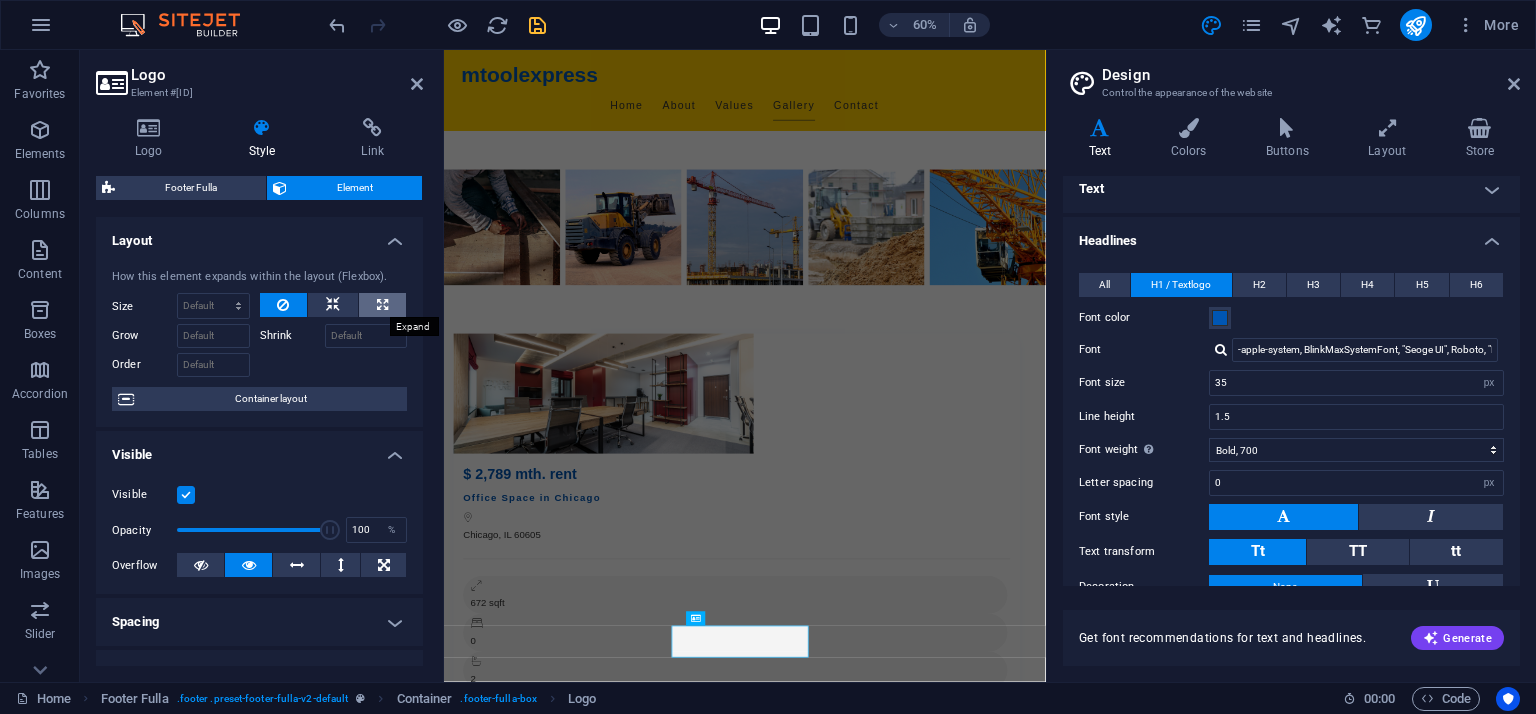 click at bounding box center [382, 305] 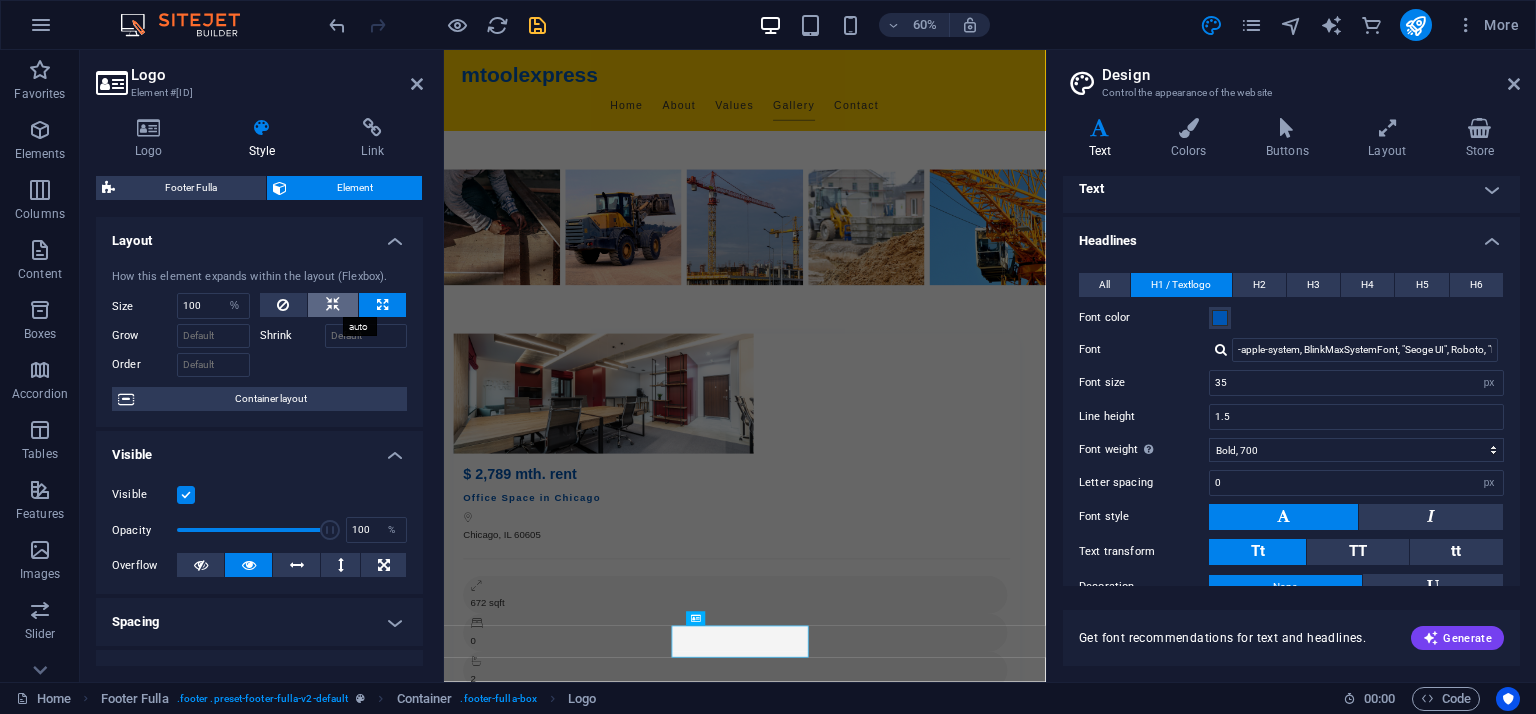 drag, startPoint x: 325, startPoint y: 301, endPoint x: 311, endPoint y: 301, distance: 14 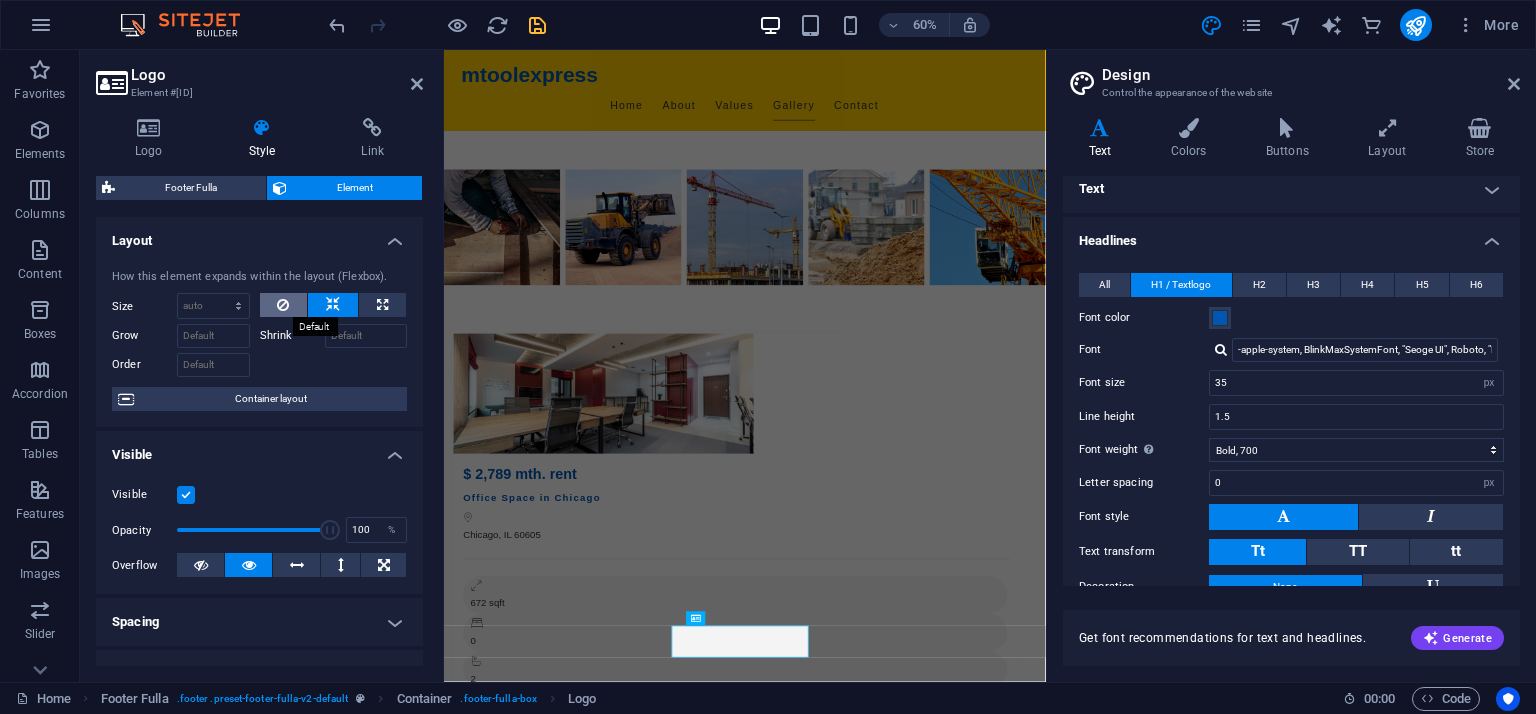 click at bounding box center (284, 305) 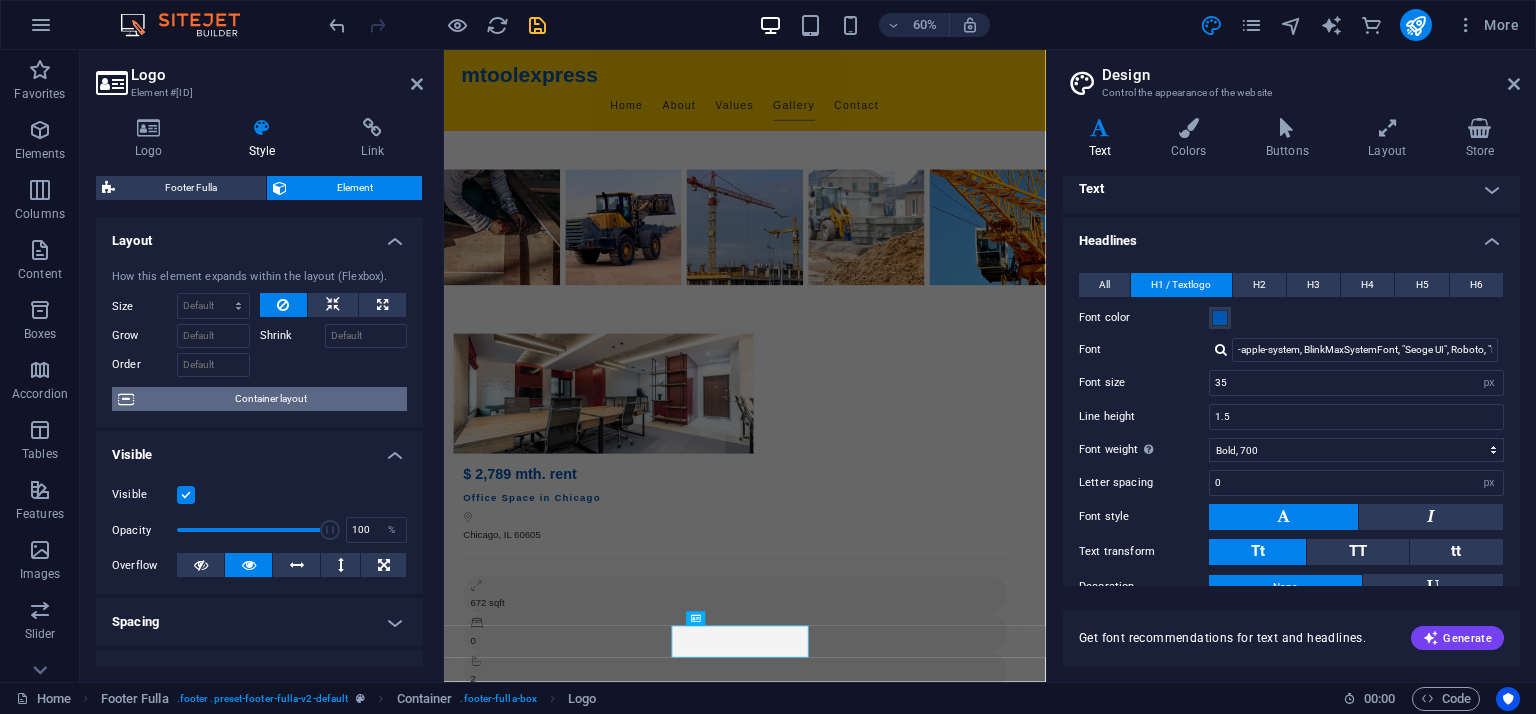click on "Container layout" at bounding box center [270, 399] 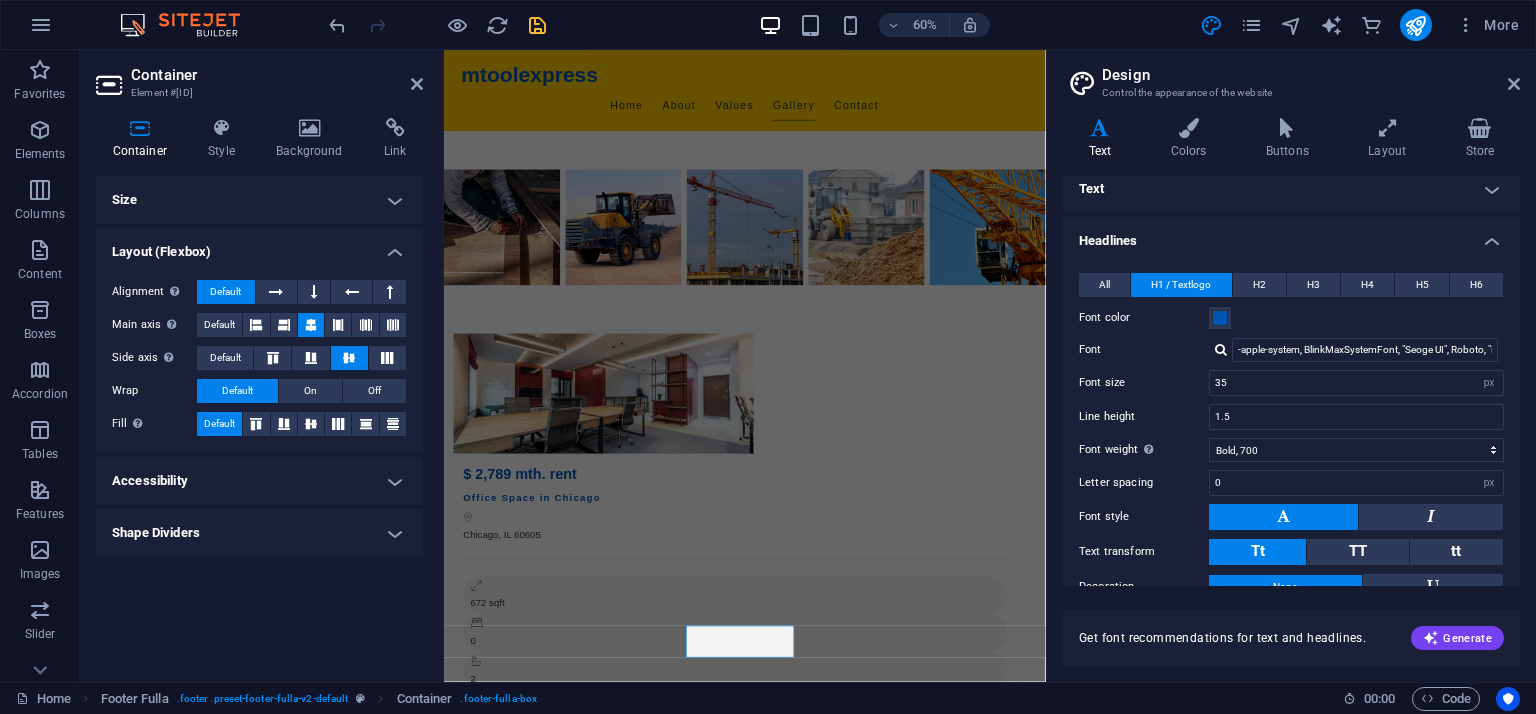 click on "Layout (Flexbox)" at bounding box center (259, 246) 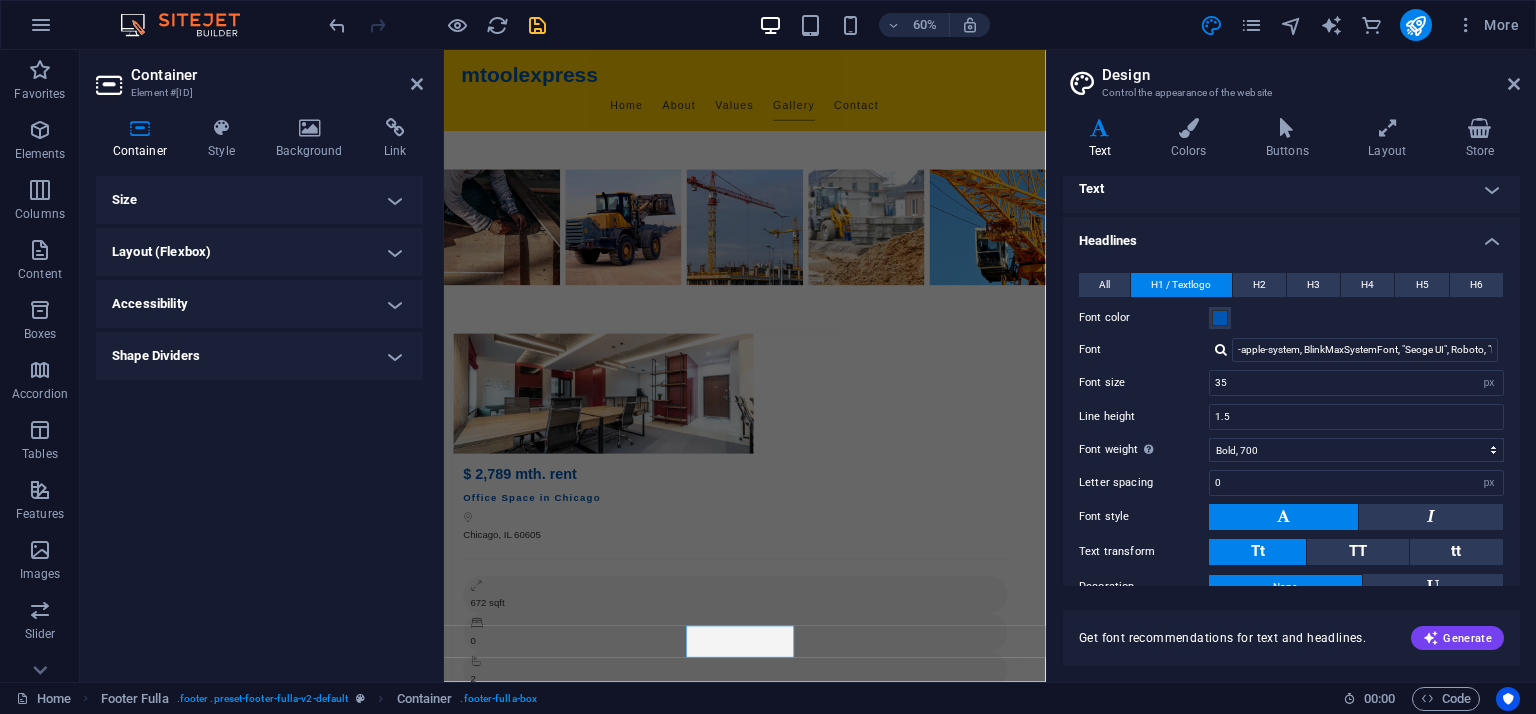 click on "Size" at bounding box center [259, 200] 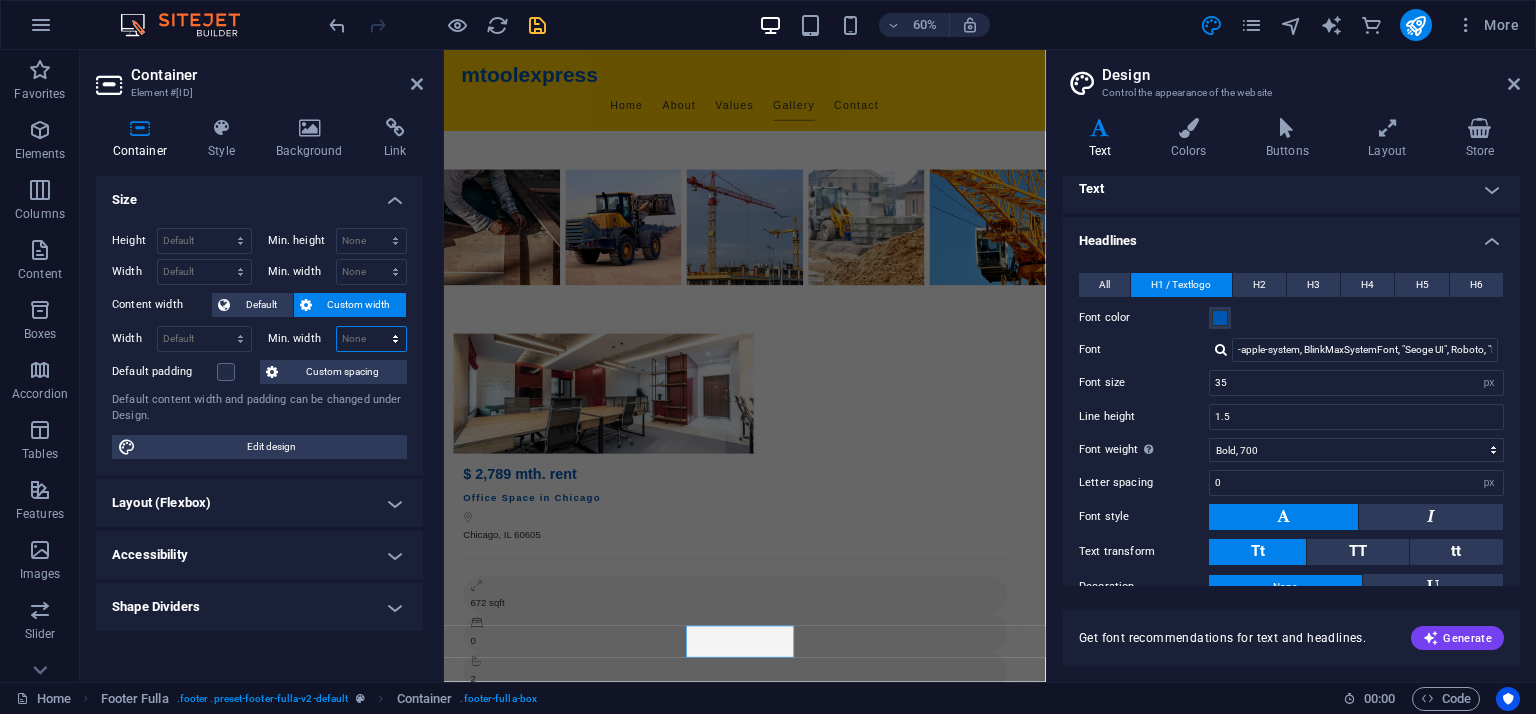click on "None px rem % vh vw" at bounding box center (372, 339) 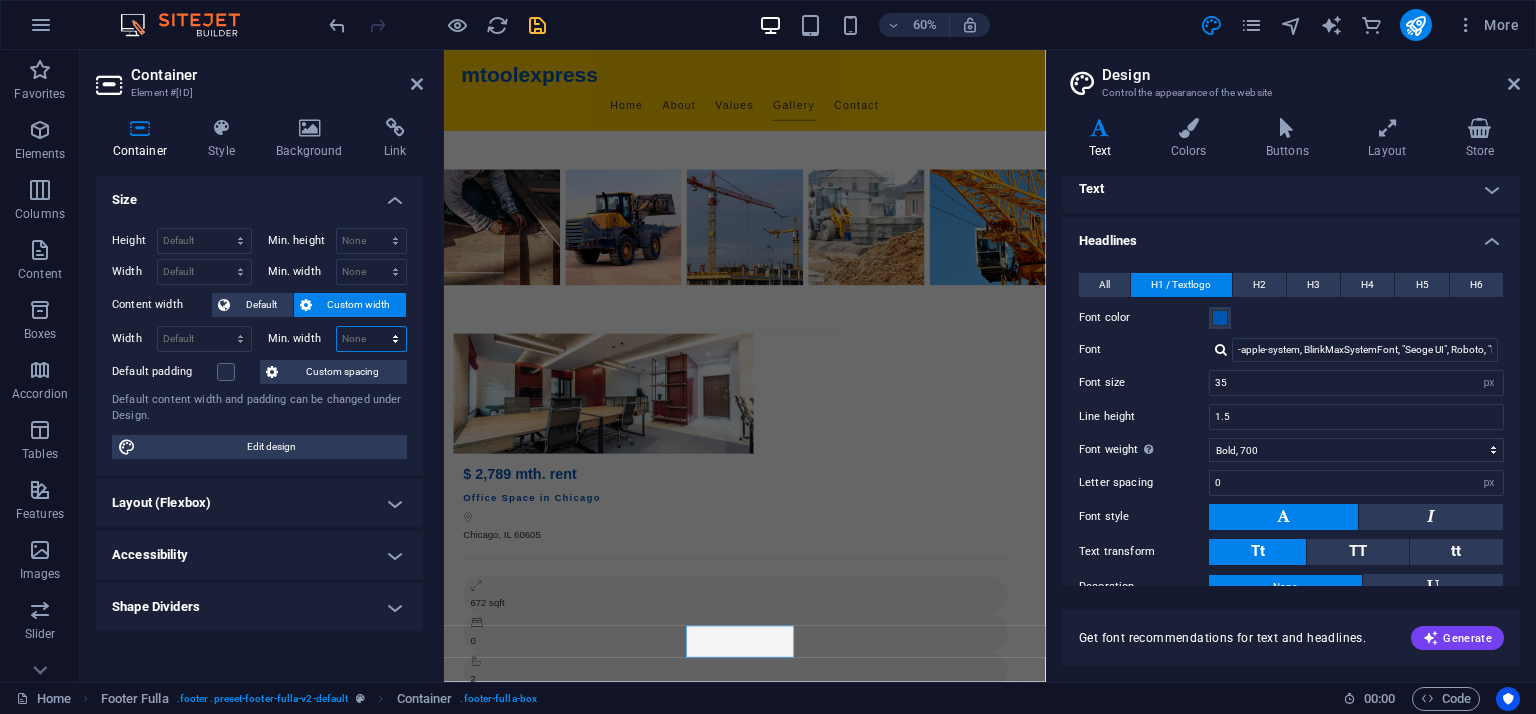 select on "px" 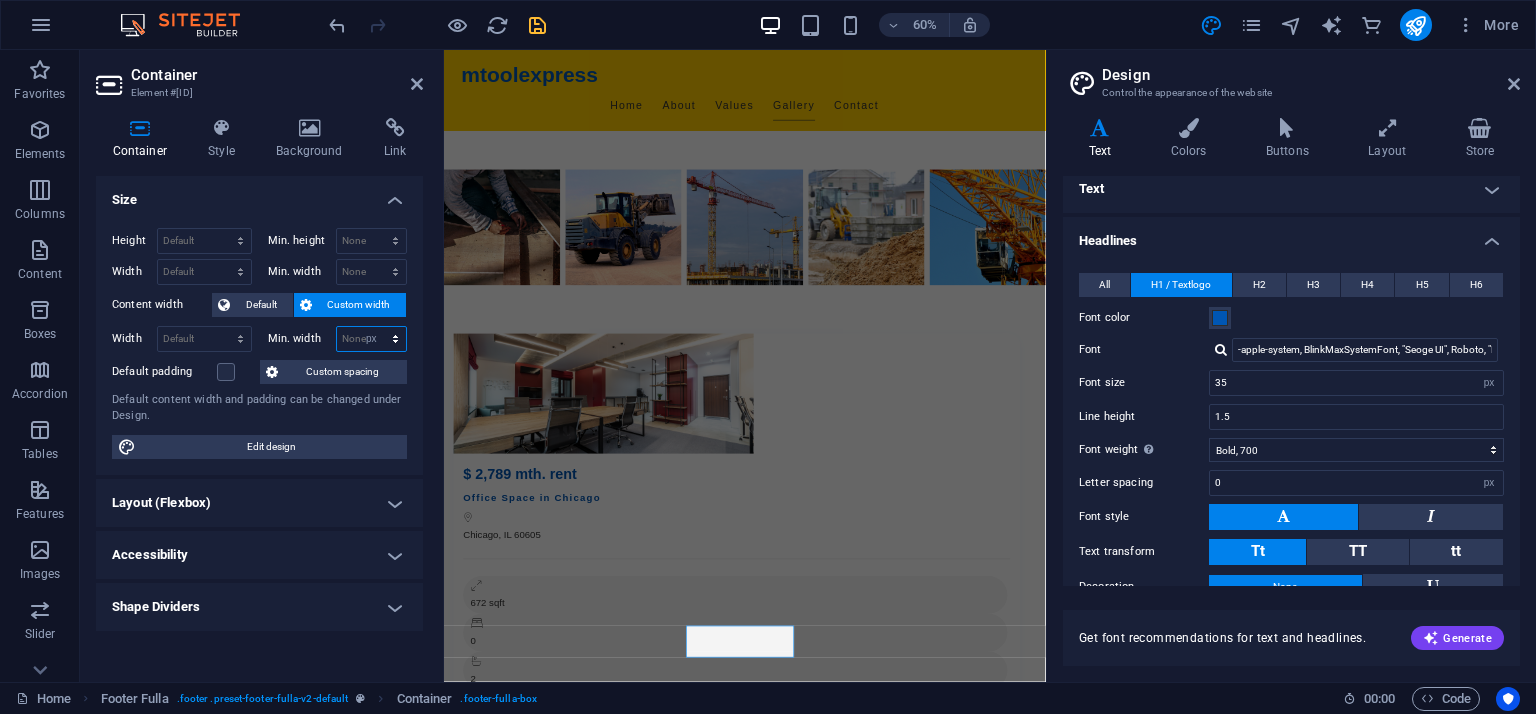 click on "None px rem % vh vw" at bounding box center (372, 339) 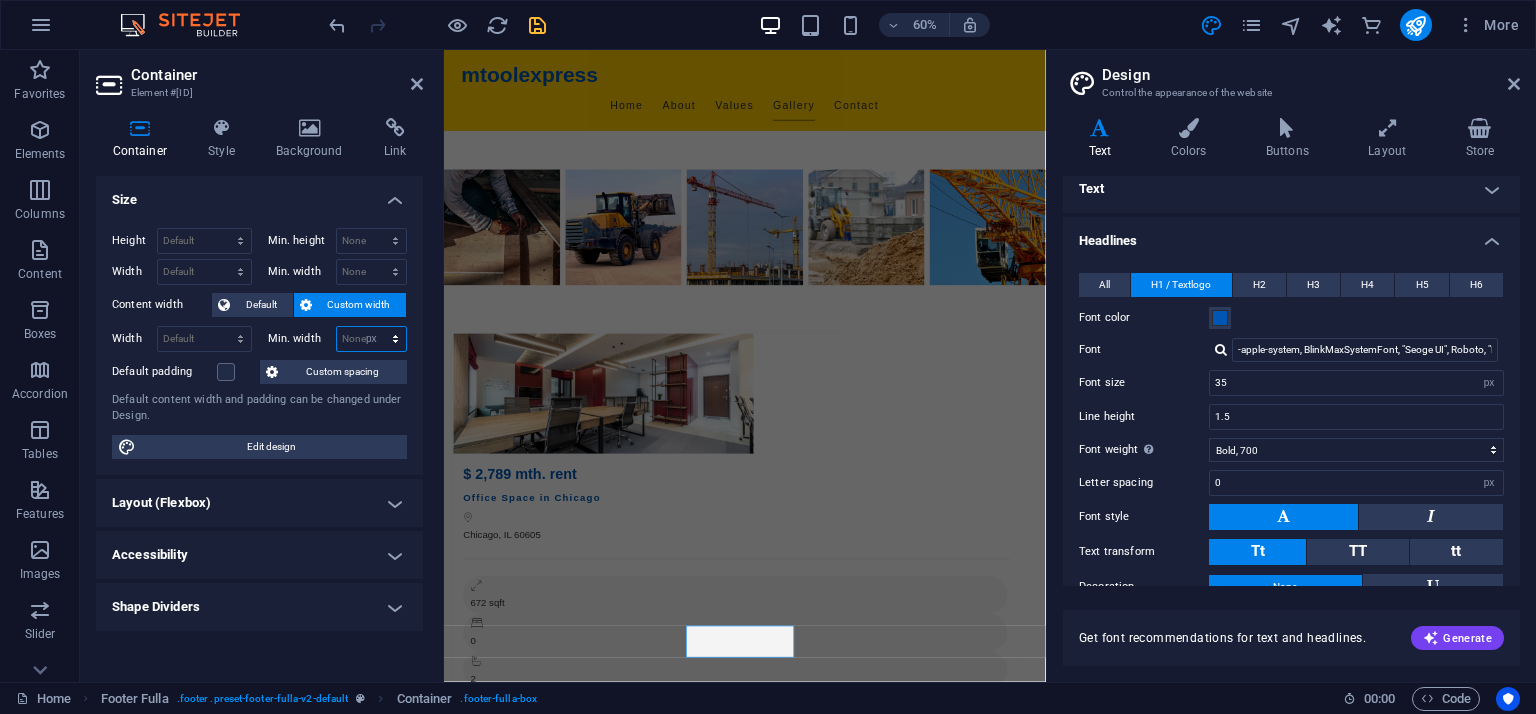type on "0" 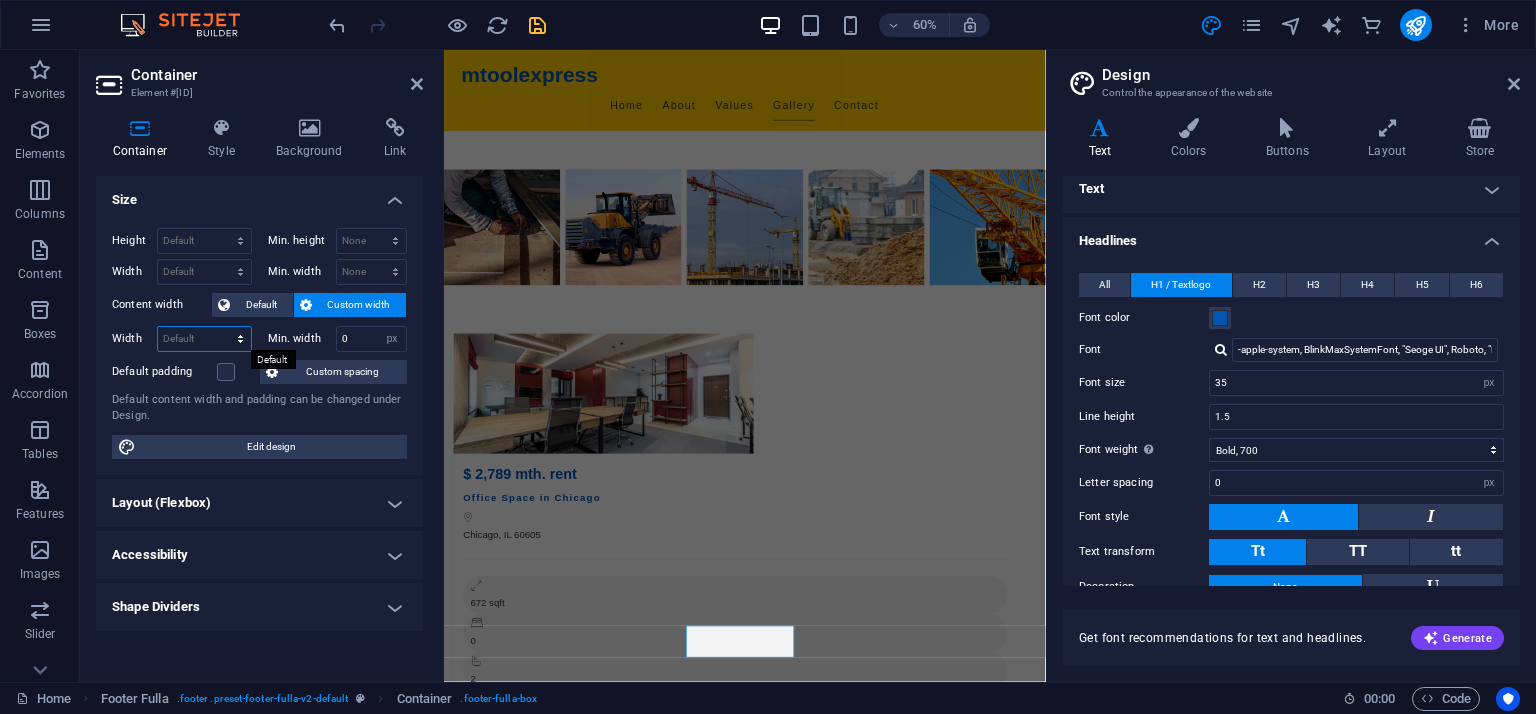 click on "Default px rem % em vh vw" at bounding box center (204, 339) 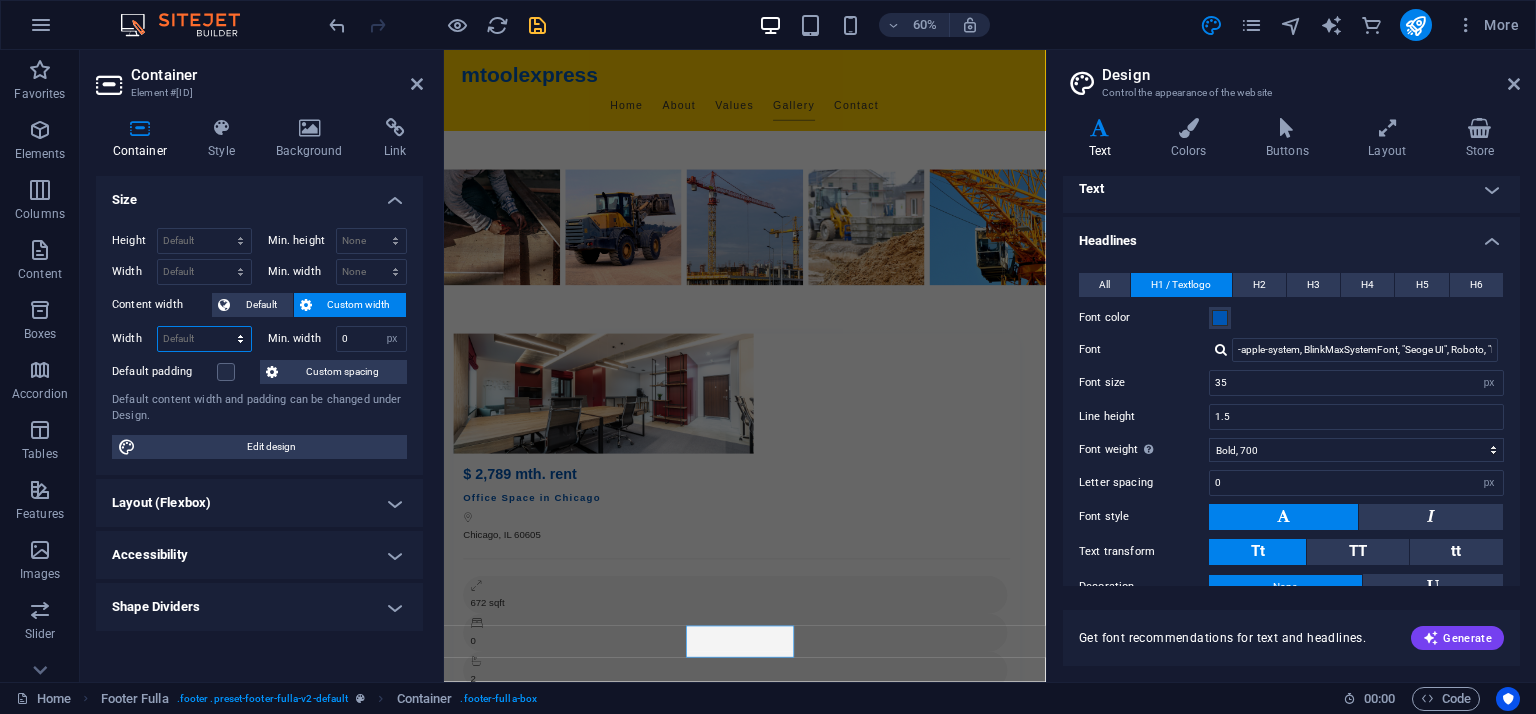 select on "px" 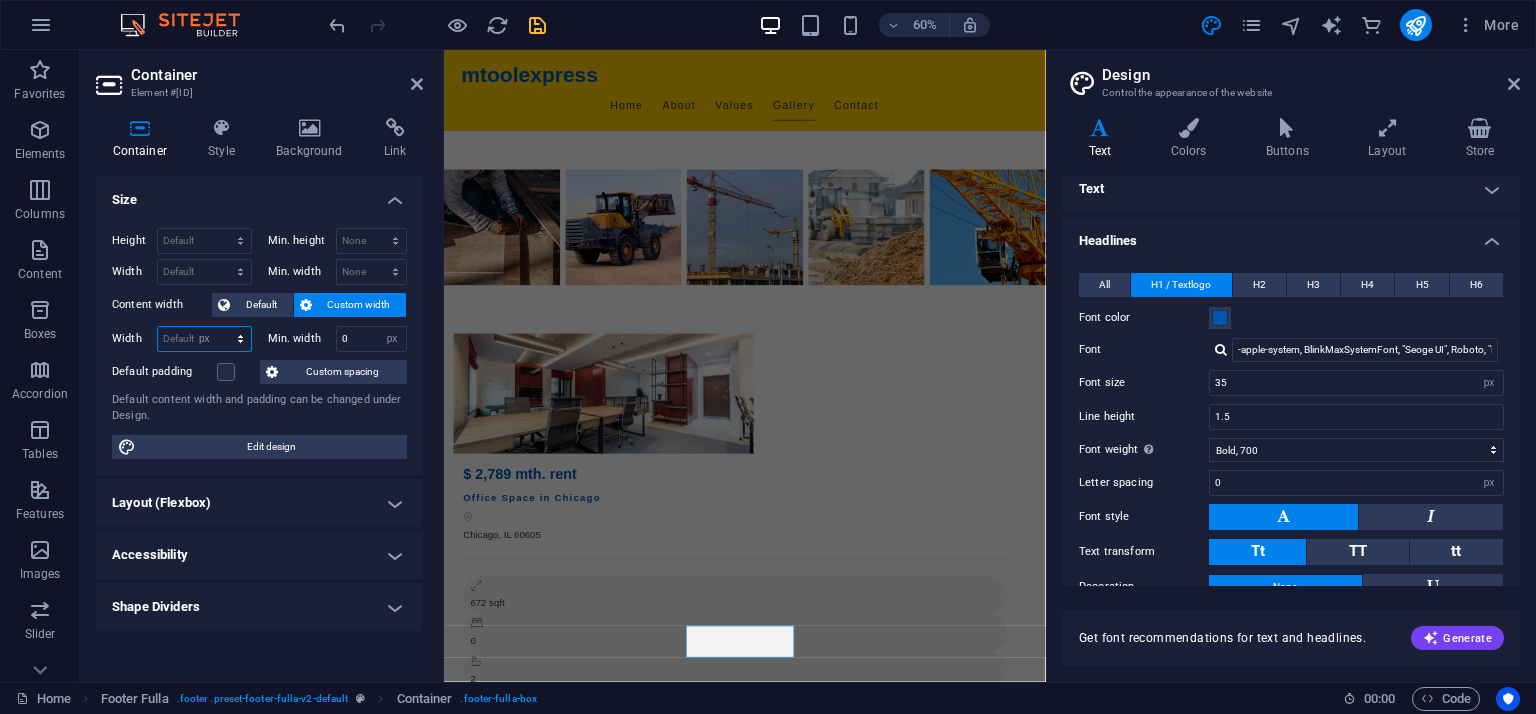 click on "Default px rem % em vh vw" at bounding box center [204, 339] 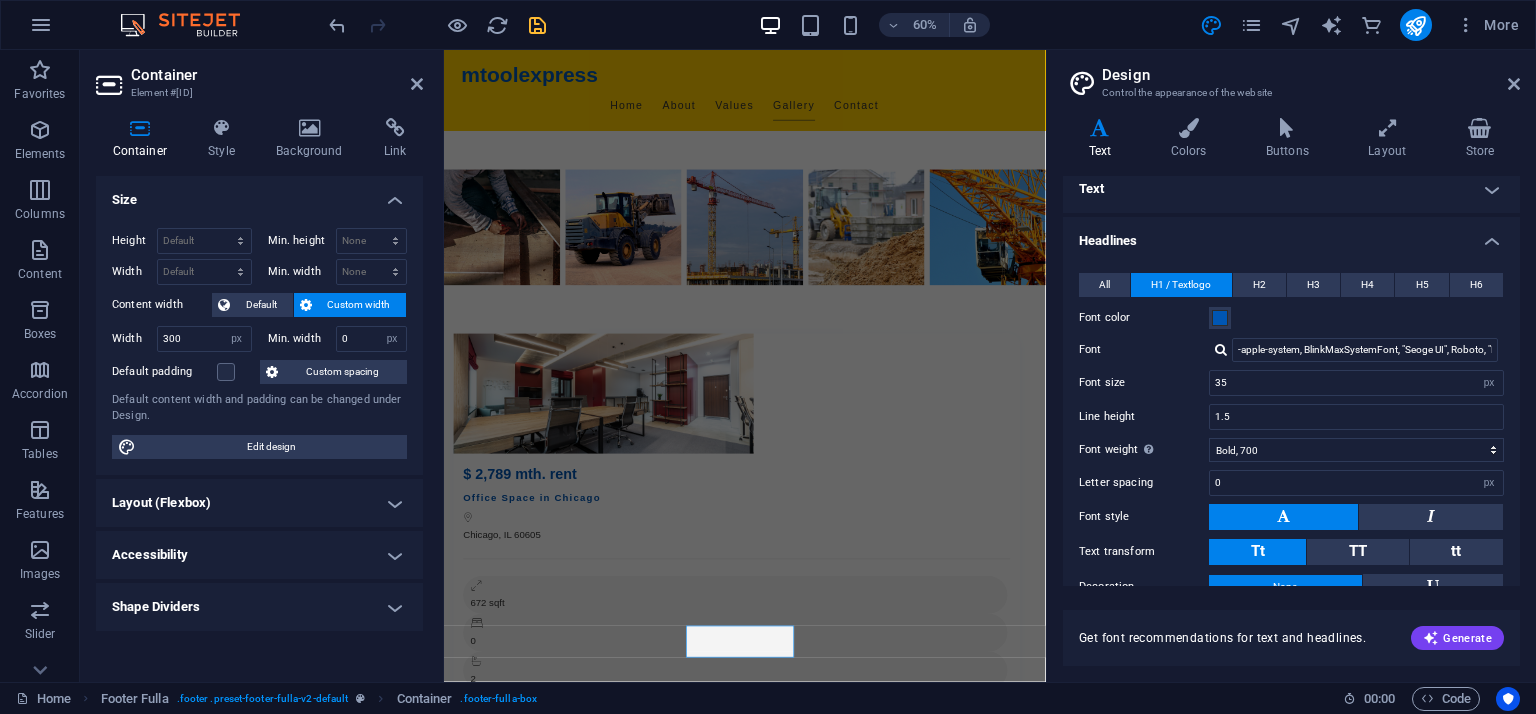 click on "Min. width 0 None px rem % vh vw" at bounding box center [334, 339] 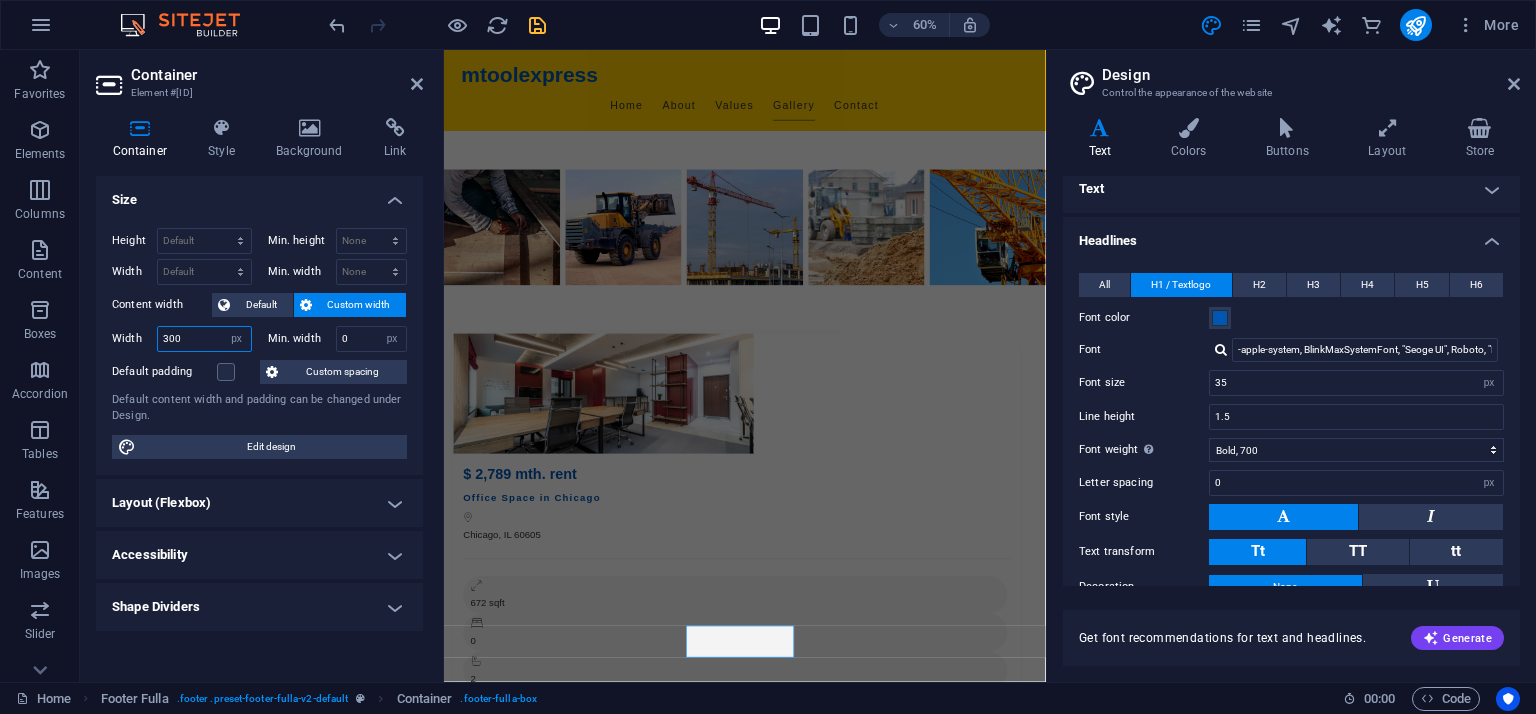 click on "300" at bounding box center [204, 339] 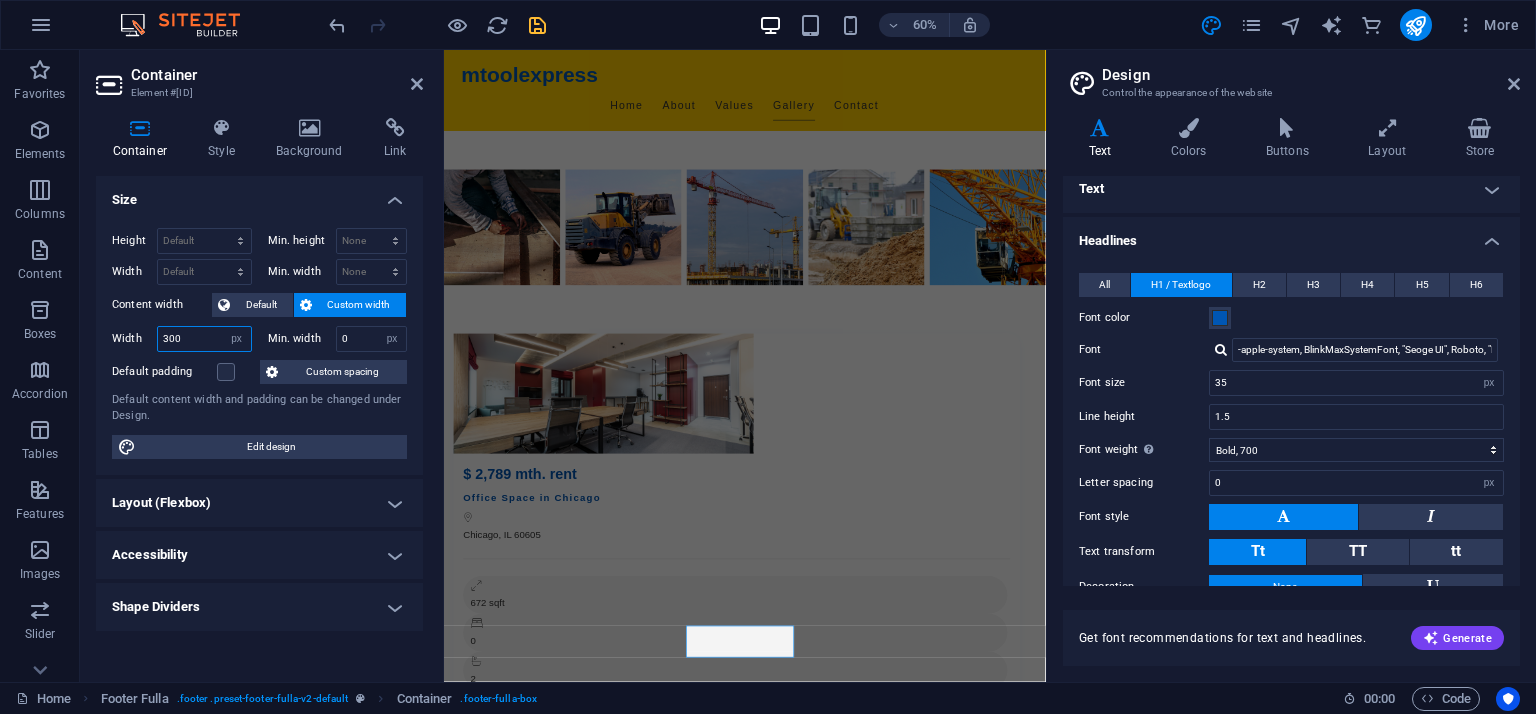 click on "Height Default px rem % vh vw Min. height None px rem % vh vw Width Default px rem % em vh vw Min. width None px rem % vh vw Content width Default Custom width Width 300 Default px rem % em vh vw Min. width 0 None px rem % vh vw Default padding Custom spacing Default content width and padding can be changed under Design. Edit design" at bounding box center [259, 343] 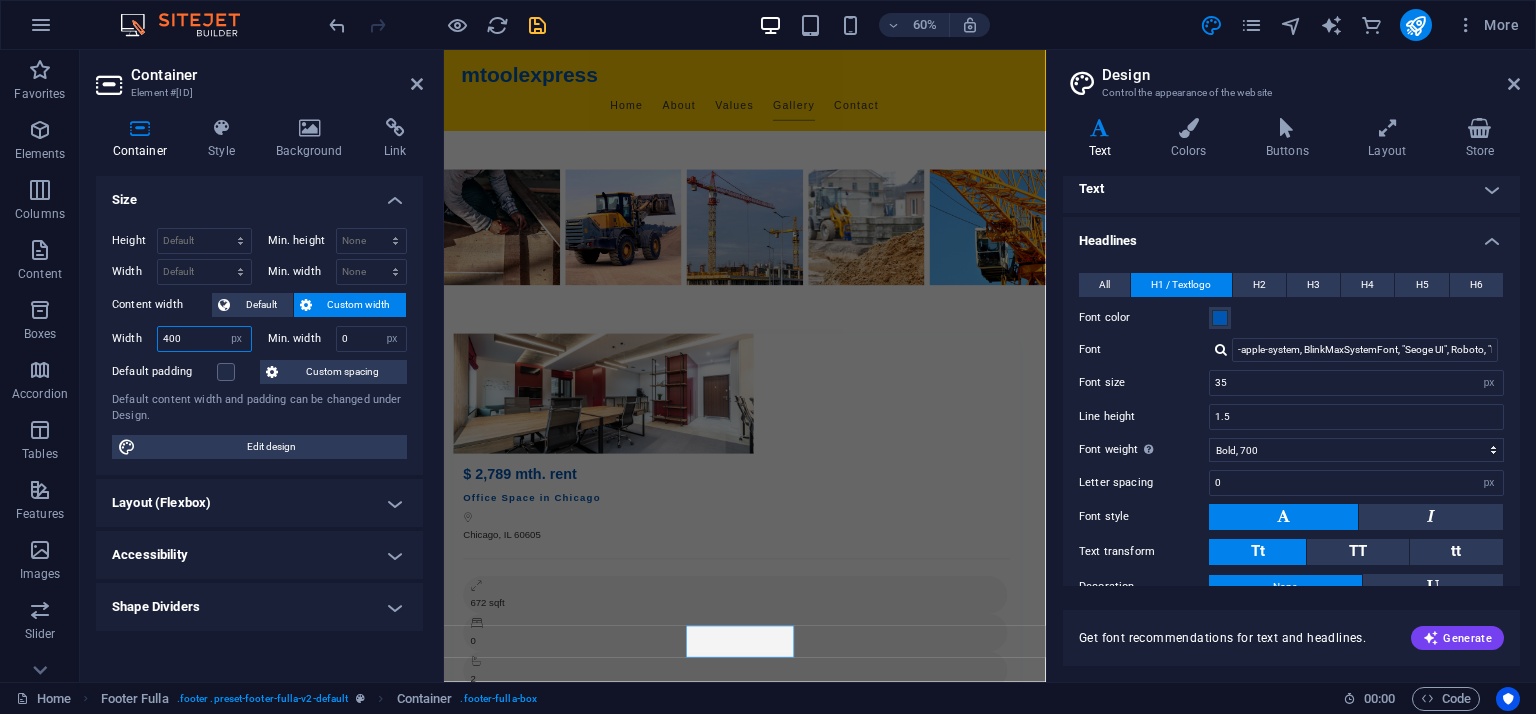 type on "400" 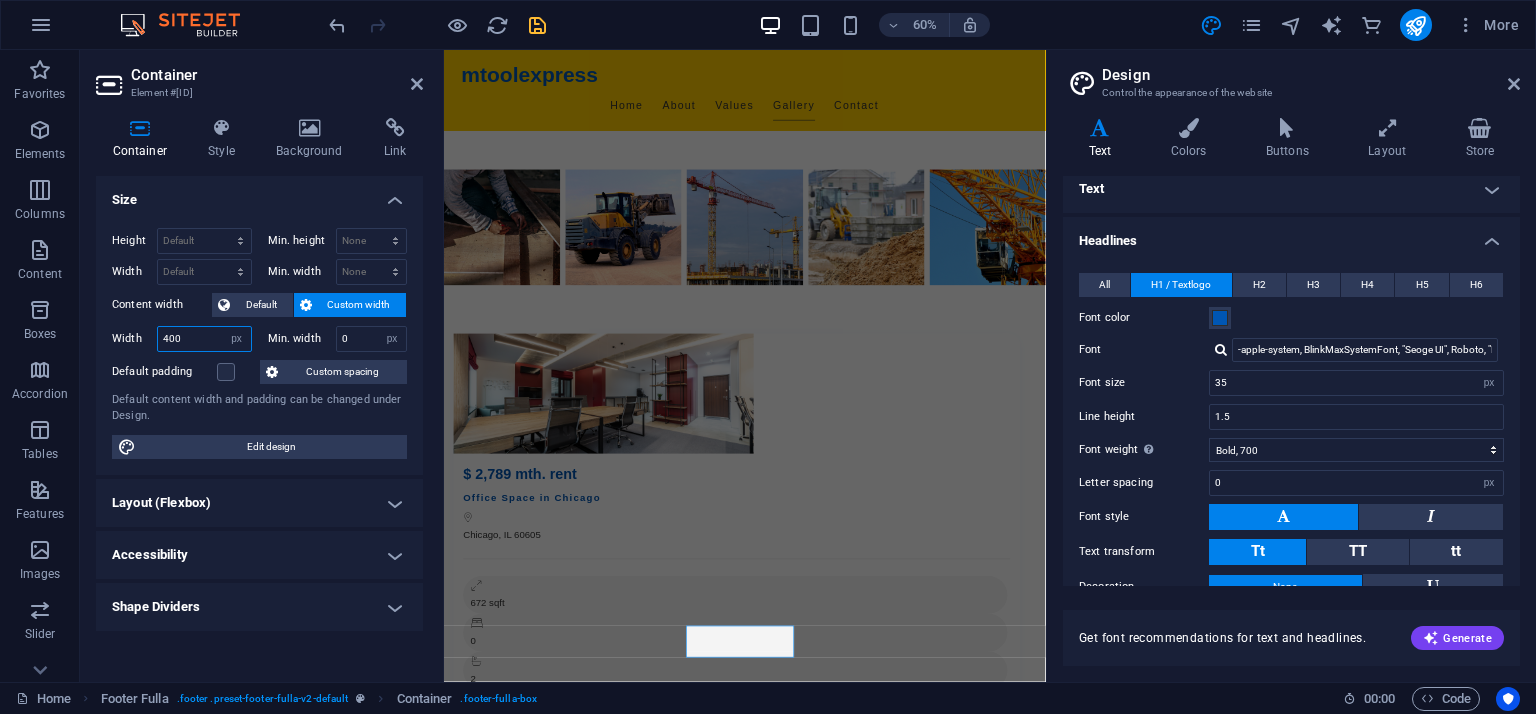 click on "400" at bounding box center (204, 339) 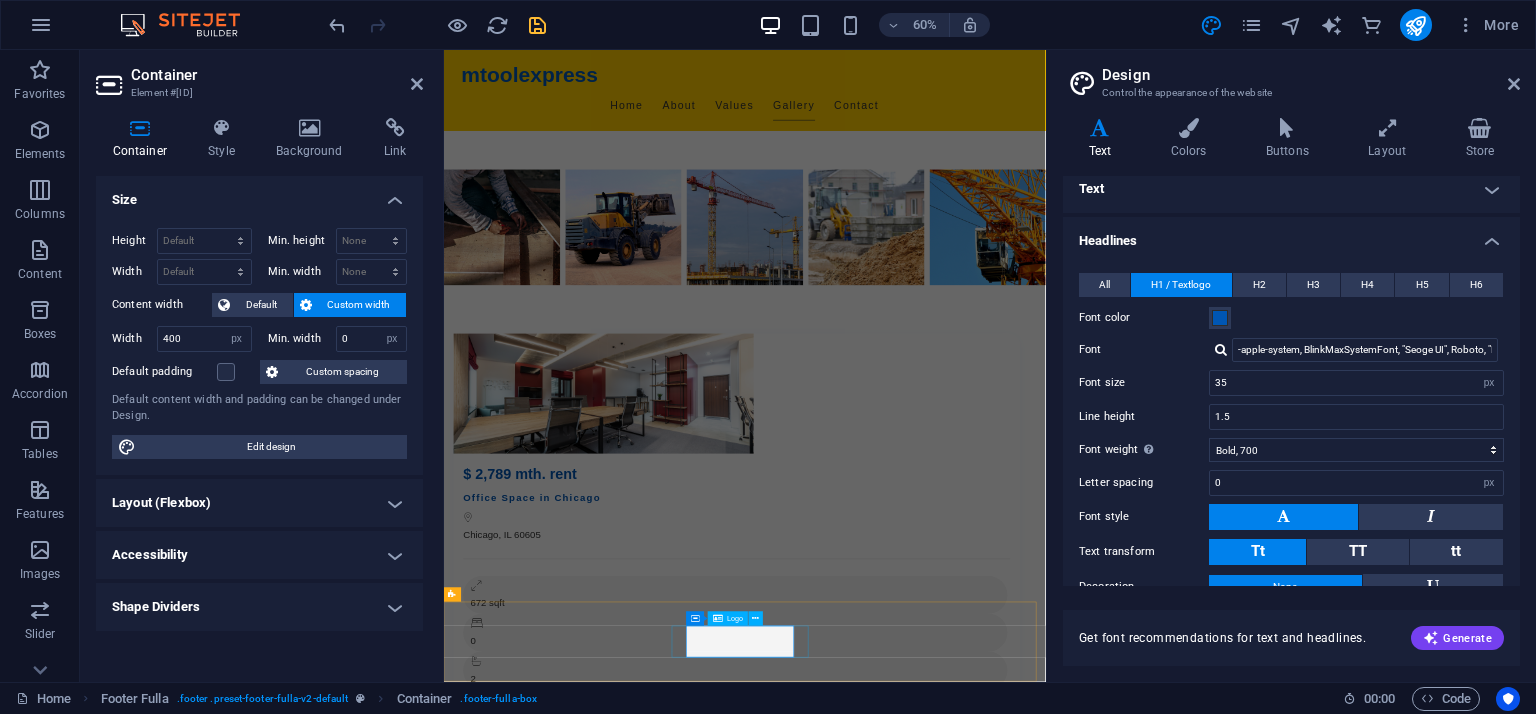 click on "mtoolexpress" at bounding box center [666, 6983] 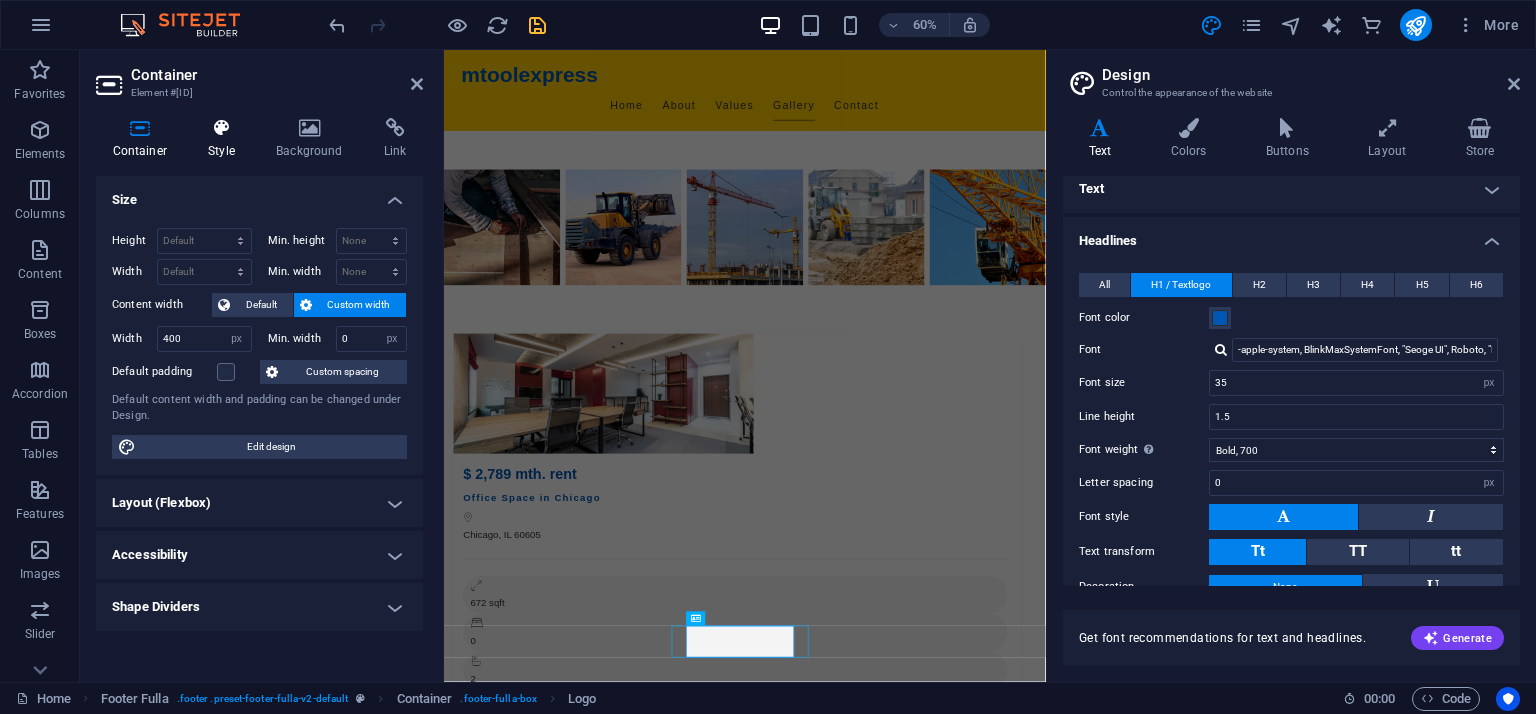 click on "Style" at bounding box center [226, 139] 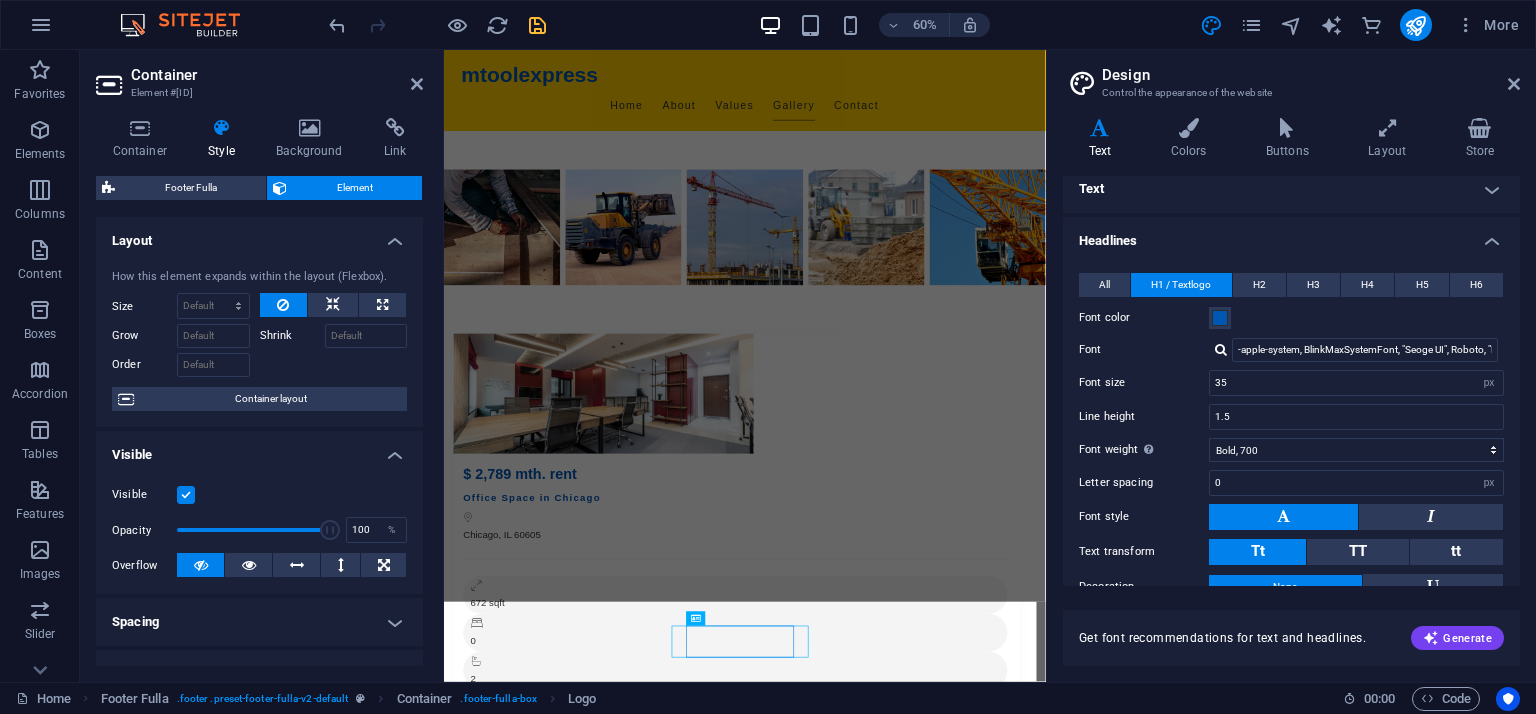 drag, startPoint x: 235, startPoint y: 197, endPoint x: 182, endPoint y: 237, distance: 66.4003 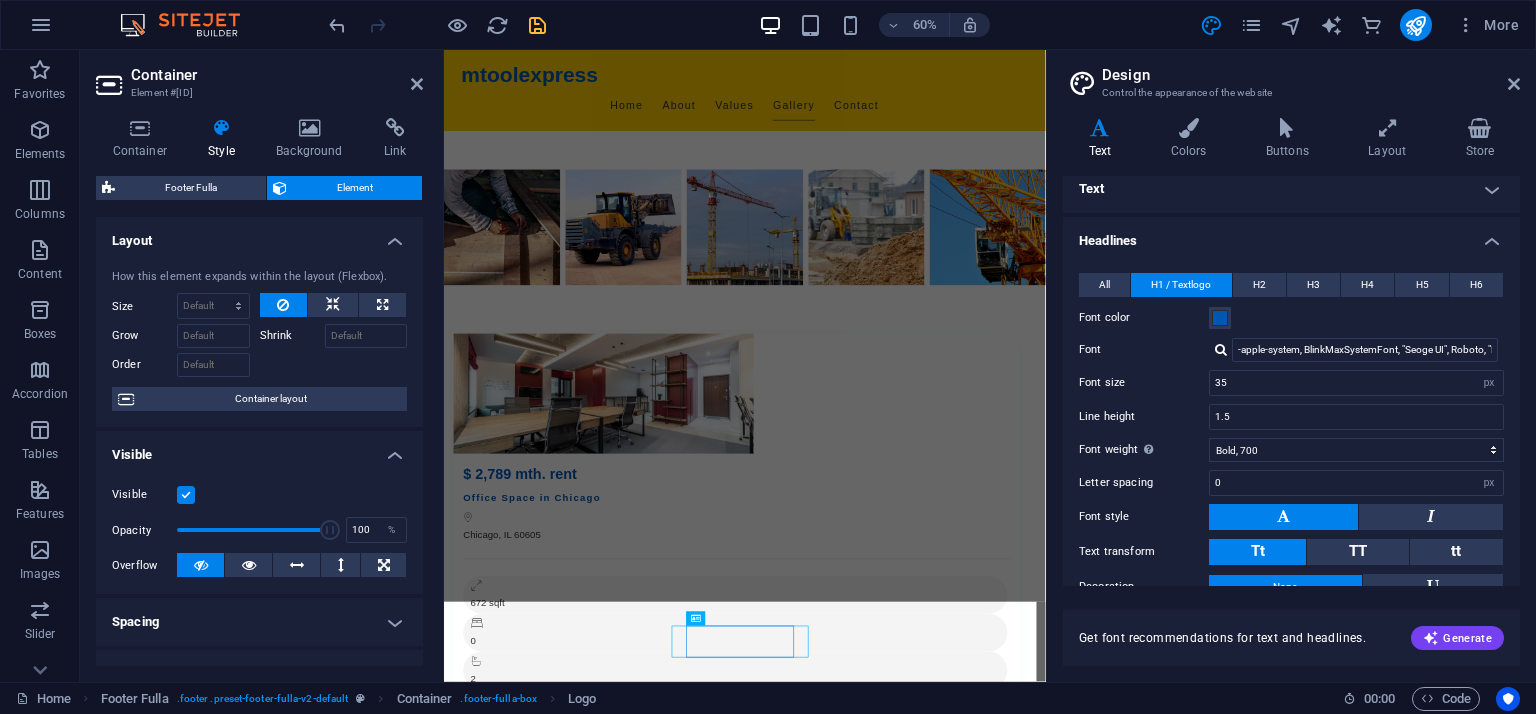 click on "Layout" at bounding box center (259, 235) 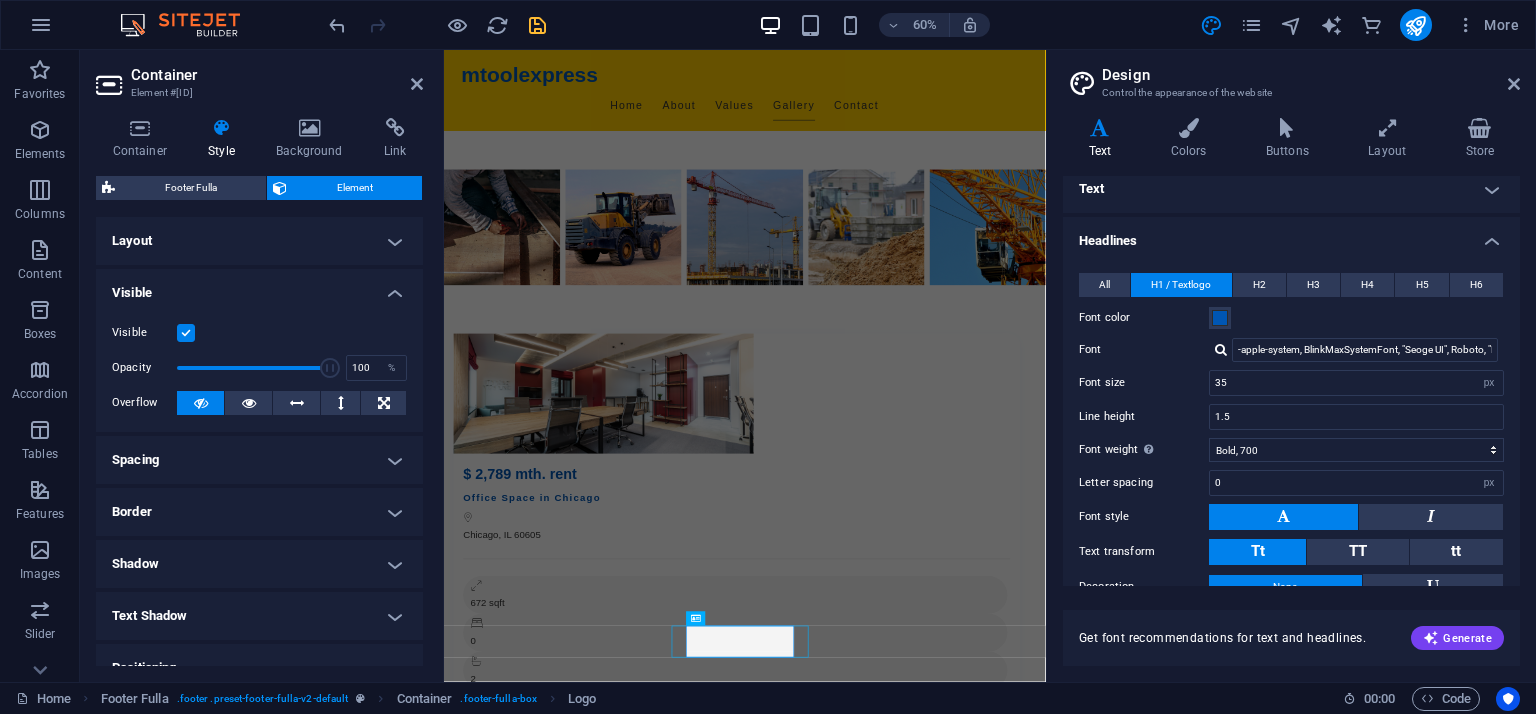 click on "Layout" at bounding box center (259, 241) 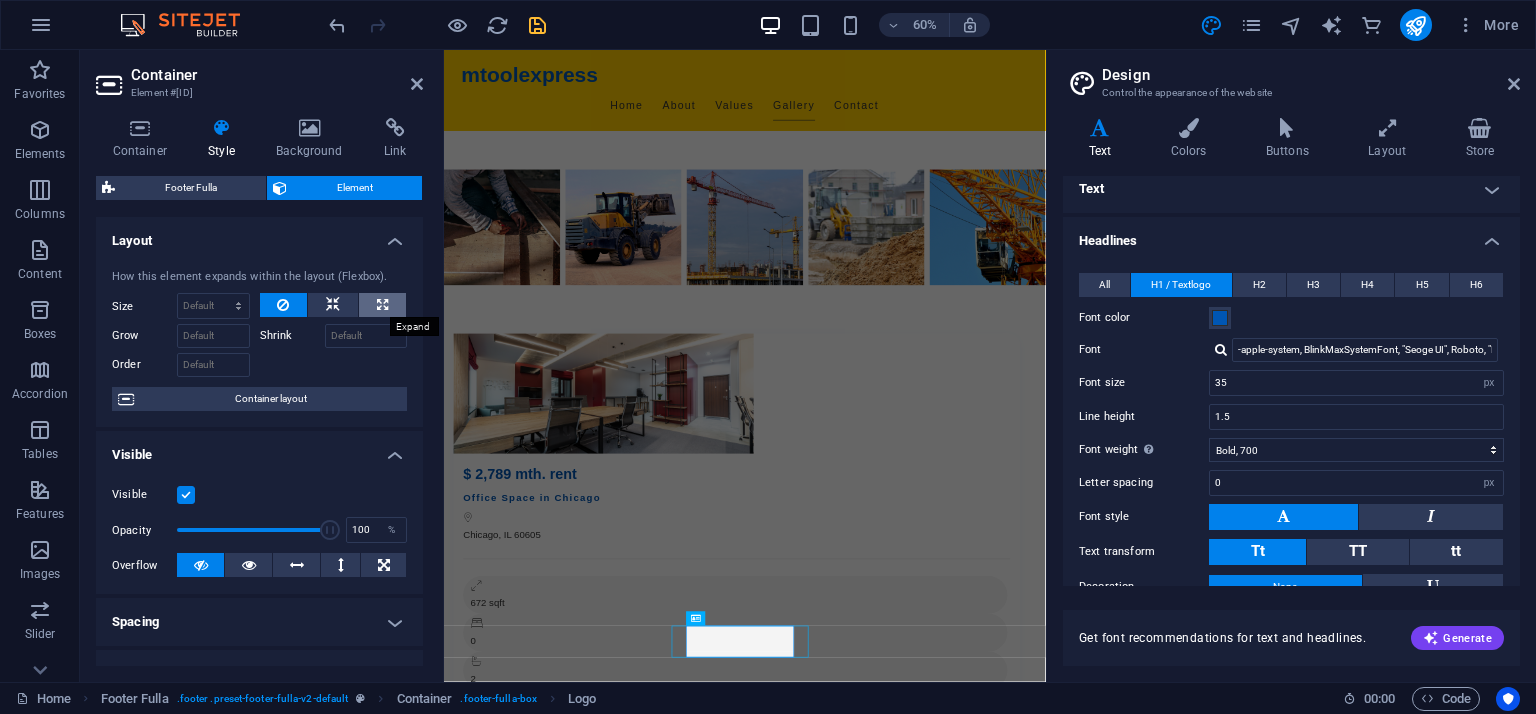 click at bounding box center [382, 305] 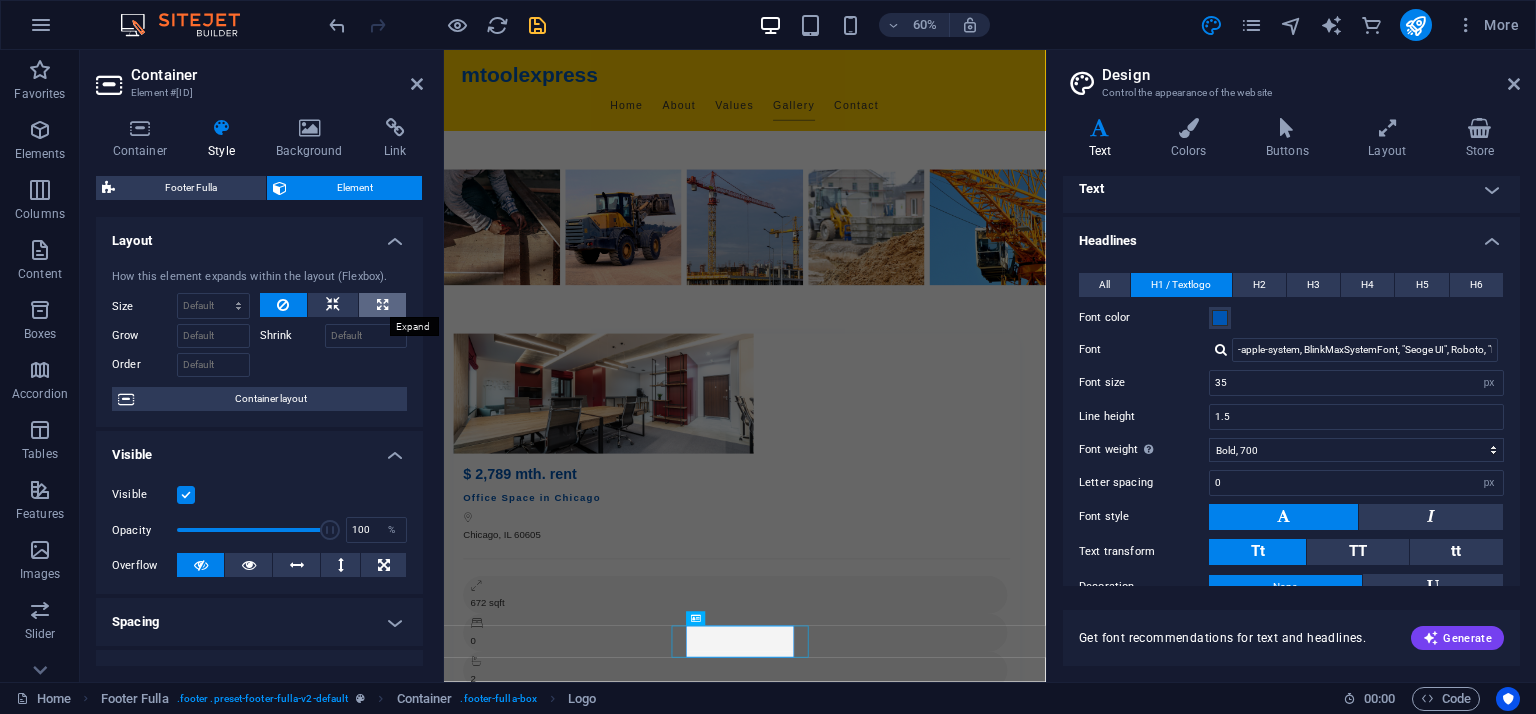type on "100" 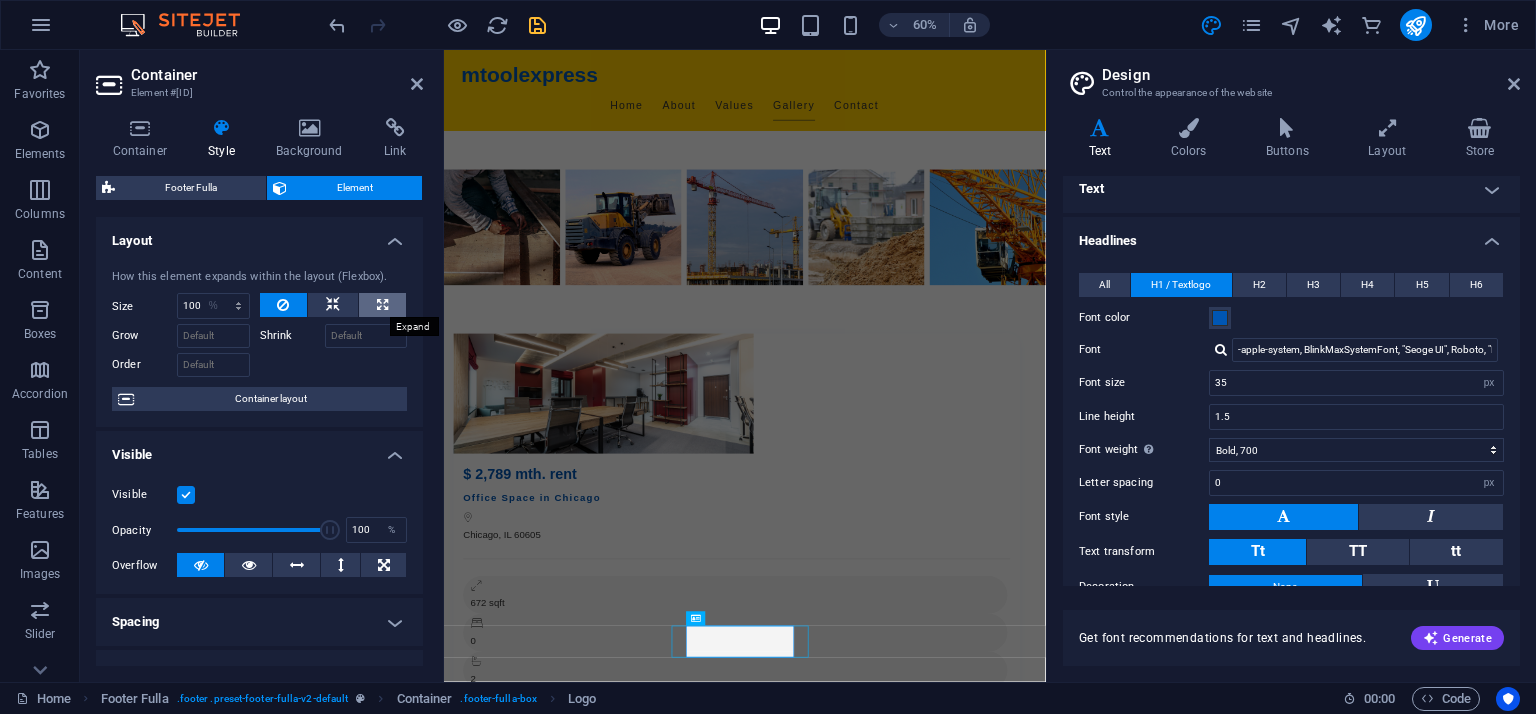 scroll, scrollTop: 3028, scrollLeft: 0, axis: vertical 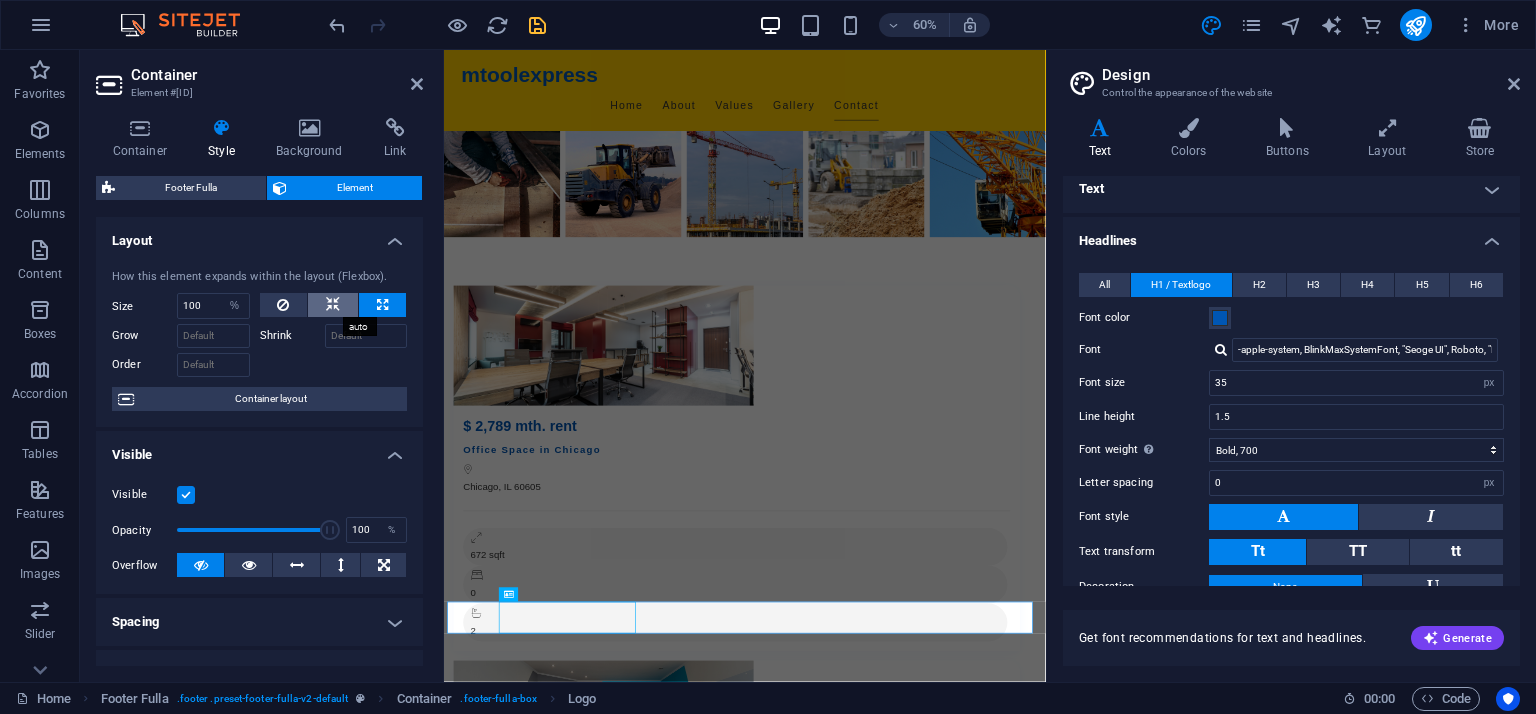click at bounding box center (333, 305) 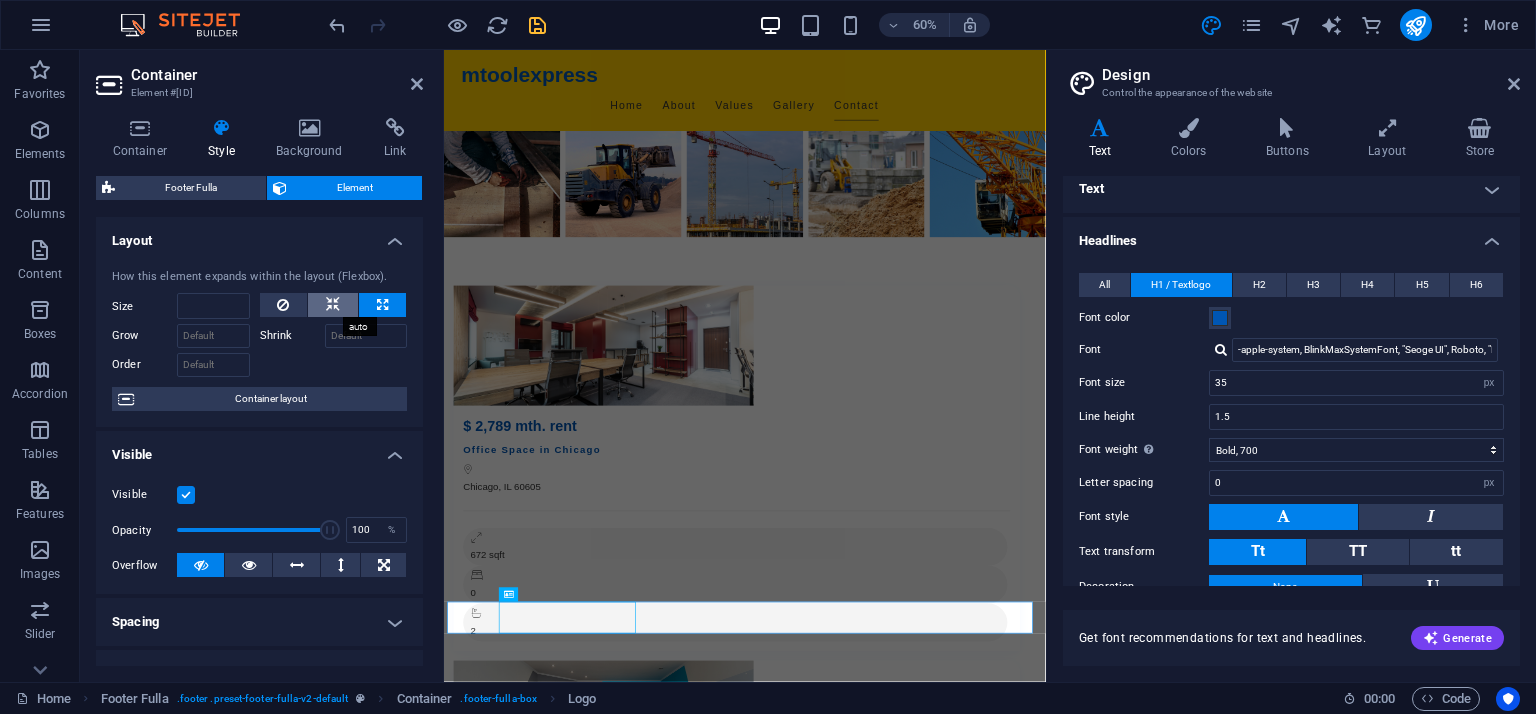 scroll, scrollTop: 2988, scrollLeft: 0, axis: vertical 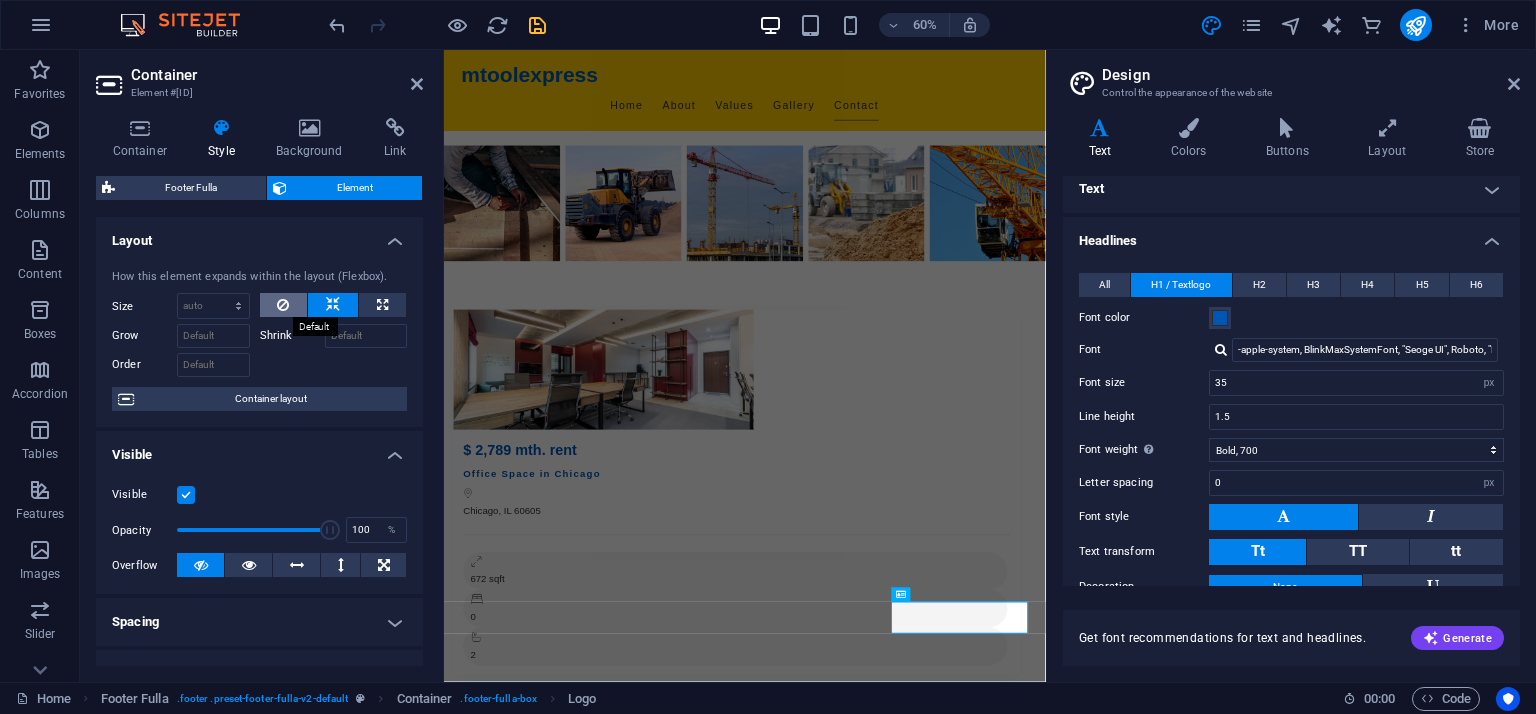click at bounding box center [283, 305] 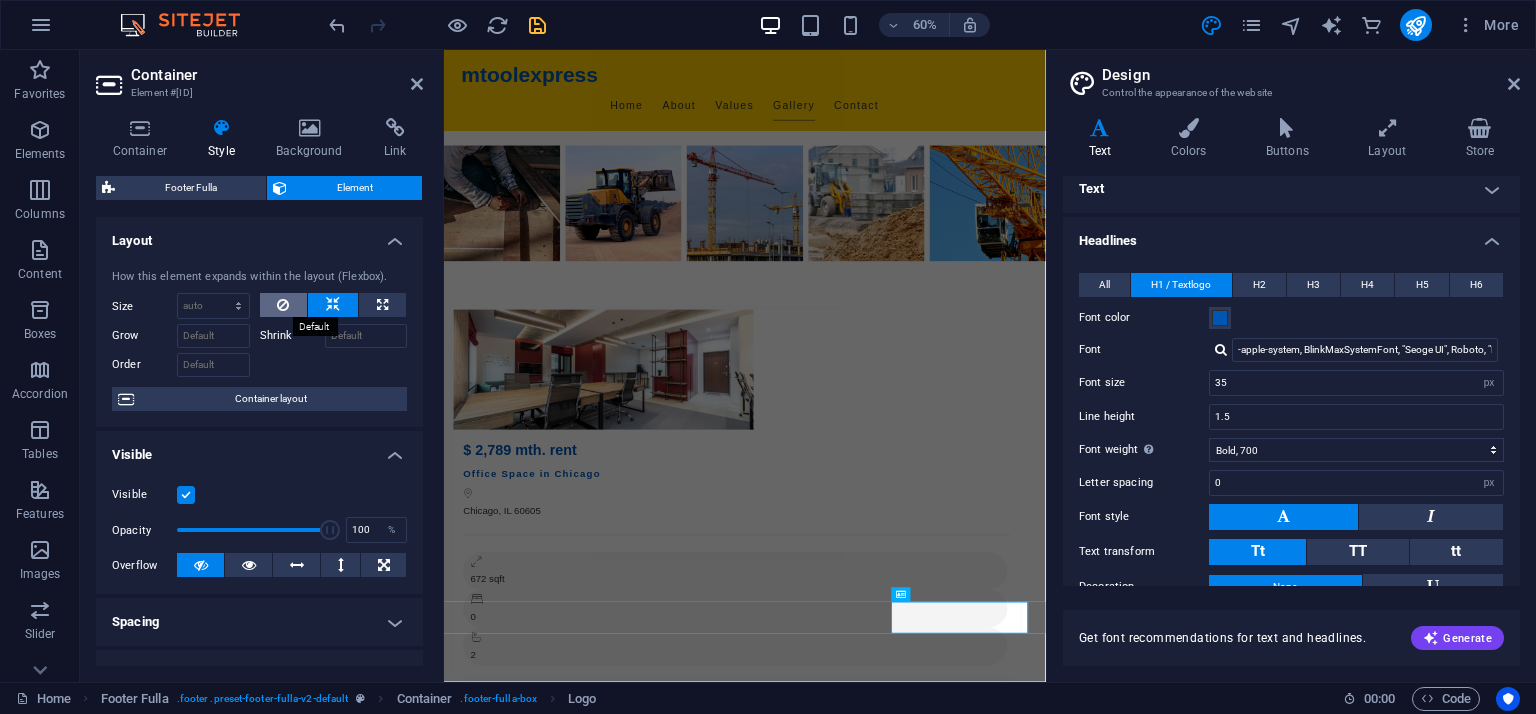 scroll, scrollTop: 2948, scrollLeft: 0, axis: vertical 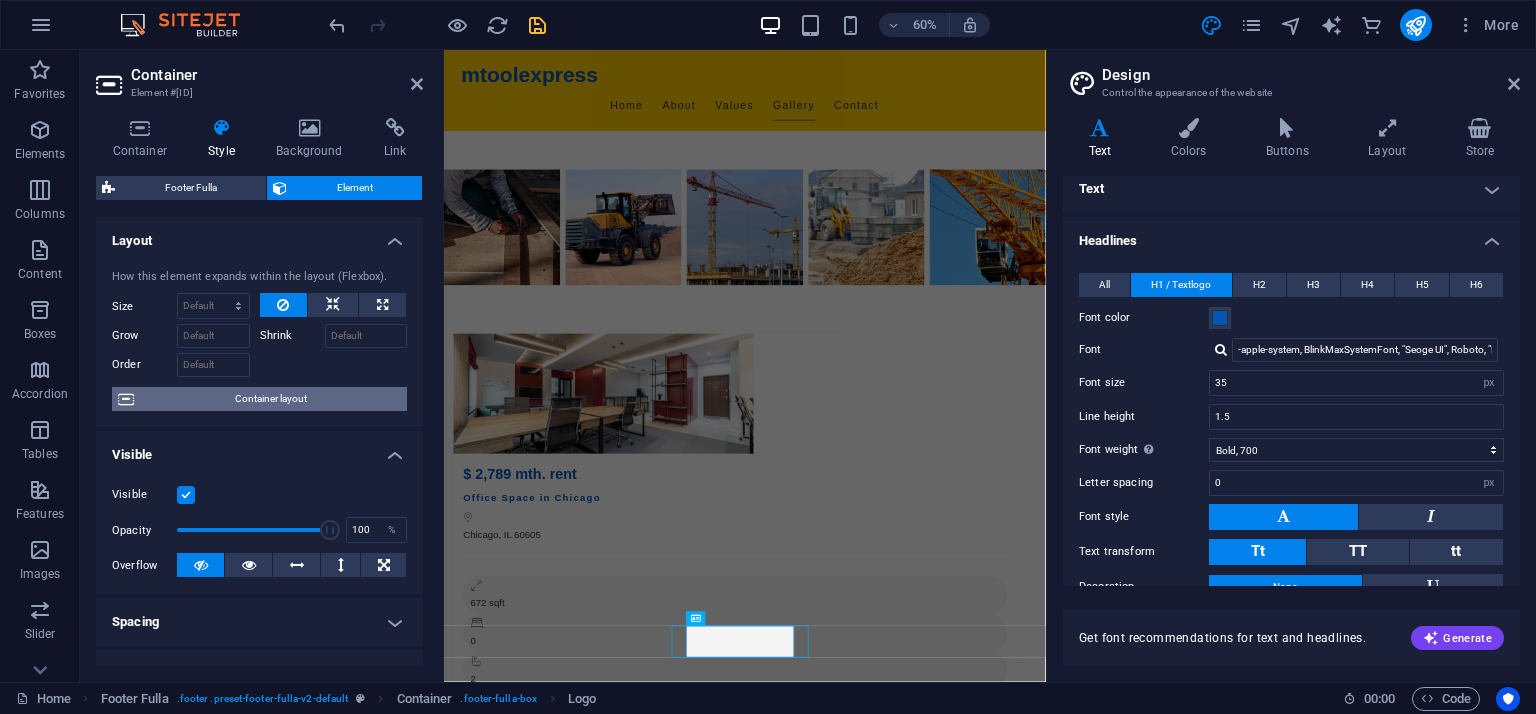 click on "Container layout" at bounding box center (270, 399) 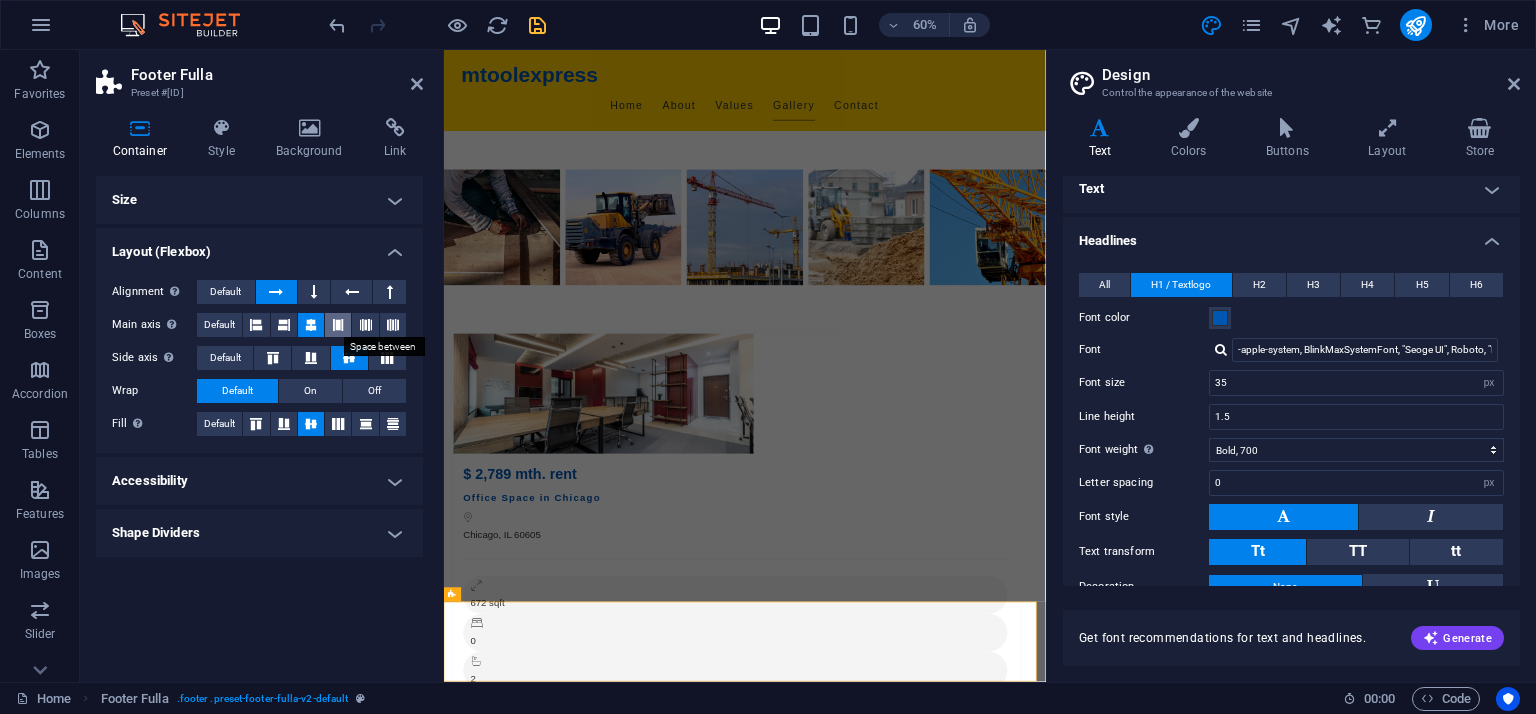 drag, startPoint x: 343, startPoint y: 327, endPoint x: 332, endPoint y: 325, distance: 11.18034 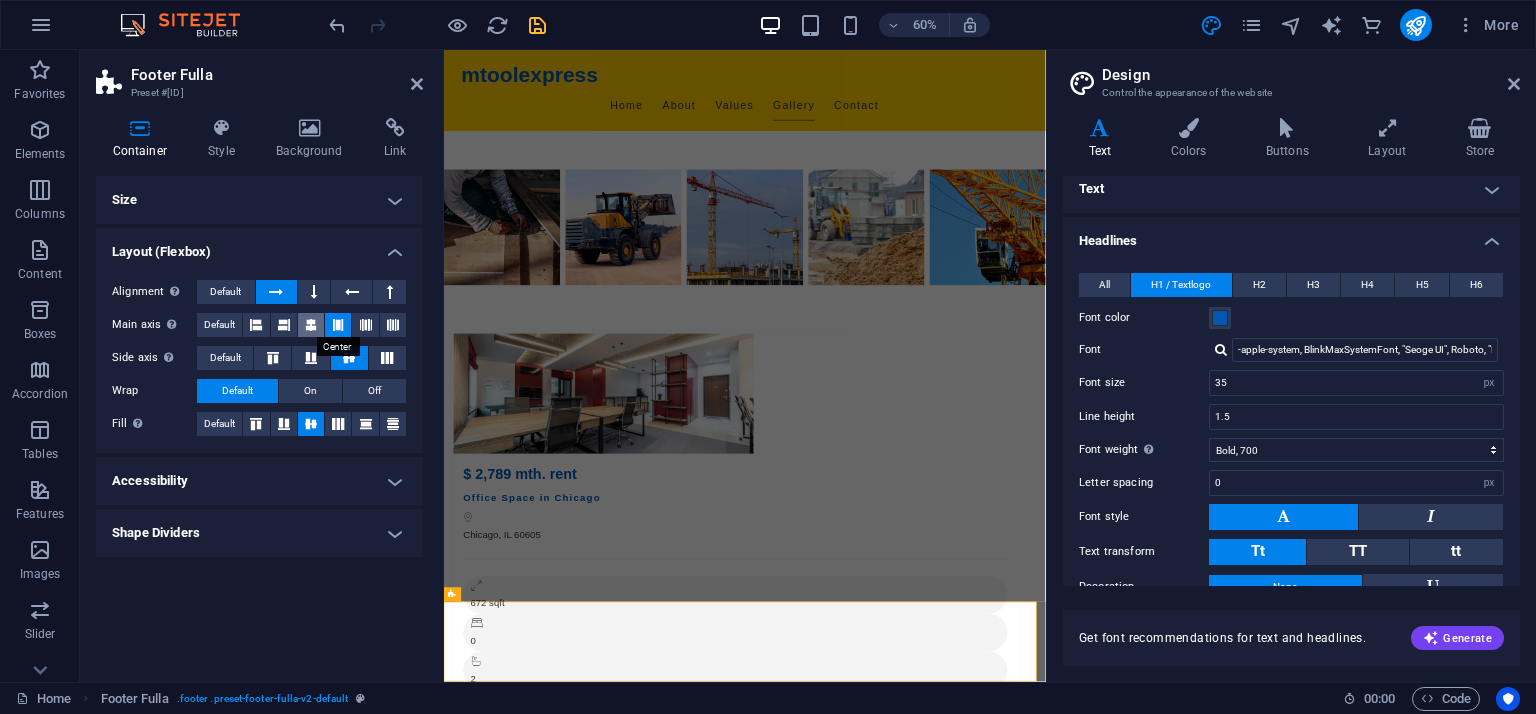 click at bounding box center [311, 325] 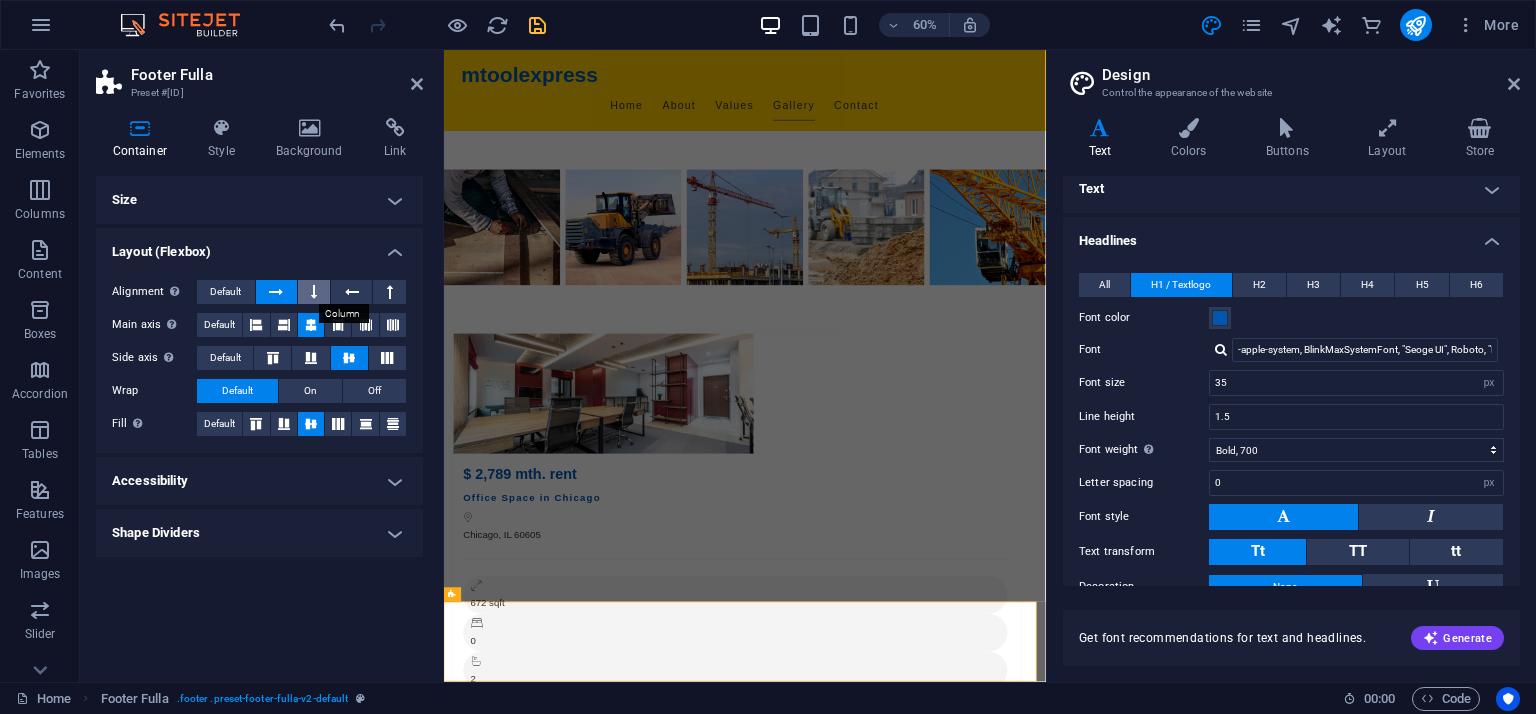 click at bounding box center (314, 292) 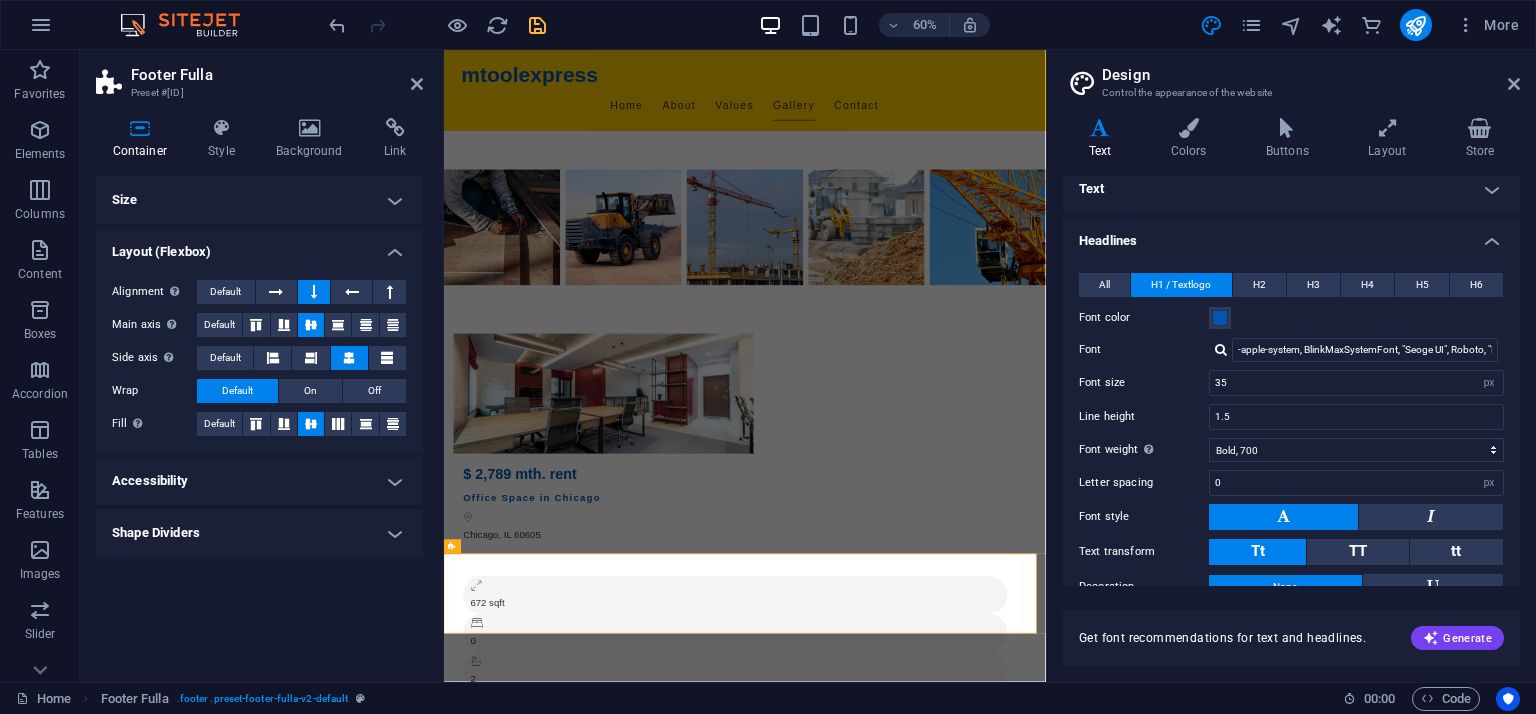scroll, scrollTop: 3028, scrollLeft: 0, axis: vertical 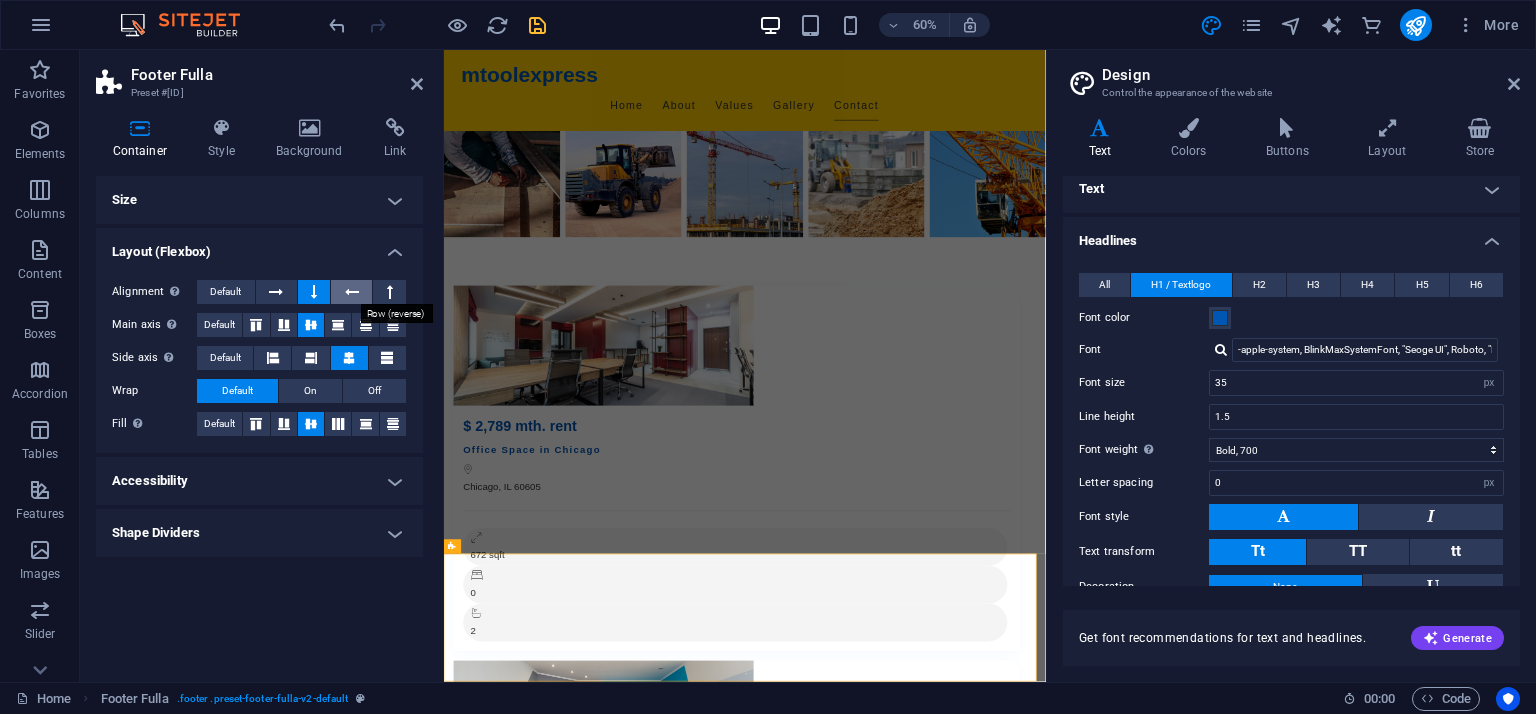 click at bounding box center [351, 292] 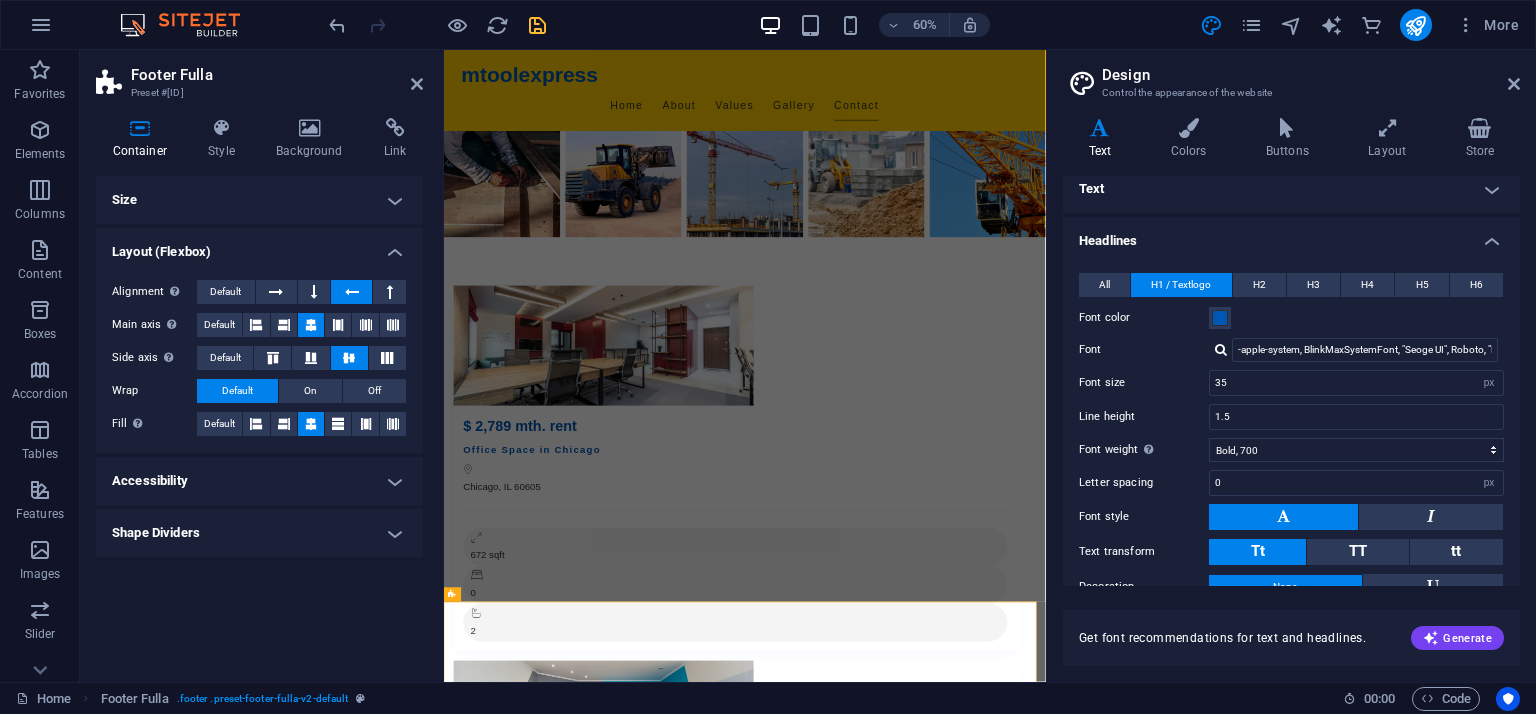 scroll, scrollTop: 2948, scrollLeft: 0, axis: vertical 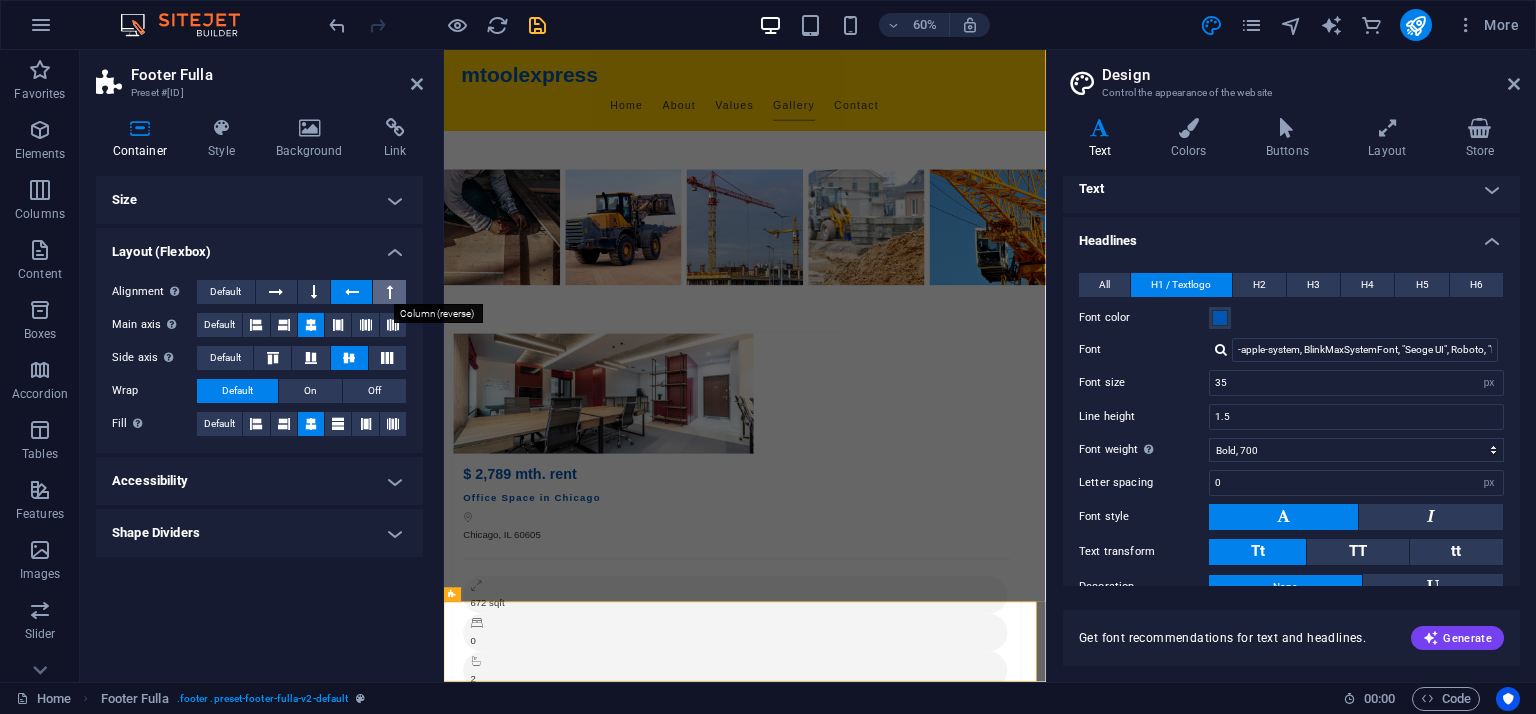 click at bounding box center [389, 292] 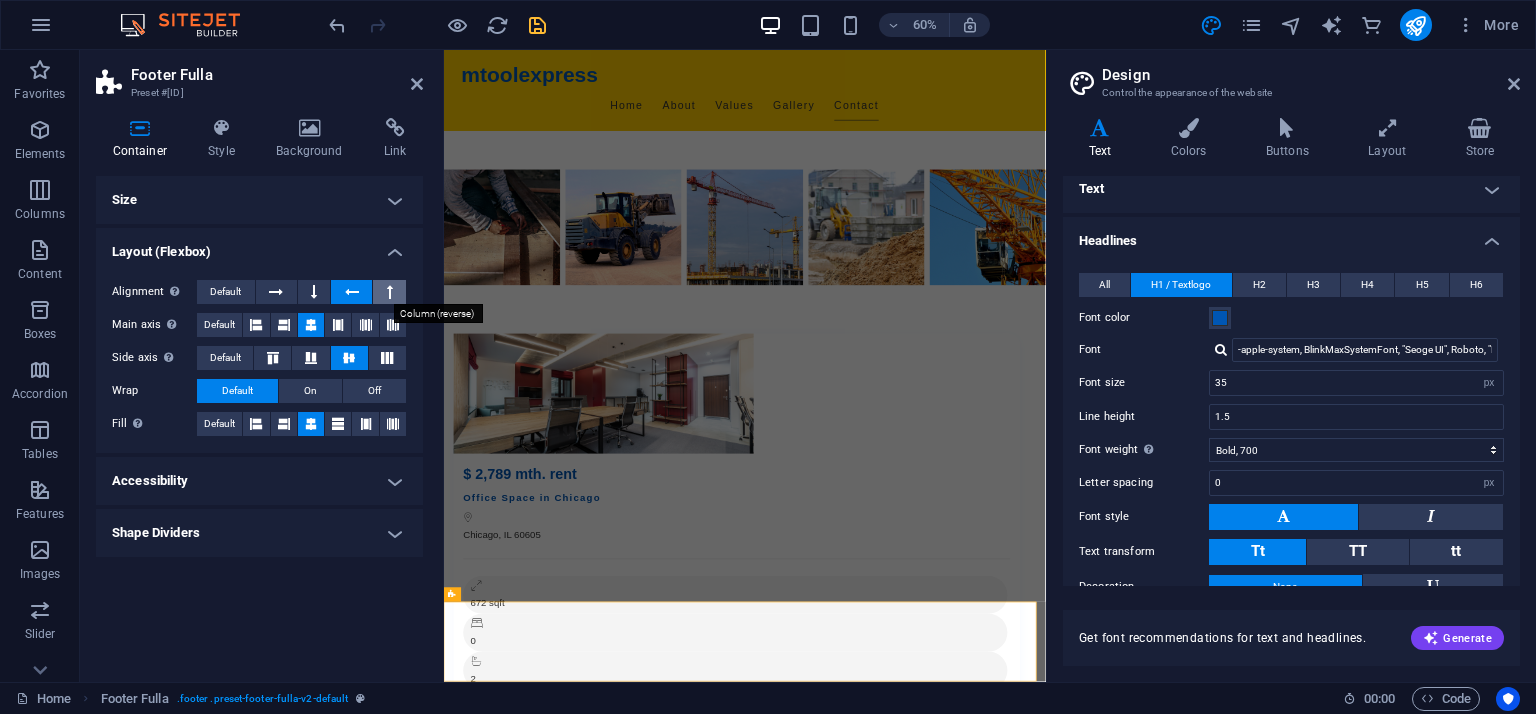 scroll, scrollTop: 3028, scrollLeft: 0, axis: vertical 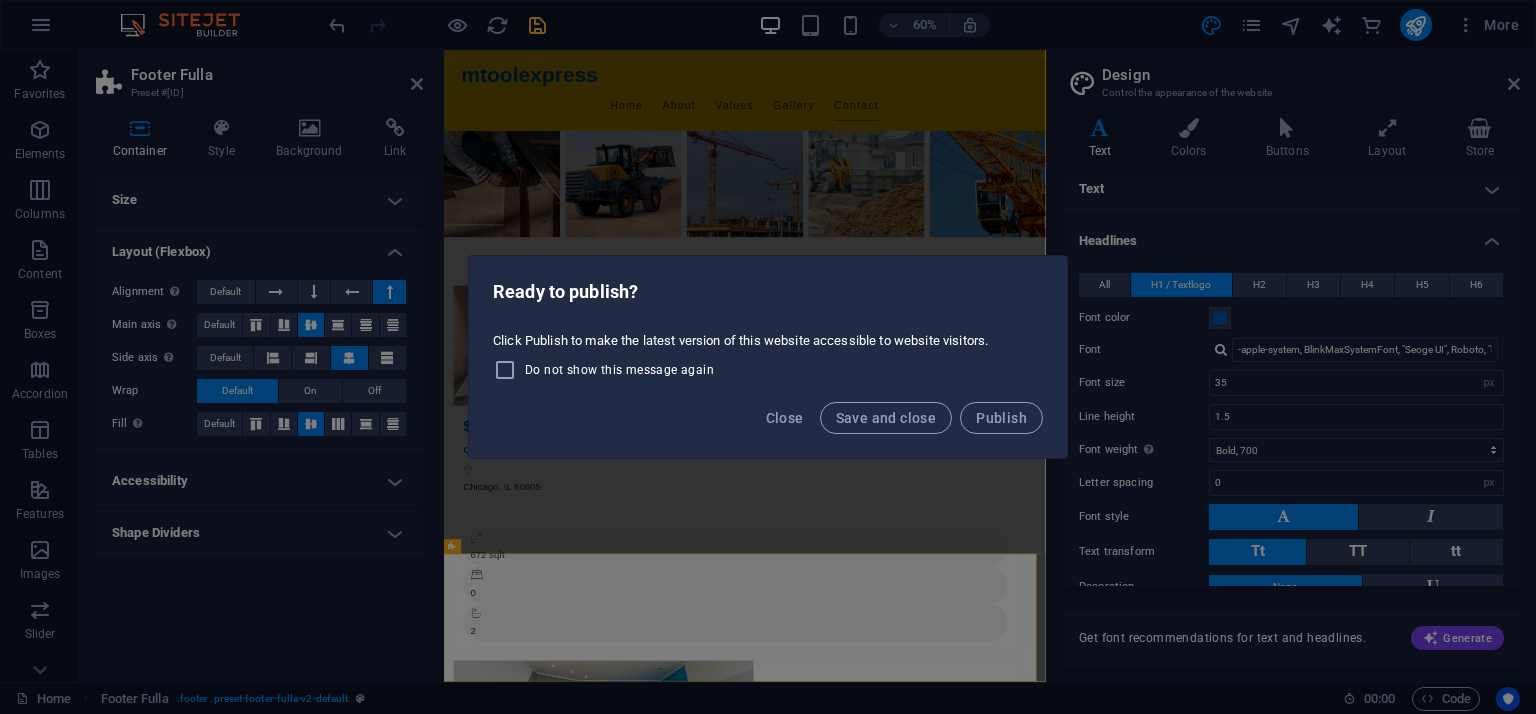 drag, startPoint x: 280, startPoint y: 296, endPoint x: 966, endPoint y: 302, distance: 686.02625 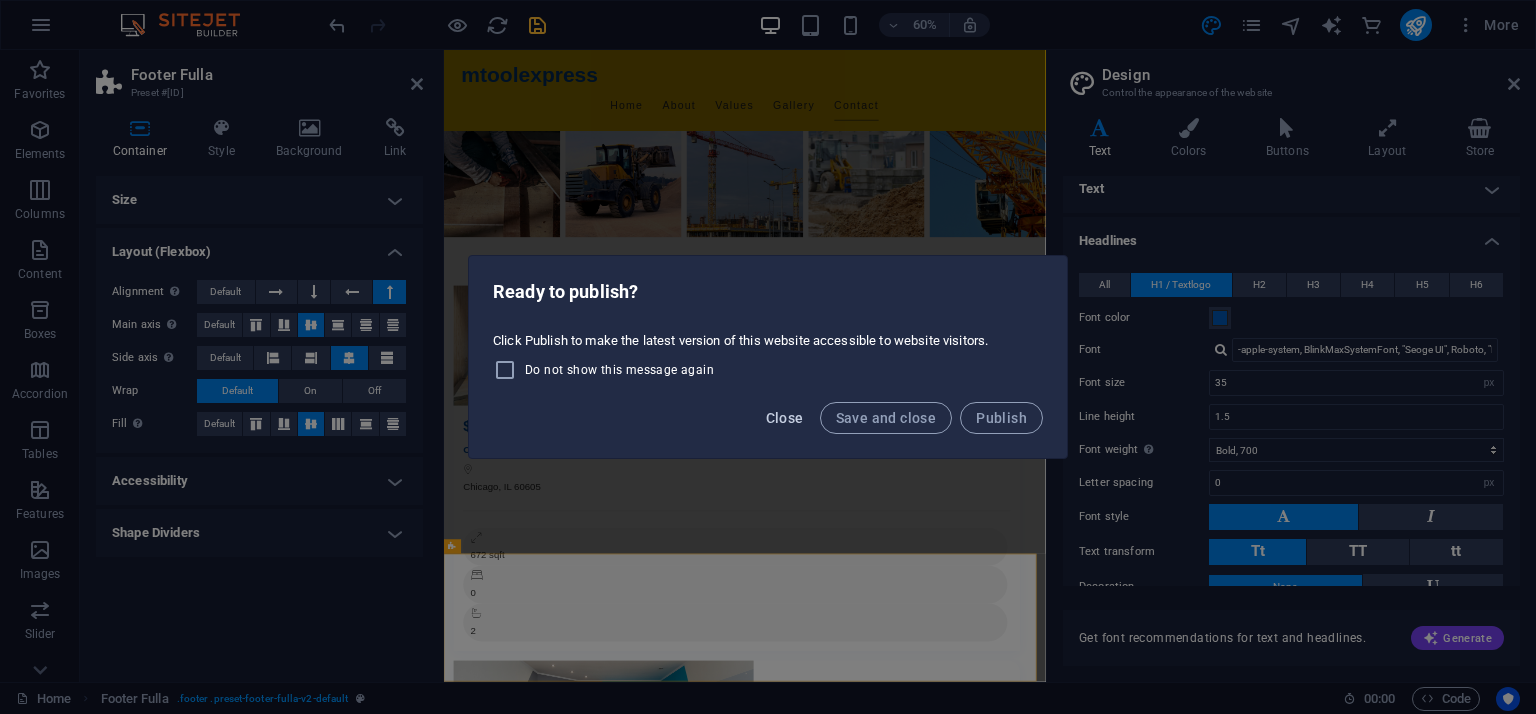 click on "Close" at bounding box center [785, 418] 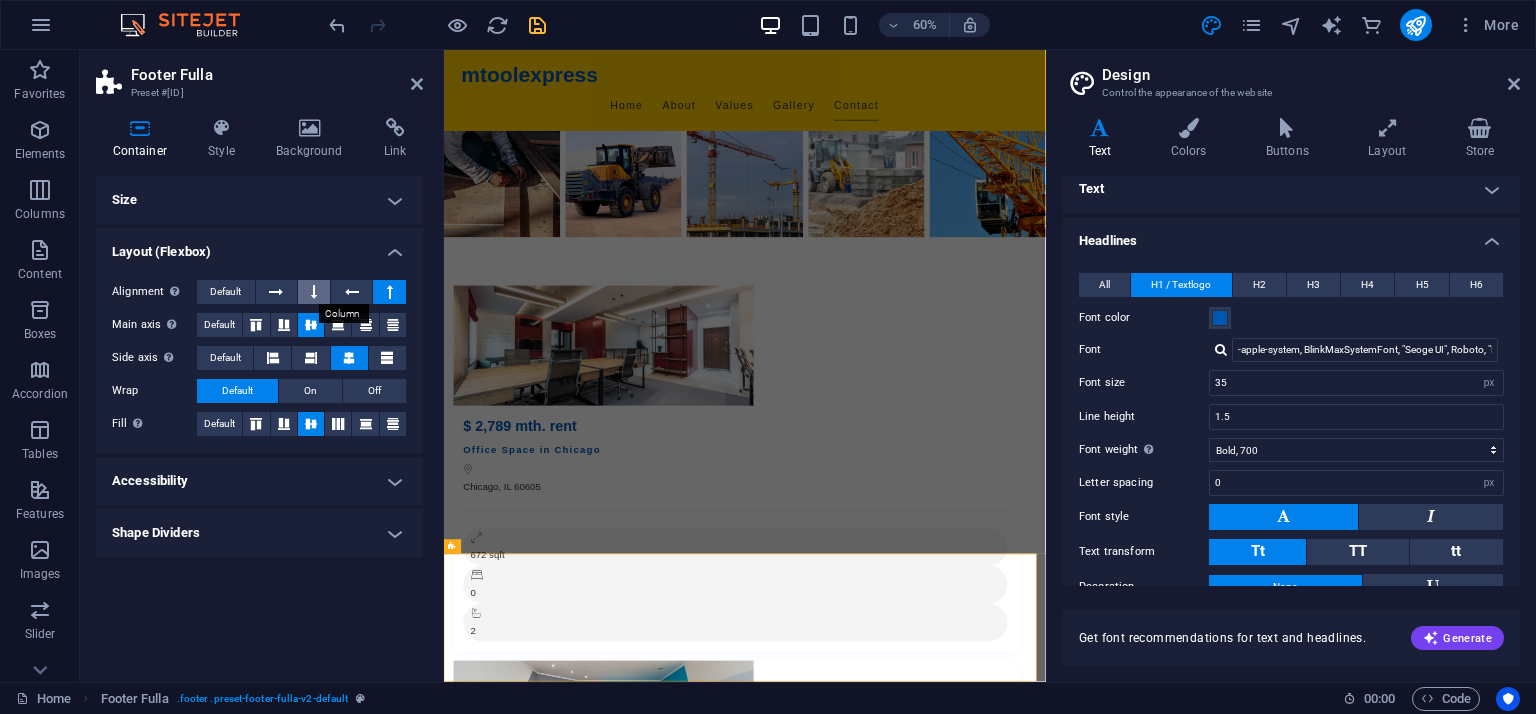 click at bounding box center (314, 292) 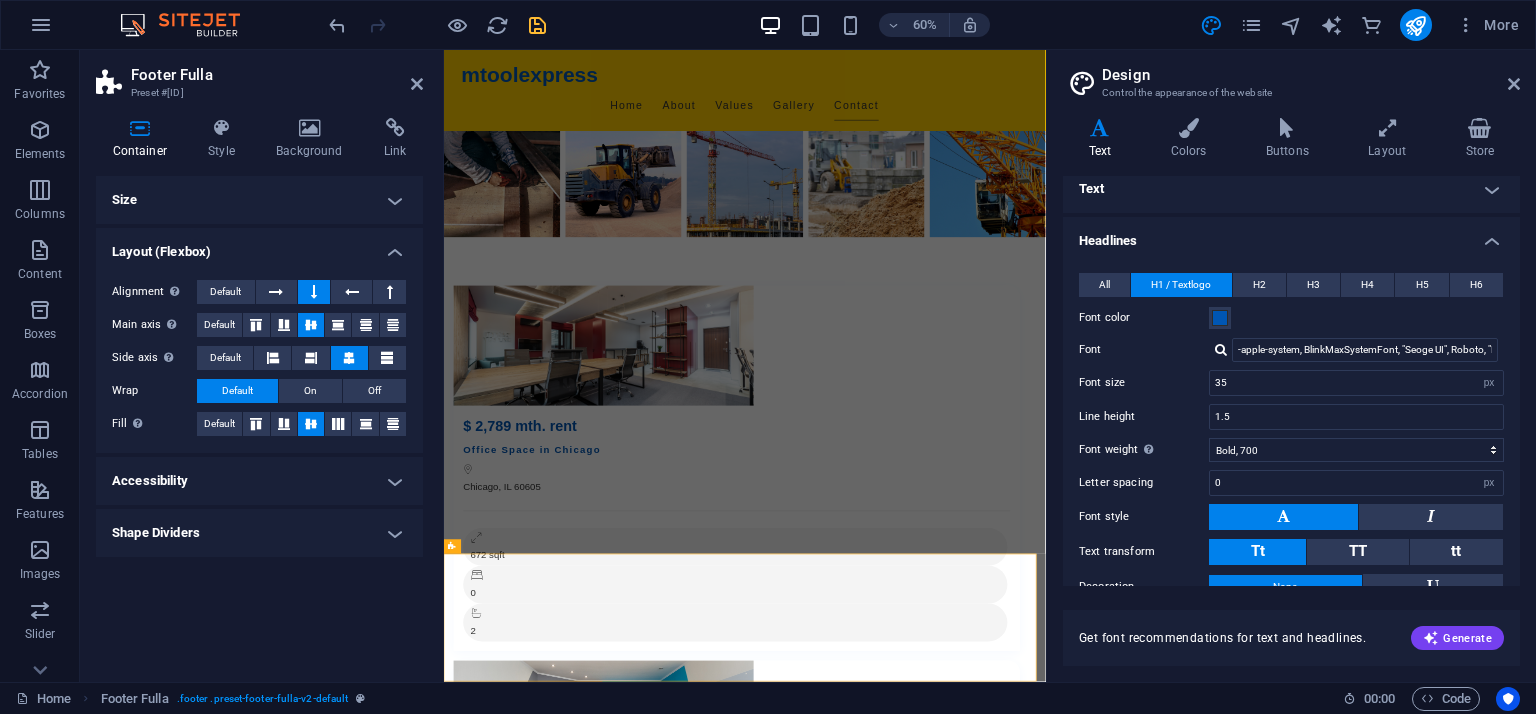 click on "Layout (Flexbox)" at bounding box center (259, 246) 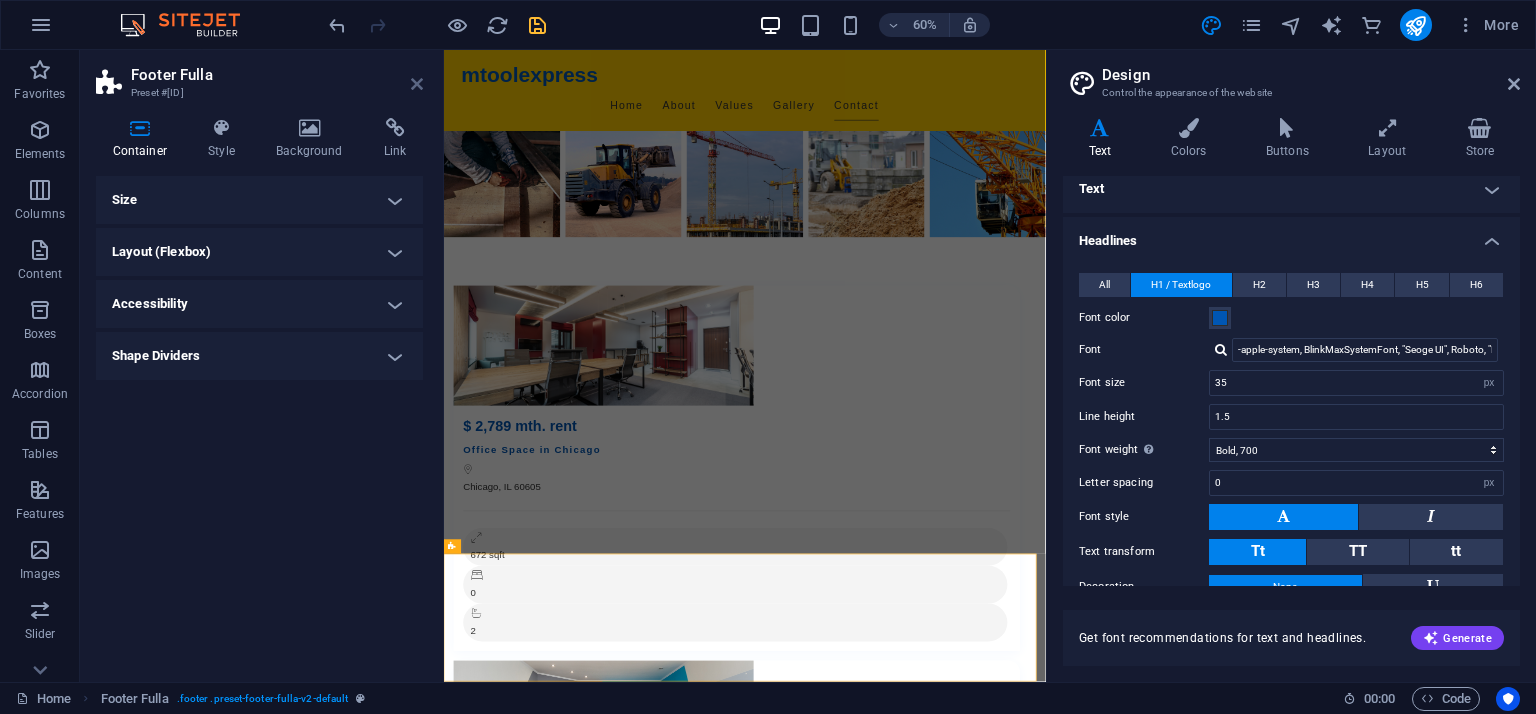 click at bounding box center [417, 84] 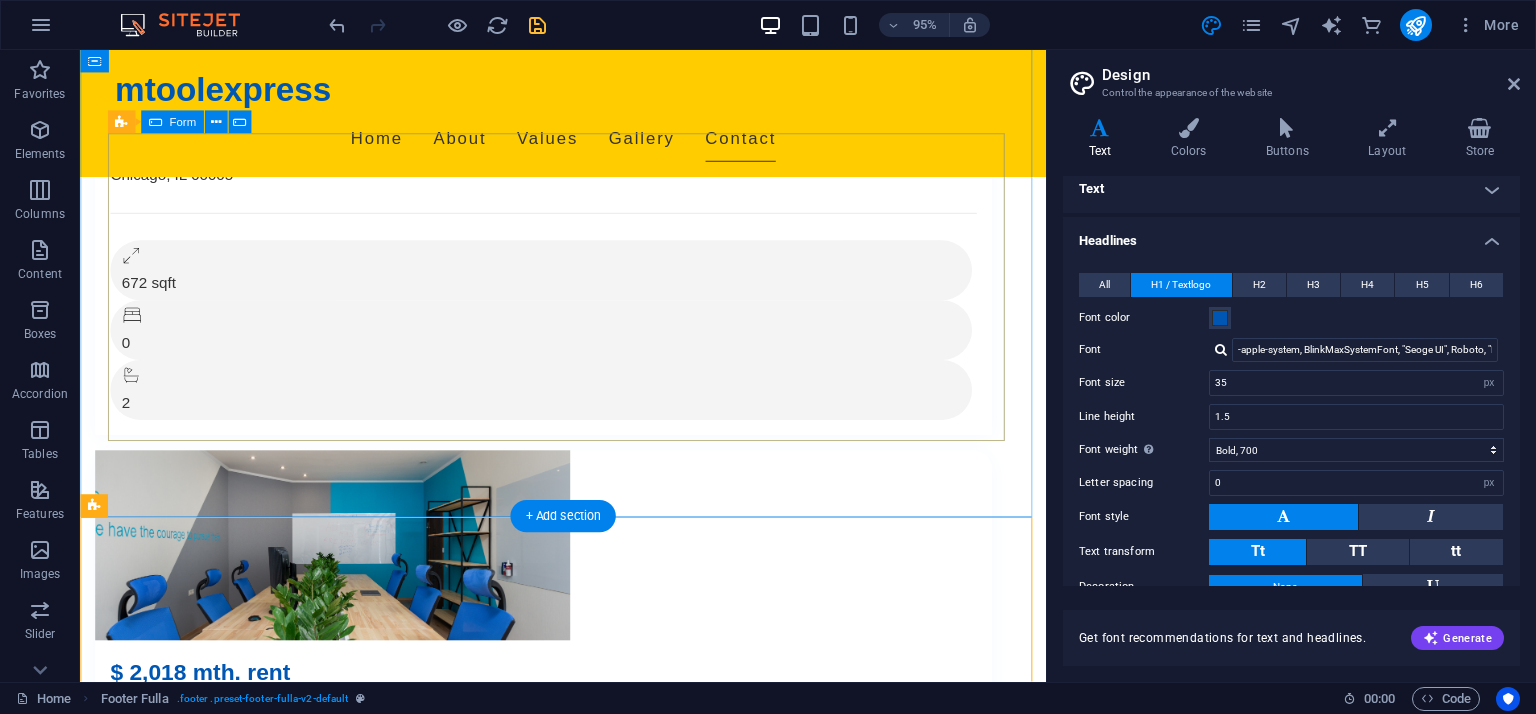 scroll, scrollTop: 3324, scrollLeft: 0, axis: vertical 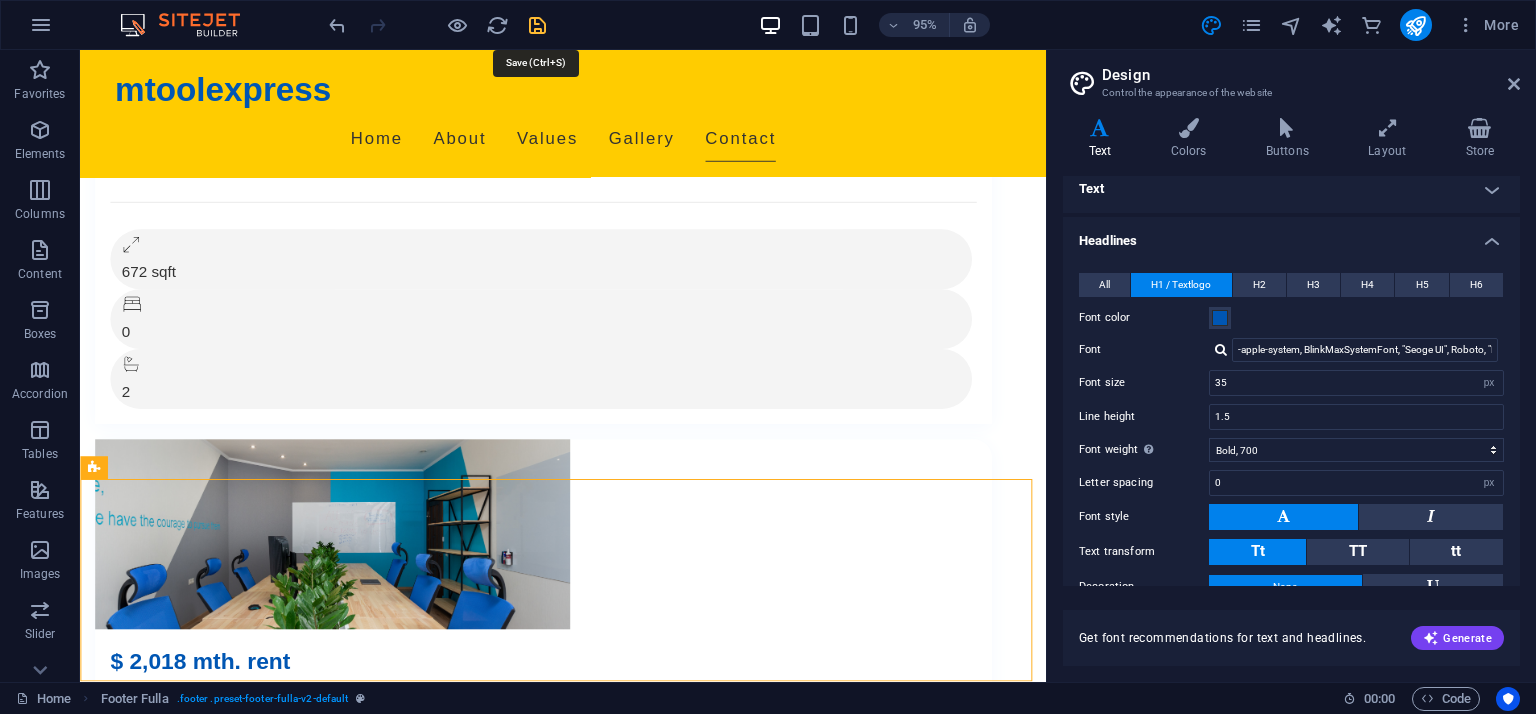 click at bounding box center [537, 25] 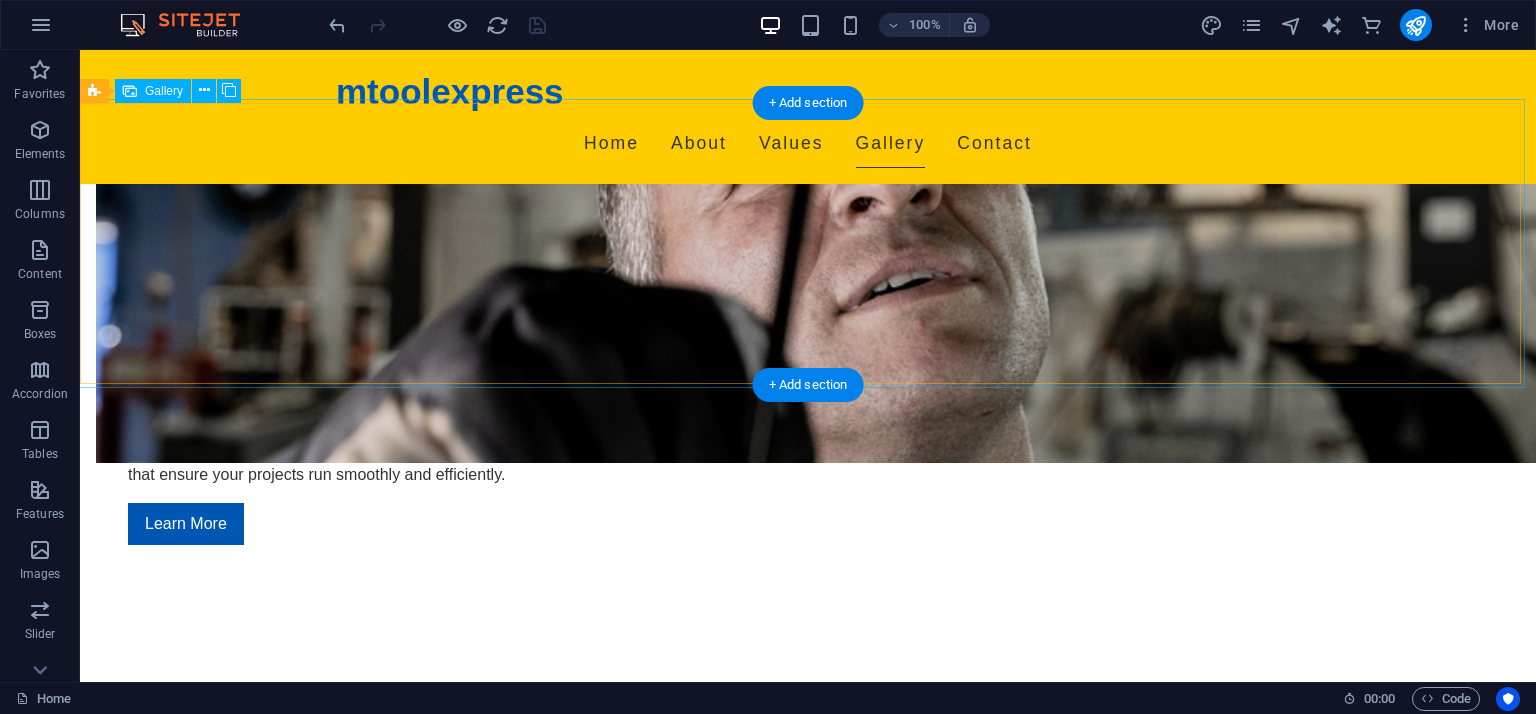 scroll, scrollTop: 1412, scrollLeft: 0, axis: vertical 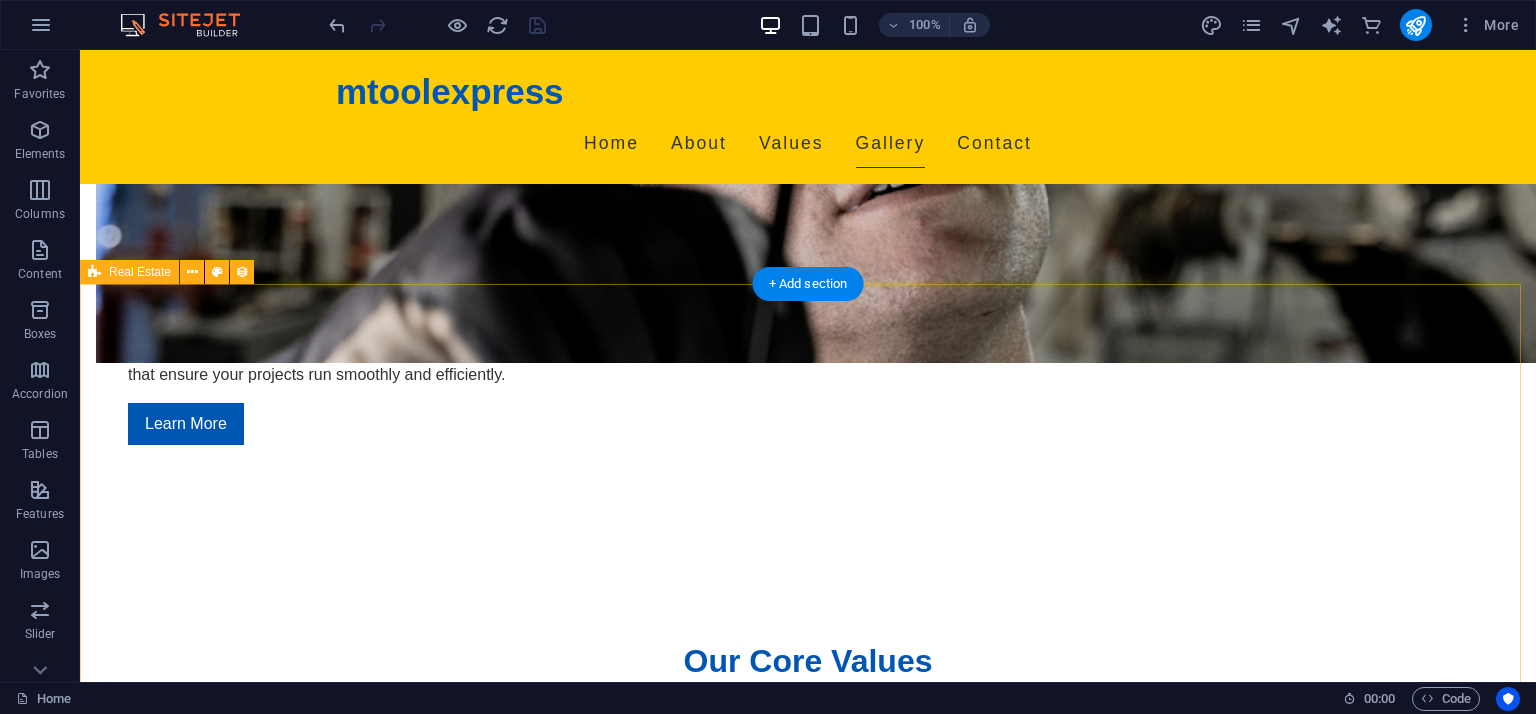 click on "For Rent $ 2,789 mth. rent Office Space in [CITY] [CITY], [STATE] [POSTAL_CODE] 672 sqft 0 2 For Rent $ 2,018 mth. rent Executive Office in [CITY] [CITY], [STATE] [POSTAL_CODE] 517 sqft 0 2 For Rent $ 4,123 mth. rent Serviced Office in [CITY] [CITY], [STATE] [POSTAL_CODE] 1010 sqft 0 10 For Rent $ 1,949,000 Luxury House in [CITY] [CITY], [STATE] [POSTAL_CODE] 3,354 sqft 4 4 For Rent $ 4,900,000 Beautiful House in [CITY] [CITY], [STATE] [POSTAL_CODE] 7,860 sqft 6 6 For Rent $ 695,000 Modern House in [CITY] [CITY], [STATE] [POSTAL_CODE] 2,136 sqft 3 2 For Rent $ 1,690 mth. rent Apartment in [CITY] [CITY], [STATE] [POSTAL_CODE] 560 sqft 1 1 For Rent $ 4,617 mth. rent Studio Loft in [CITY] [CITY], [STATE] [POSTAL_CODE] 1,830 sqft 3 3 For Rent $ 2,560 mth. rent 2-Bedroom Apartment in [CITY] [CITY], [STATE] [POSTAL_CODE] 751 sqft 2 2  Previous Next" at bounding box center [808, 4664] 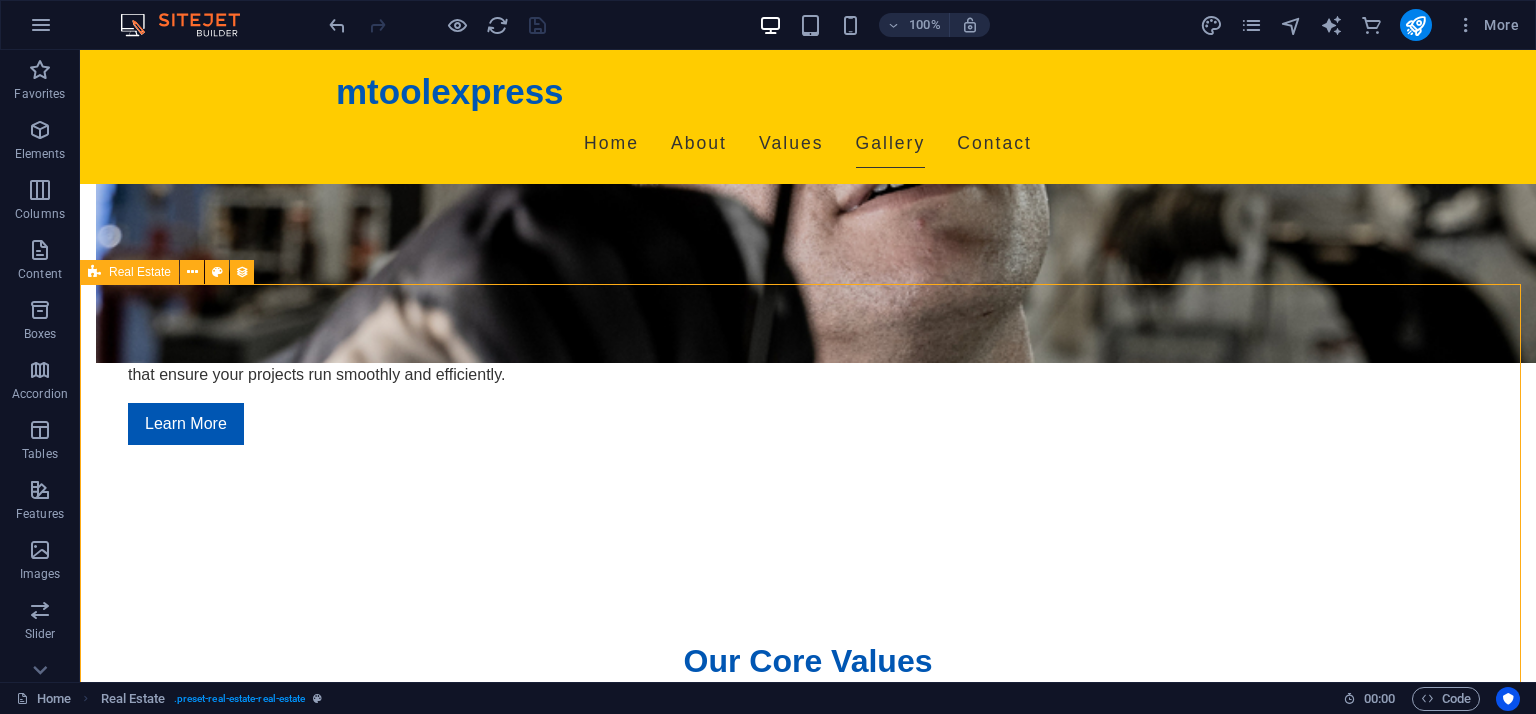 click on "Real Estate" at bounding box center (140, 272) 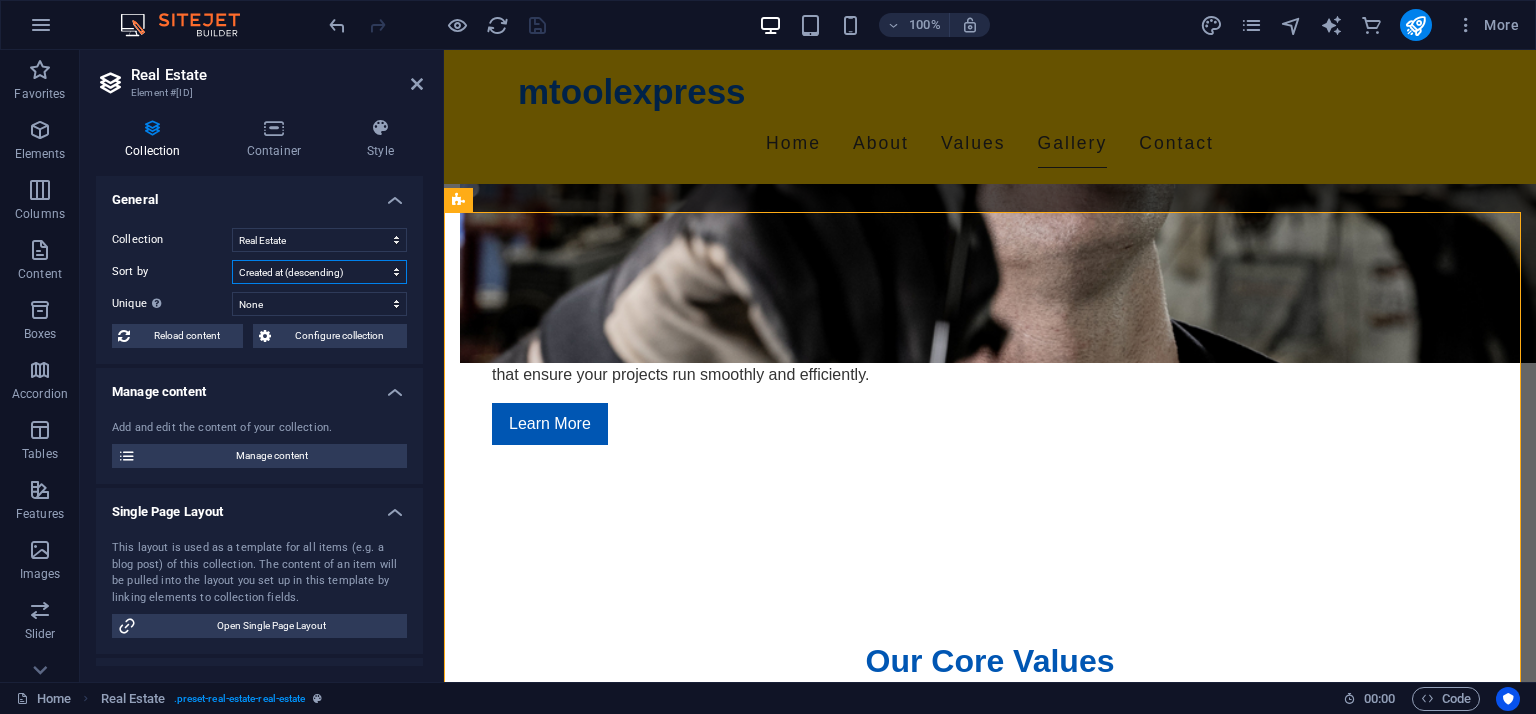 click on "Created at (ascending) Created at (descending) Updated at (ascending) Updated at (descending) Name (ascending) Name (descending) Slug (ascending) Slug (descending) Property Type (ascending) Property Type (descending) Contract (ascending) Contract (descending) Price (ascending) Price (descending) Address (ascending) Address (descending) Size (ascending) Size (descending) Bedrooms (ascending) Bedrooms (descending) Bathrooms (ascending) Bathrooms (descending) Listed (ascending) Listed (descending) Random" at bounding box center (319, 272) 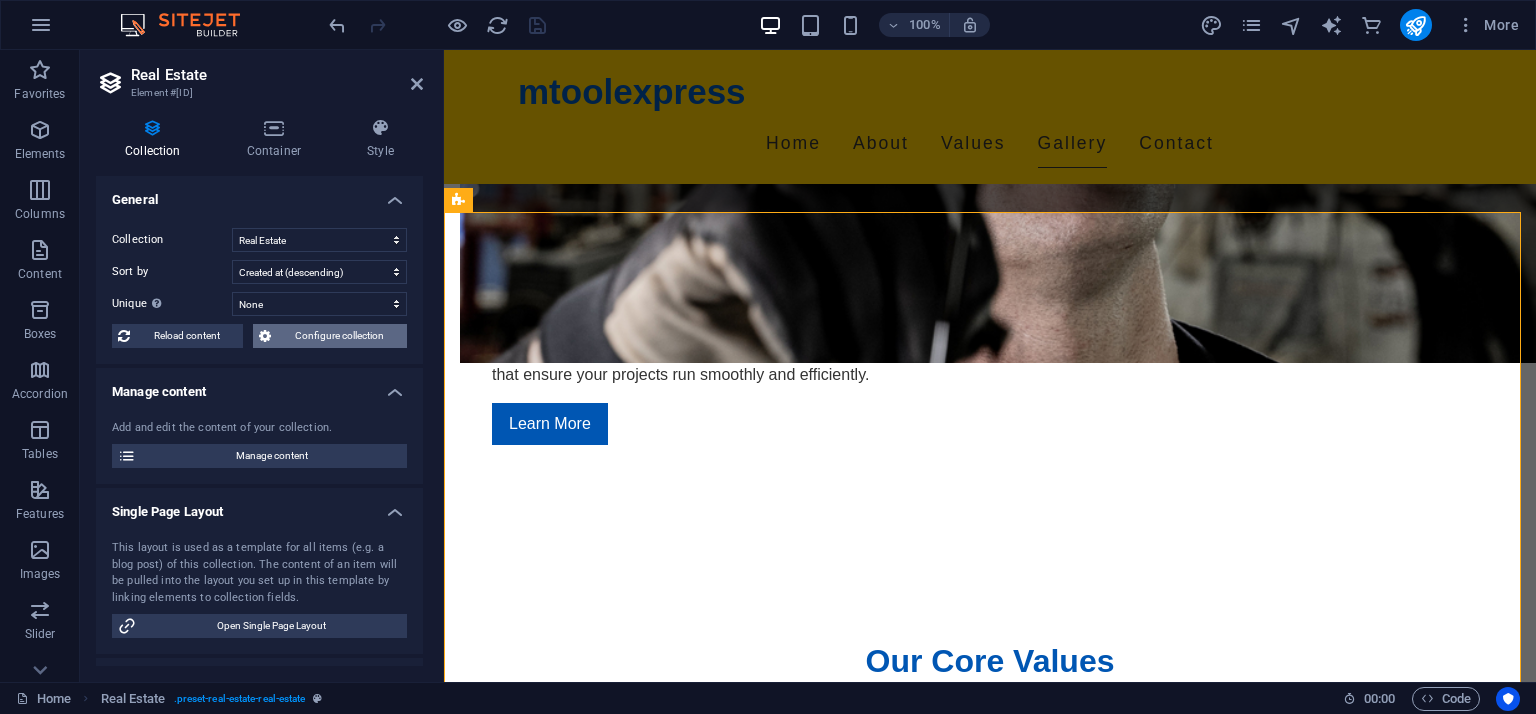 click on "Configure collection" at bounding box center (339, 336) 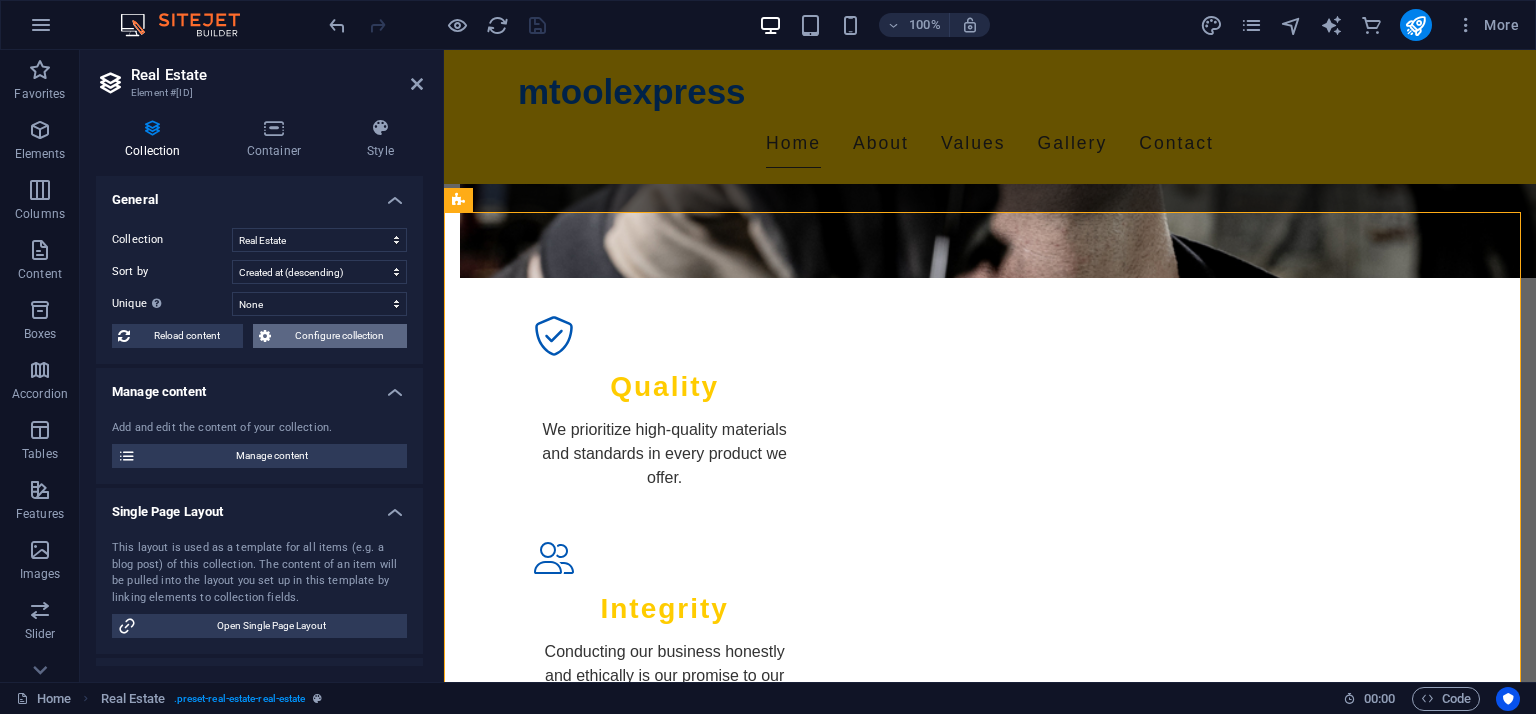 scroll, scrollTop: 0, scrollLeft: 0, axis: both 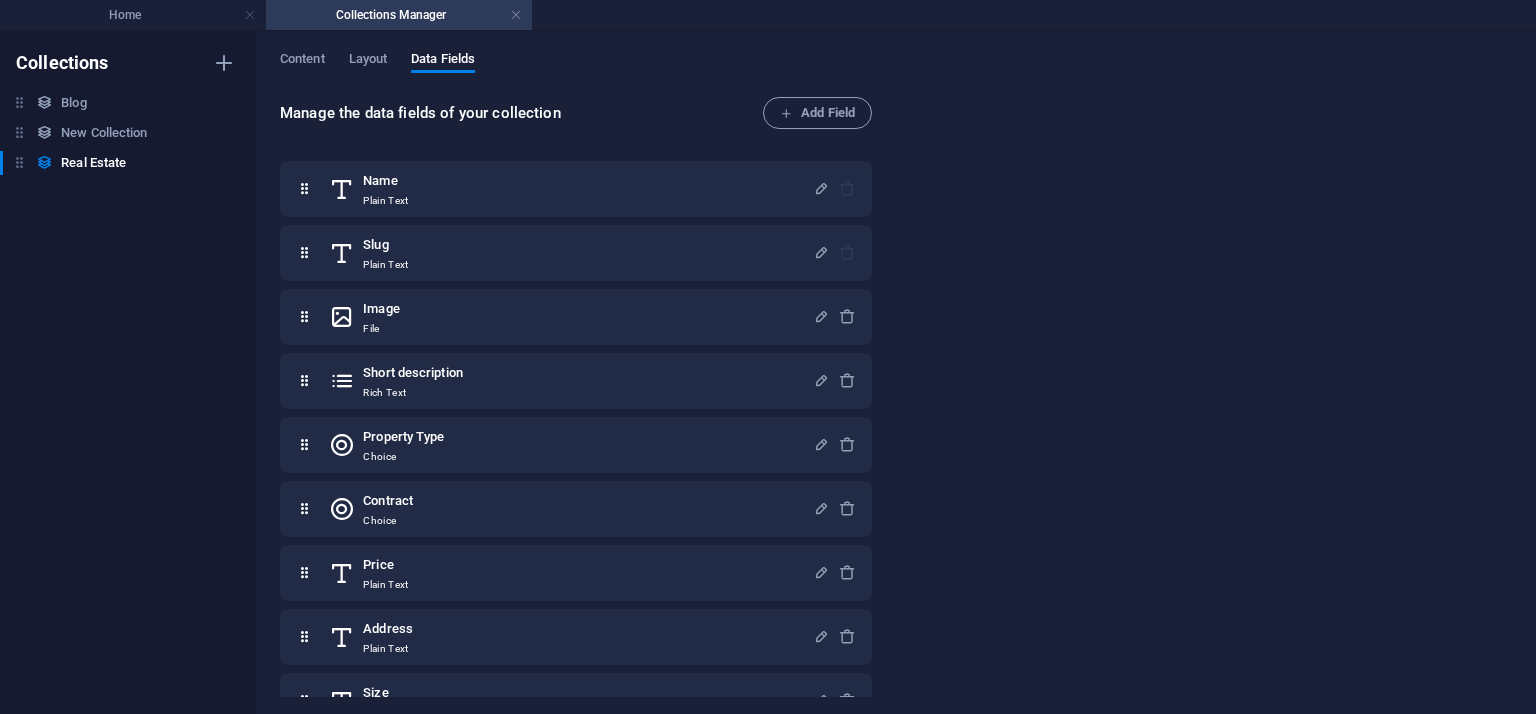 click on "Manage the data fields of your collection" at bounding box center [521, 113] 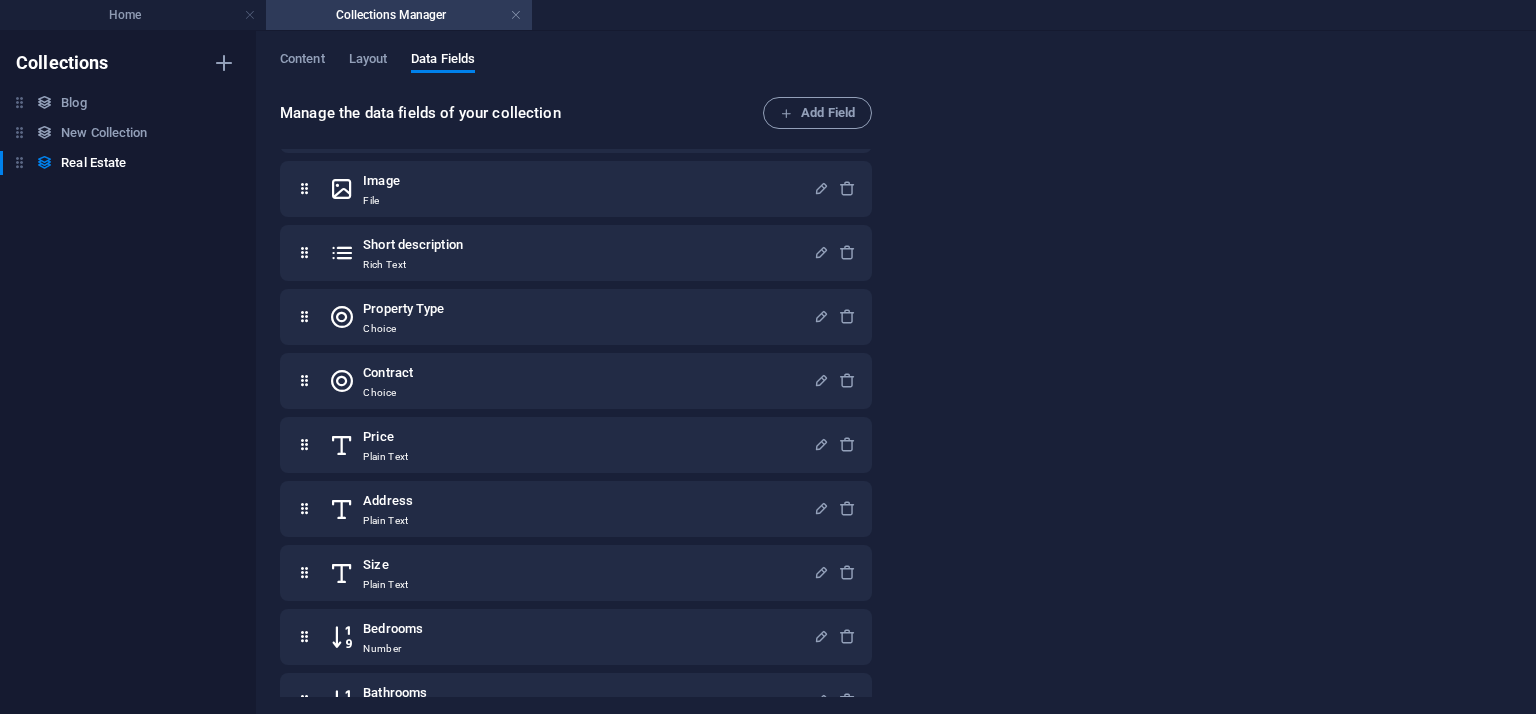 scroll, scrollTop: 0, scrollLeft: 0, axis: both 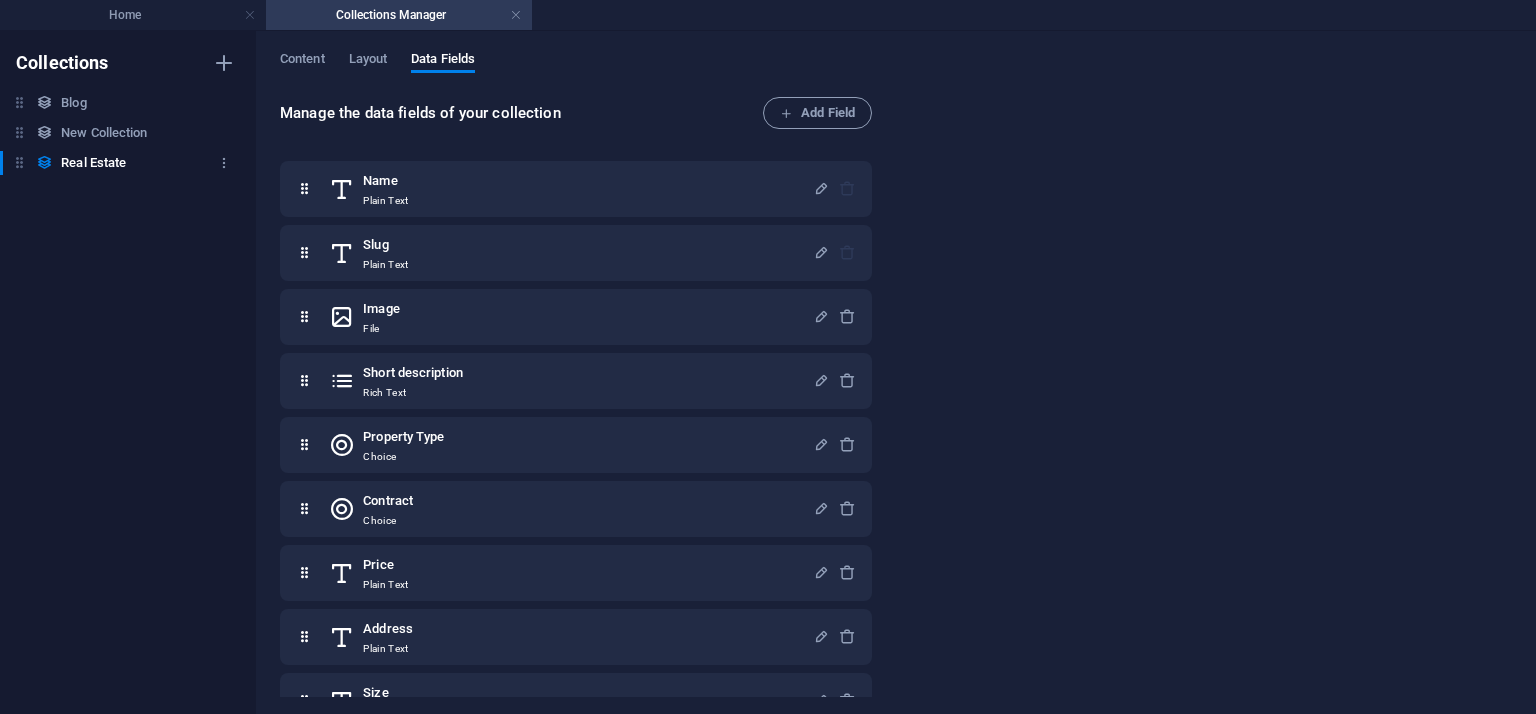 click on "Real Estate" at bounding box center (93, 163) 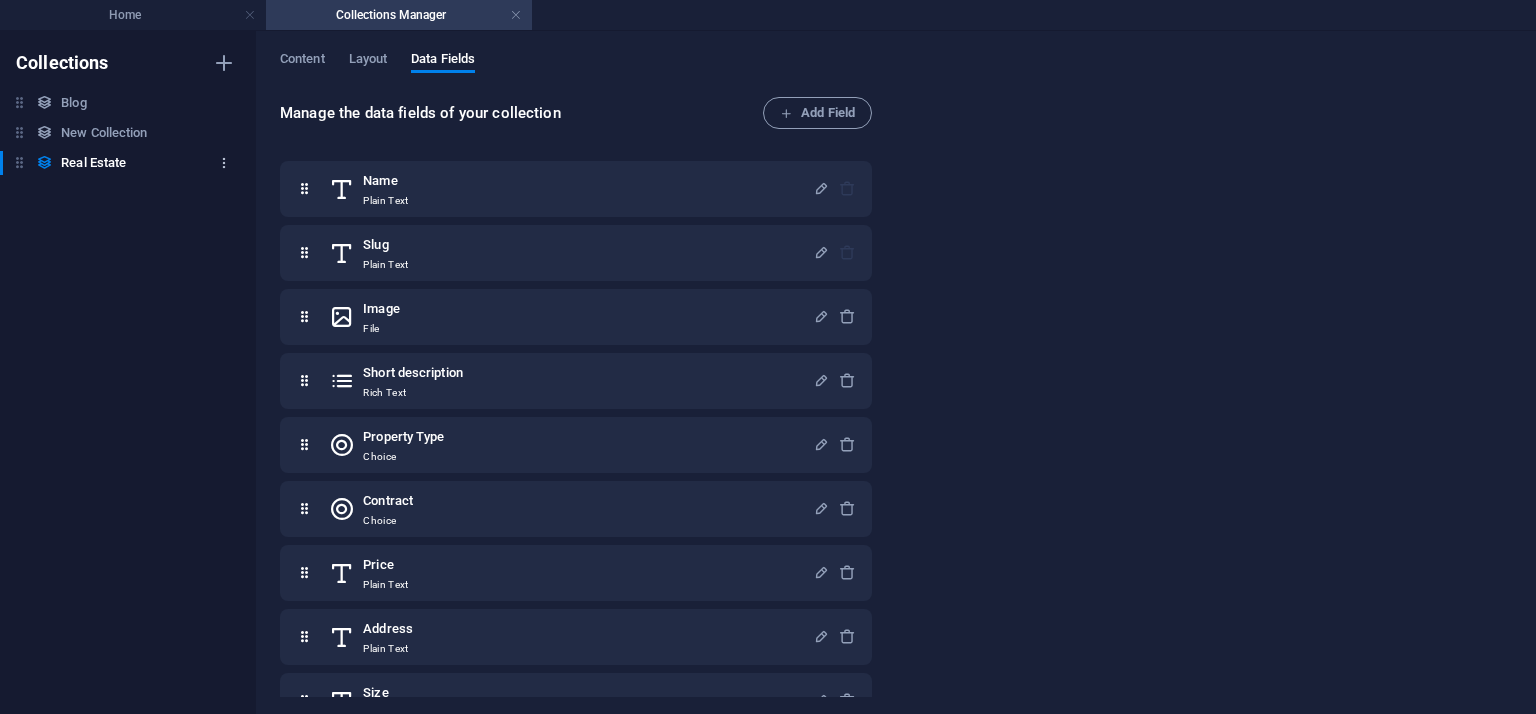 click at bounding box center (224, 163) 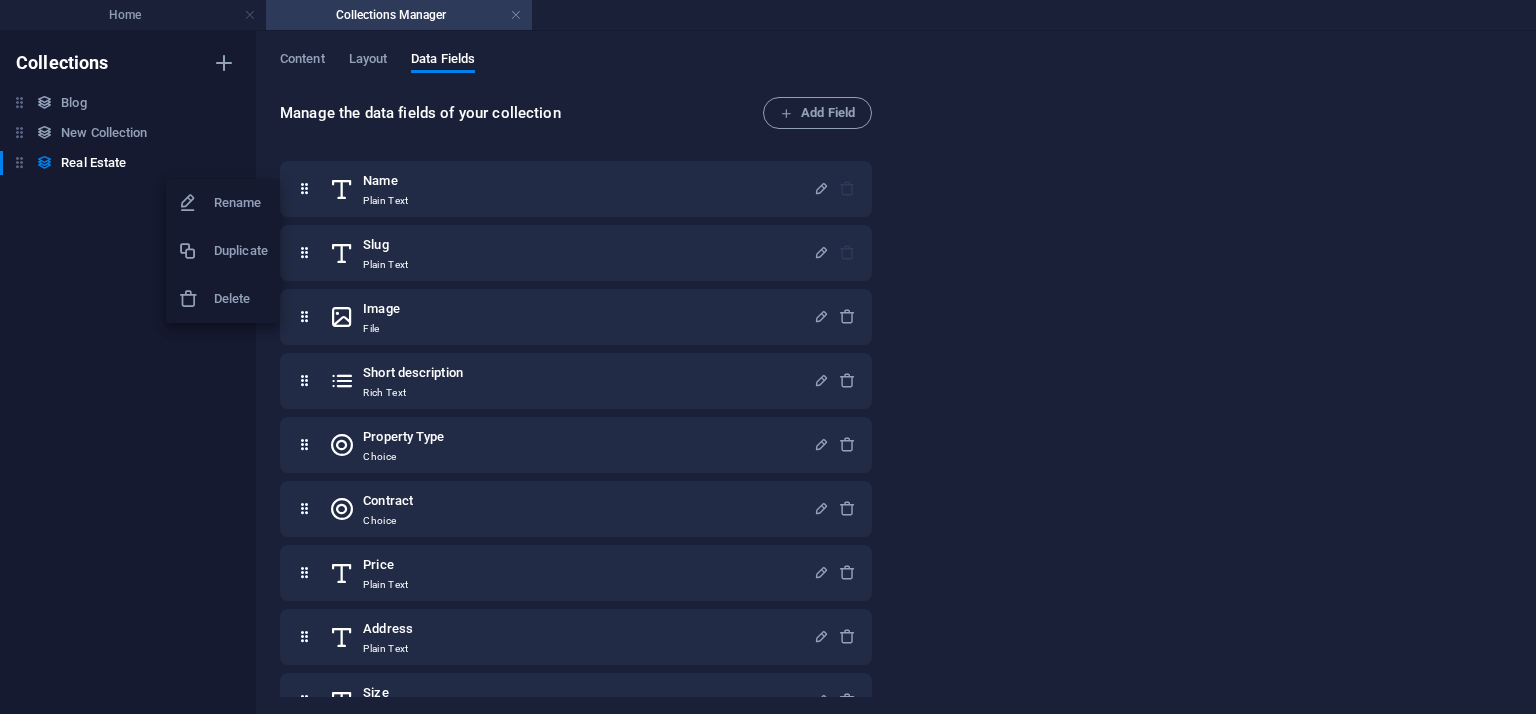 click at bounding box center (768, 357) 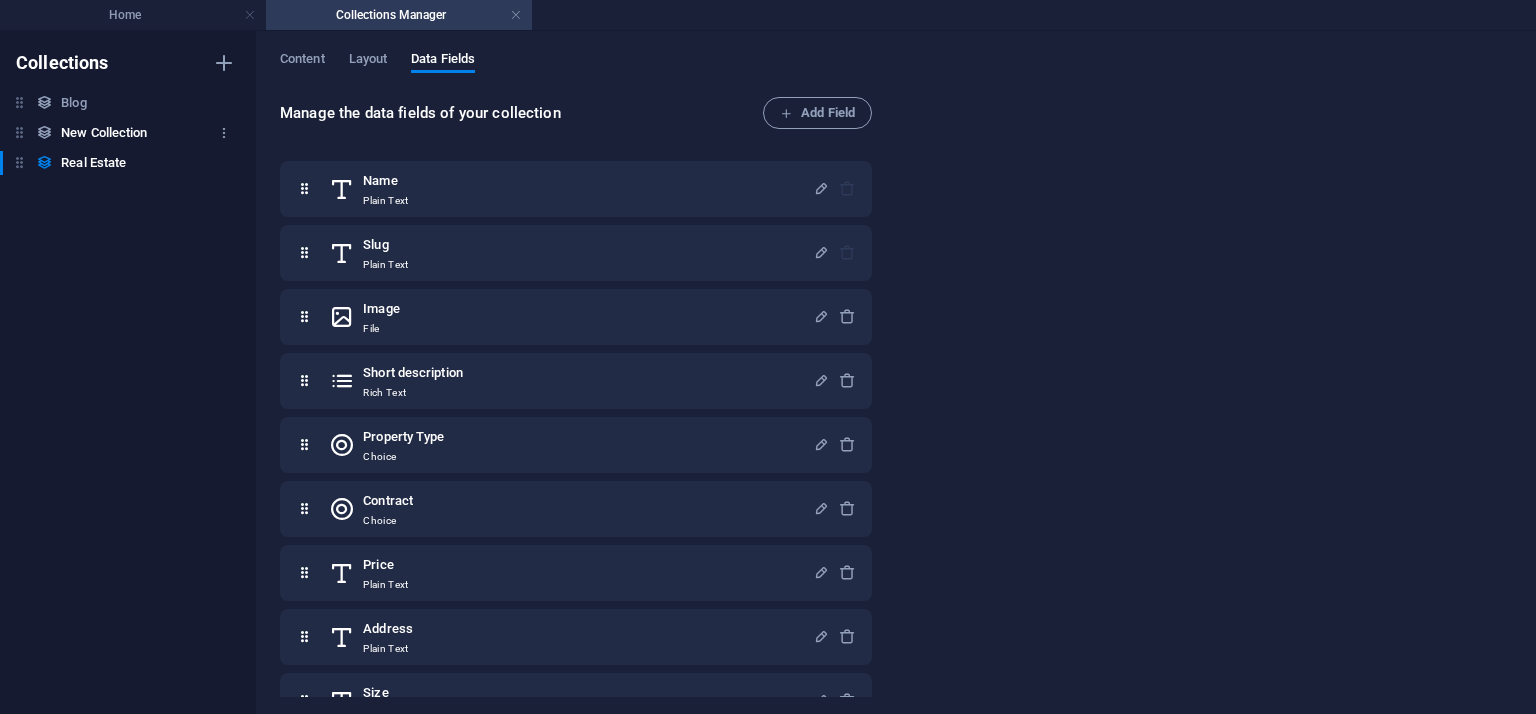 click on "New Collection" at bounding box center (104, 133) 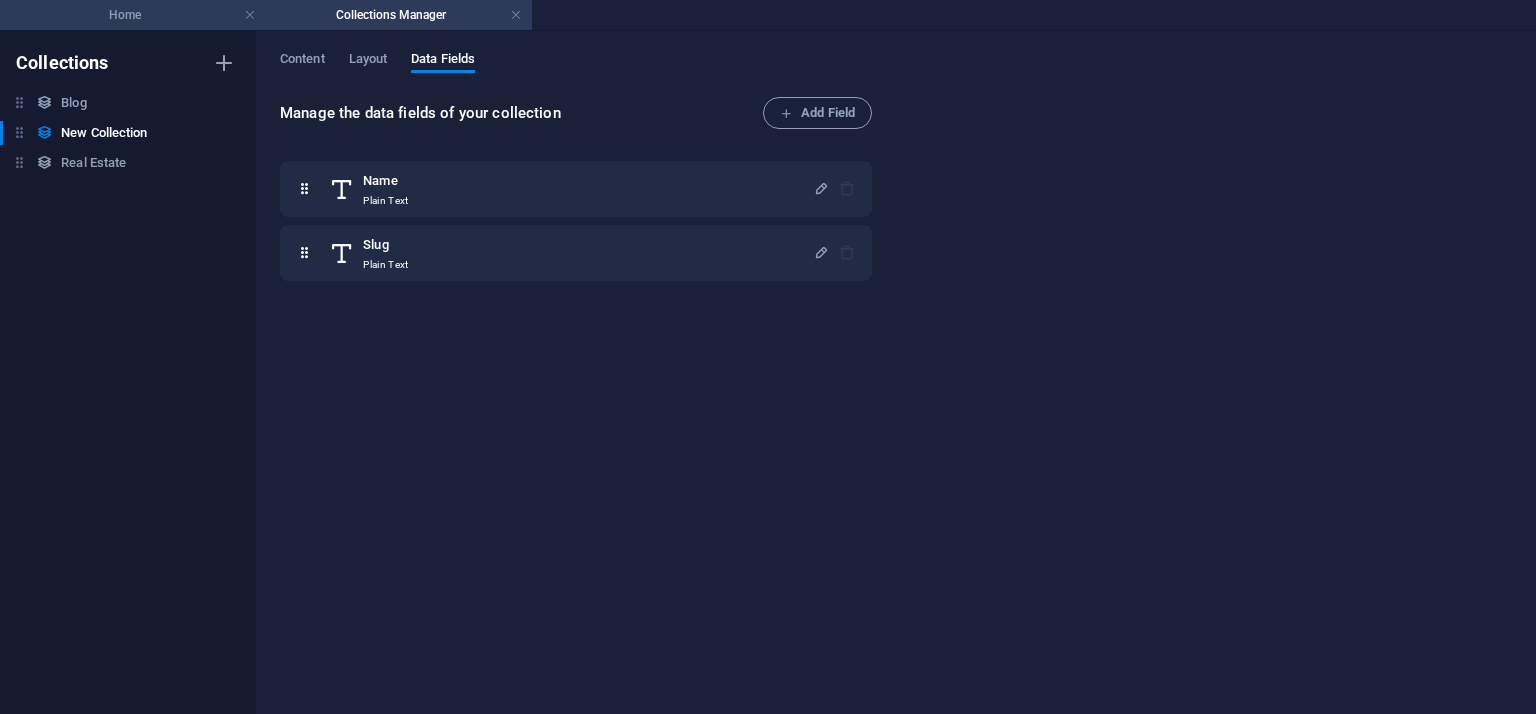 click on "Home" at bounding box center [133, 15] 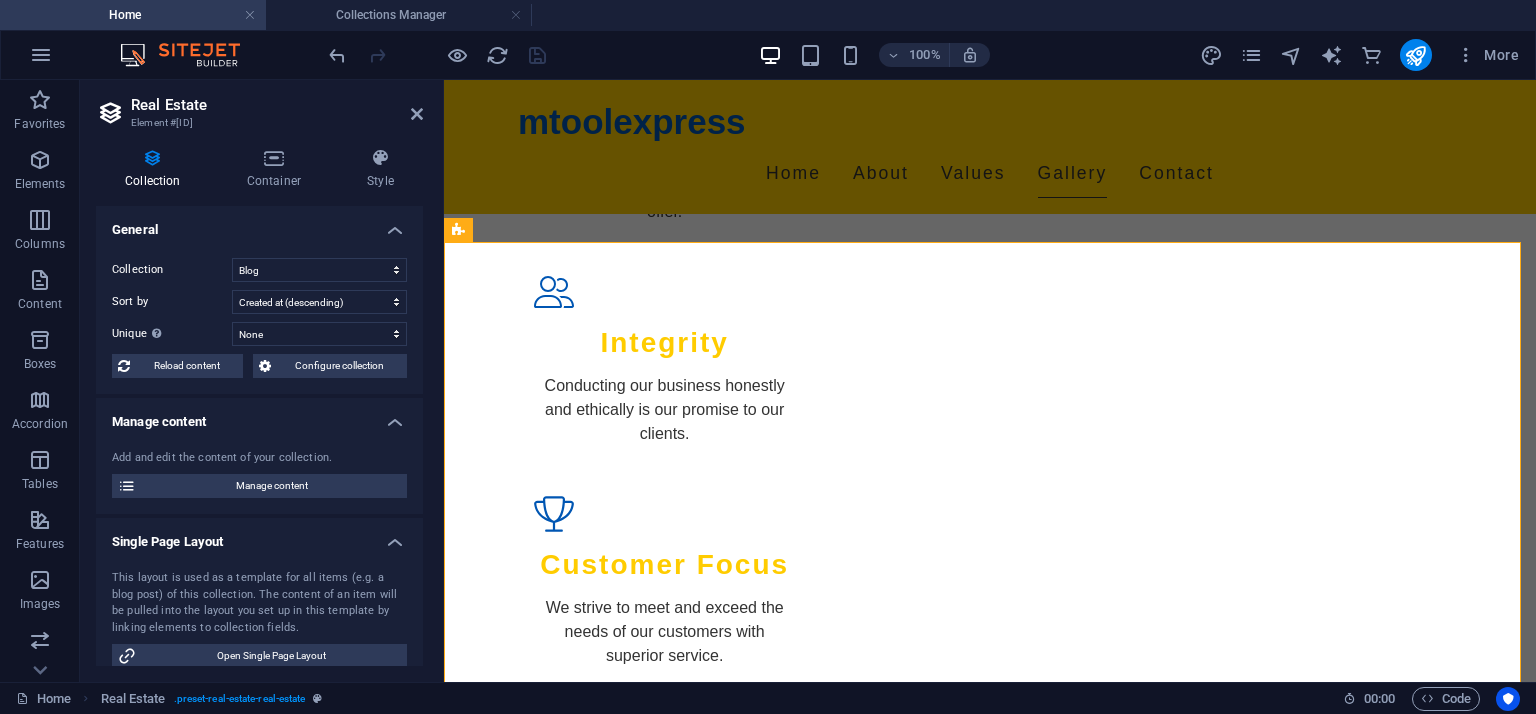 scroll, scrollTop: 1412, scrollLeft: 0, axis: vertical 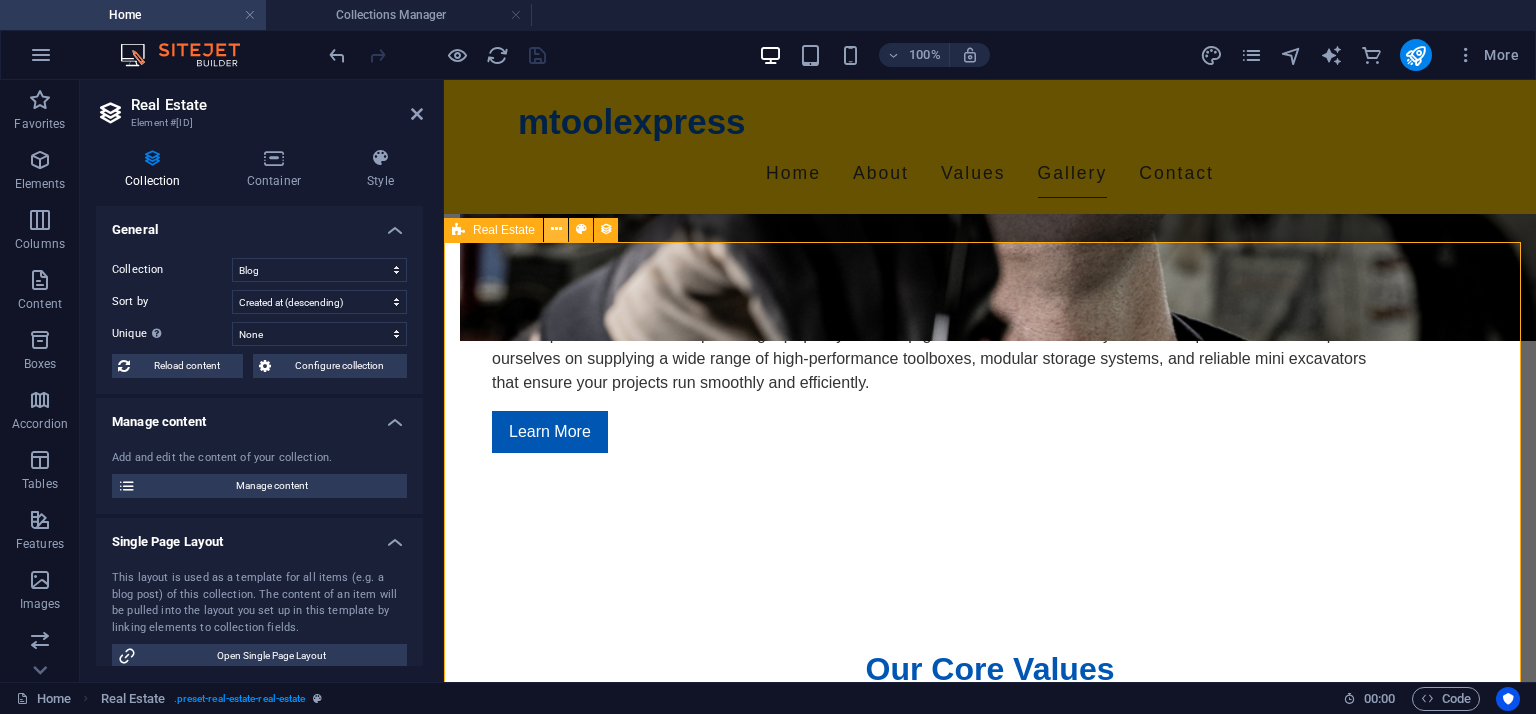 click at bounding box center (556, 229) 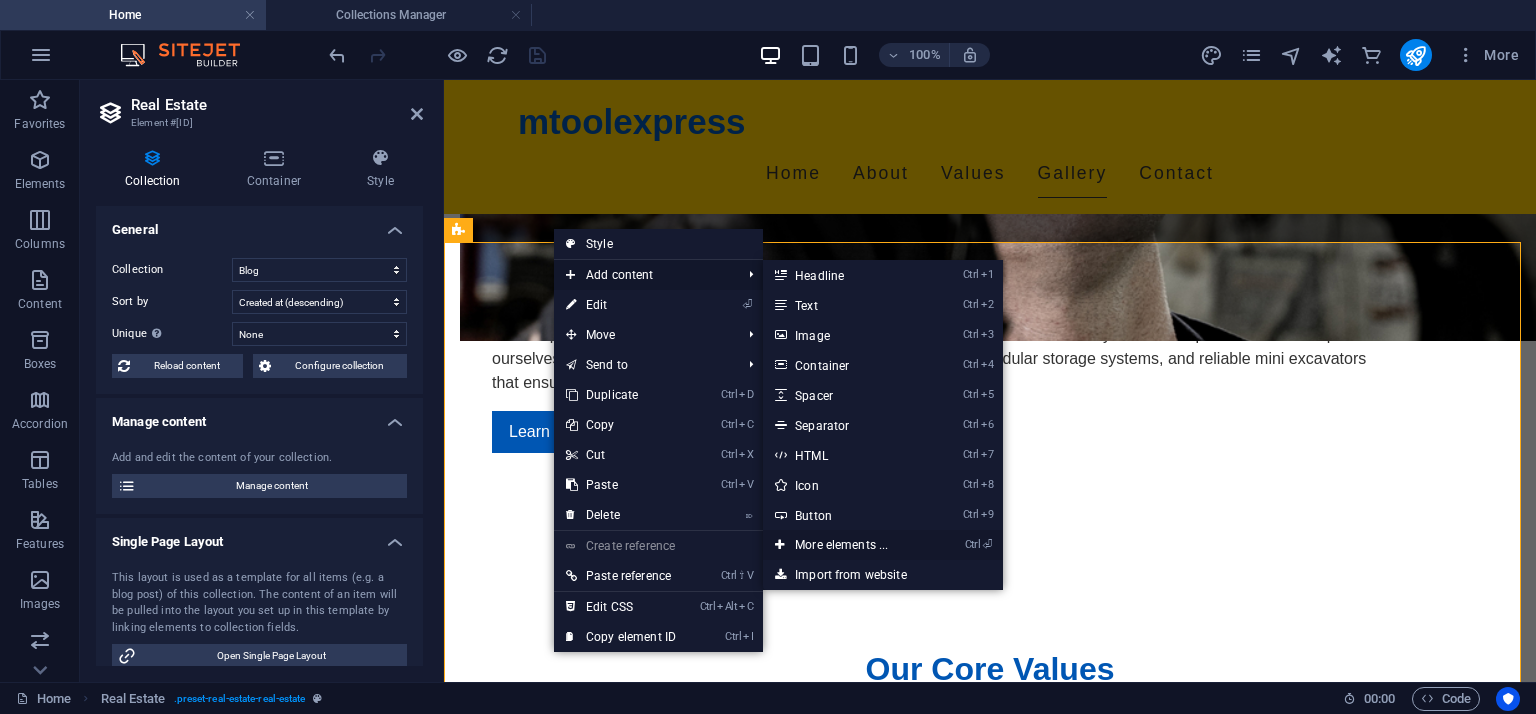 click on "Ctrl ⏎  More elements ..." at bounding box center (845, 545) 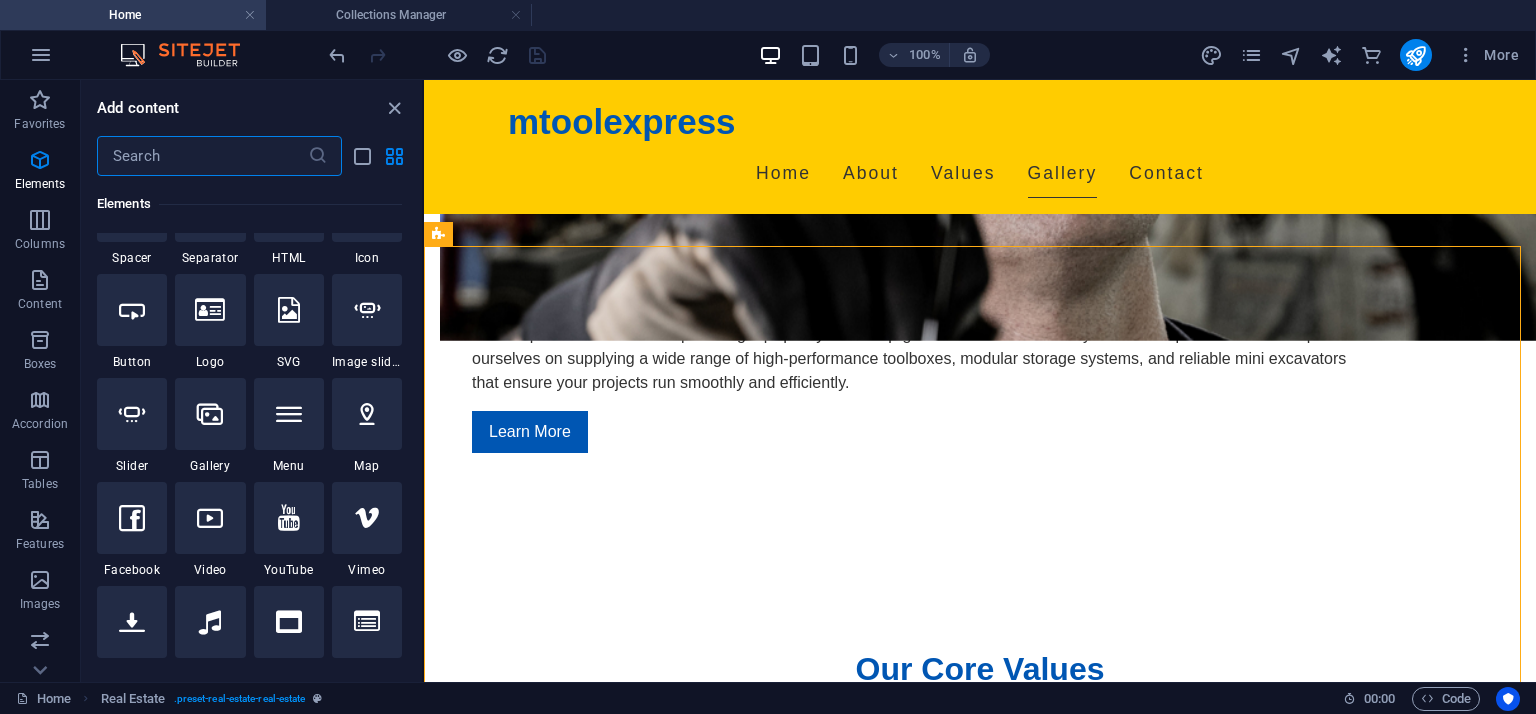 scroll, scrollTop: 412, scrollLeft: 0, axis: vertical 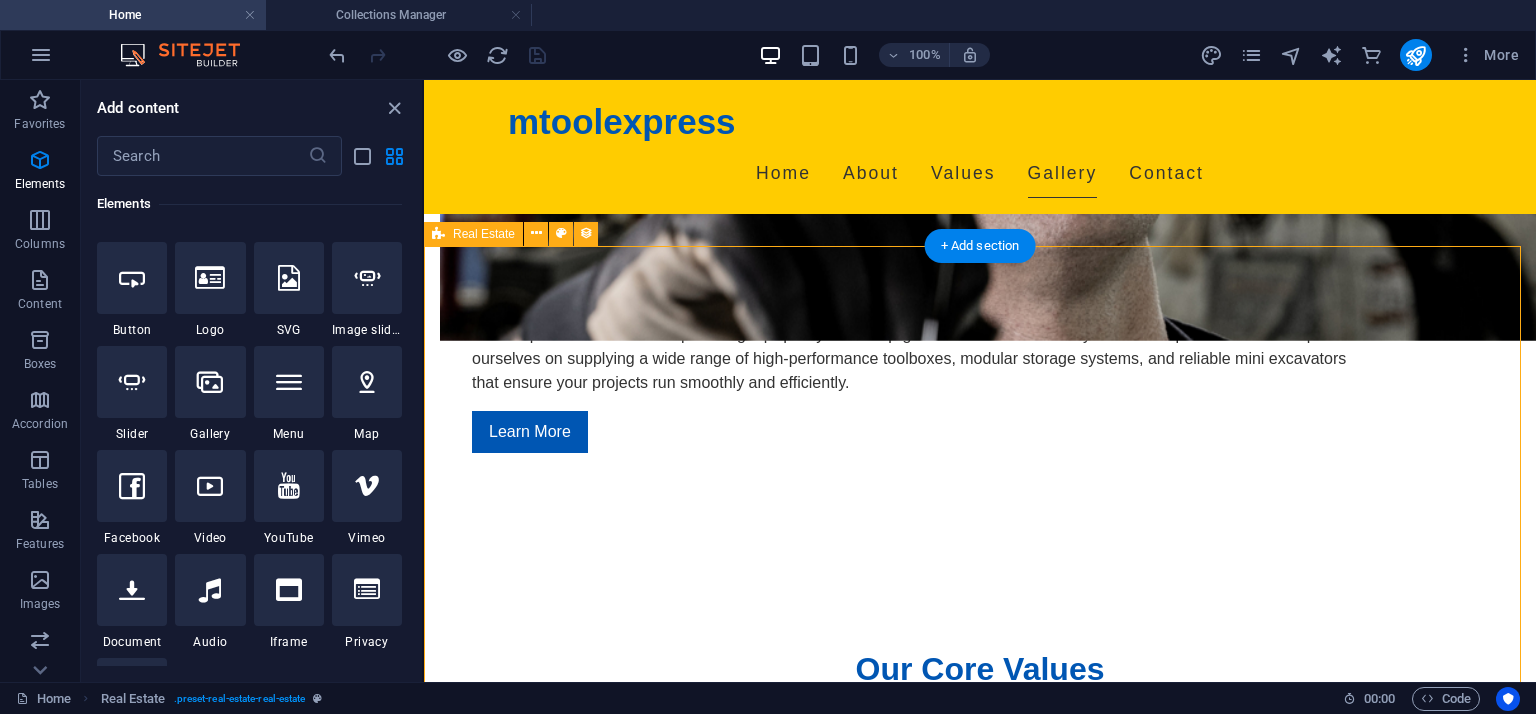 click on "For Rent $ 2,789 mth. rent Office Space in [CITY] [CITY], [STATE] [POSTAL_CODE] 672 sqft 0 2 For Rent $ 2,018 mth. rent Executive Office in [CITY] [CITY], [STATE] [POSTAL_CODE] 517 sqft 0 2 For Rent $ 4,123 mth. rent Serviced Office in [CITY] [CITY], [STATE] [POSTAL_CODE] 1010 sqft 0 10 For Rent $ 1,949,000 Luxury House in [CITY] [CITY], [STATE] [POSTAL_CODE] 3,354 sqft 4 4 For Rent $ 4,900,000 Beautiful House in [CITY] [CITY], [STATE] [POSTAL_CODE] 7,860 sqft 6 6 For Rent $ 695,000 Modern House in [CITY] [CITY], [STATE] [POSTAL_CODE] 2,136 sqft 3 2 For Rent $ 1,690 mth. rent Apartment in [CITY] [CITY], [STATE] [POSTAL_CODE] 560 sqft 1 1 For Rent $ 4,617 mth. rent Studio Loft in [CITY] [CITY], [STATE] [POSTAL_CODE] 1,830 sqft 3 3 For Rent $ 2,560 mth. rent 2-Bedroom Apartment in [CITY] [CITY], [STATE] [POSTAL_CODE] 751 sqft 2 2  Previous Next" at bounding box center (980, 4603) 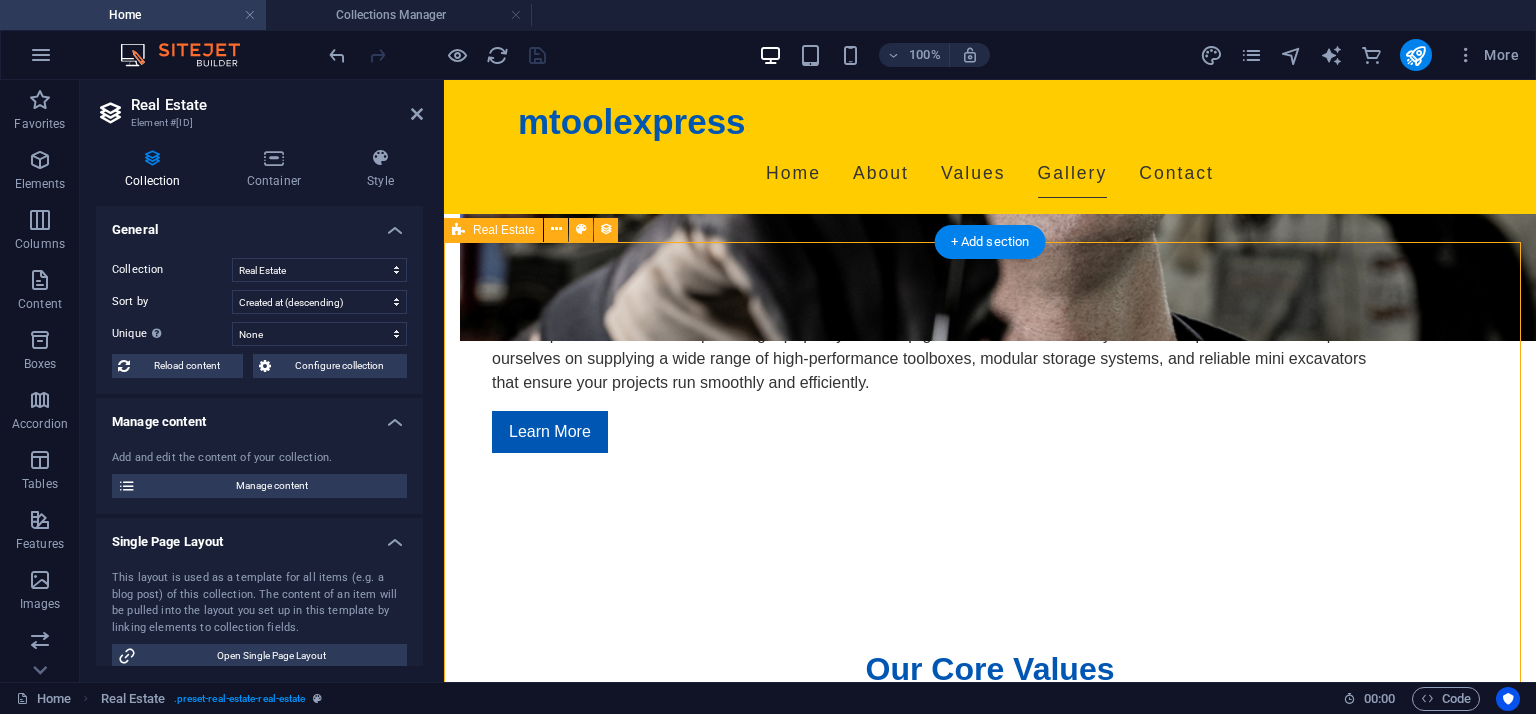 drag, startPoint x: 496, startPoint y: 308, endPoint x: 754, endPoint y: 471, distance: 305.177 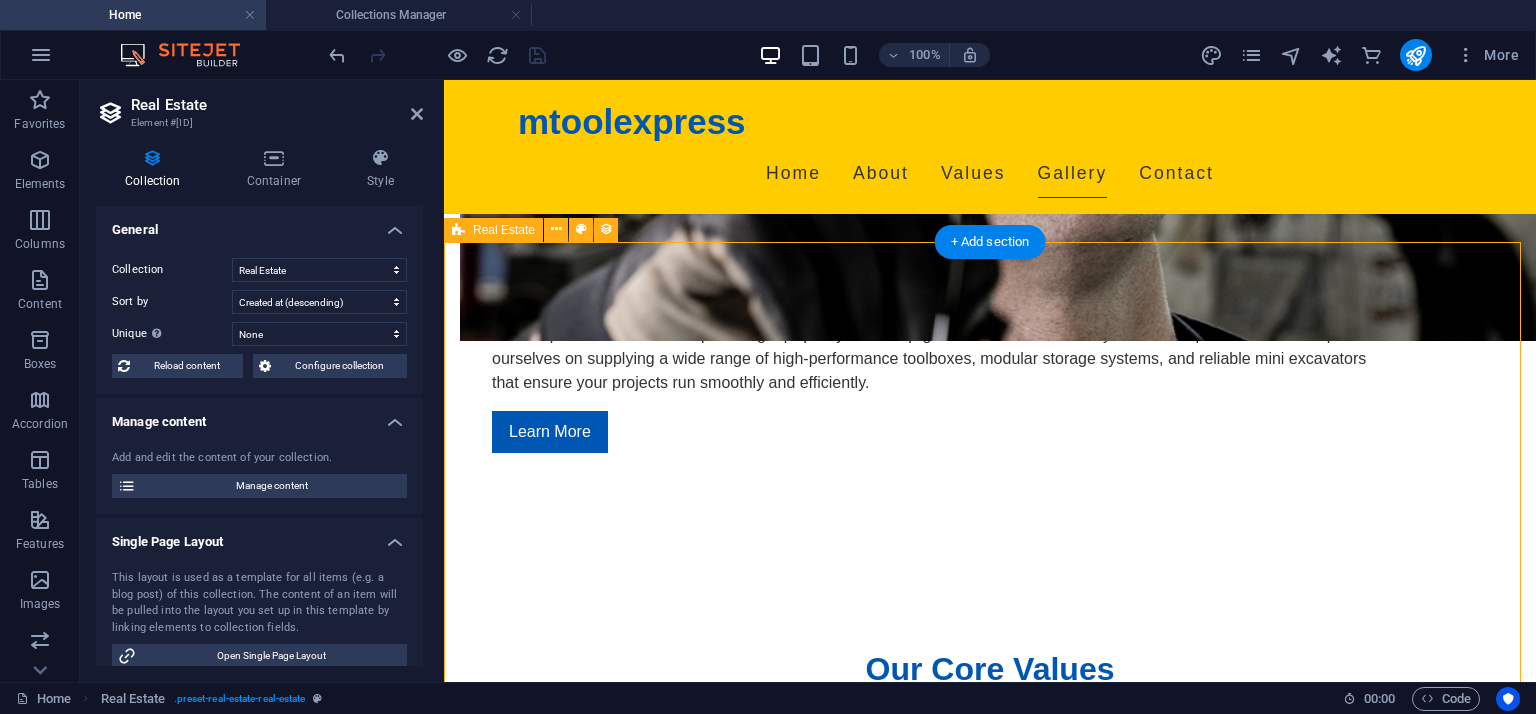 click on "For Rent $ 2,789 mth. rent Office Space in [CITY] [CITY], [STATE] [POSTAL_CODE] 672 sqft 0 2 For Rent $ 2,018 mth. rent Executive Office in [CITY] [CITY], [STATE] [POSTAL_CODE] 517 sqft 0 2 For Rent $ 4,123 mth. rent Serviced Office in [CITY] [CITY], [STATE] [POSTAL_CODE] 1010 sqft 0 10 For Rent $ 1,949,000 Luxury House in [CITY] [CITY], [STATE] [POSTAL_CODE] 3,354 sqft 4 4 For Rent $ 4,900,000 Beautiful House in [CITY] [CITY], [STATE] [POSTAL_CODE] 7,860 sqft 6 6 For Rent $ 695,000 Modern House in [CITY] [CITY], [STATE] [POSTAL_CODE] 2,136 sqft 3 2 For Rent $ 1,690 mth. rent Apartment in [CITY] [CITY], [STATE] [POSTAL_CODE] 560 sqft 1 1 For Rent $ 4,617 mth. rent Studio Loft in [CITY] [CITY], [STATE] [POSTAL_CODE] 1,830 sqft 3 3 For Rent $ 2,560 mth. rent 2-Bedroom Apartment in [CITY] [CITY], [STATE] [POSTAL_CODE] 751 sqft 2 2  Previous Next" at bounding box center (990, 4599) 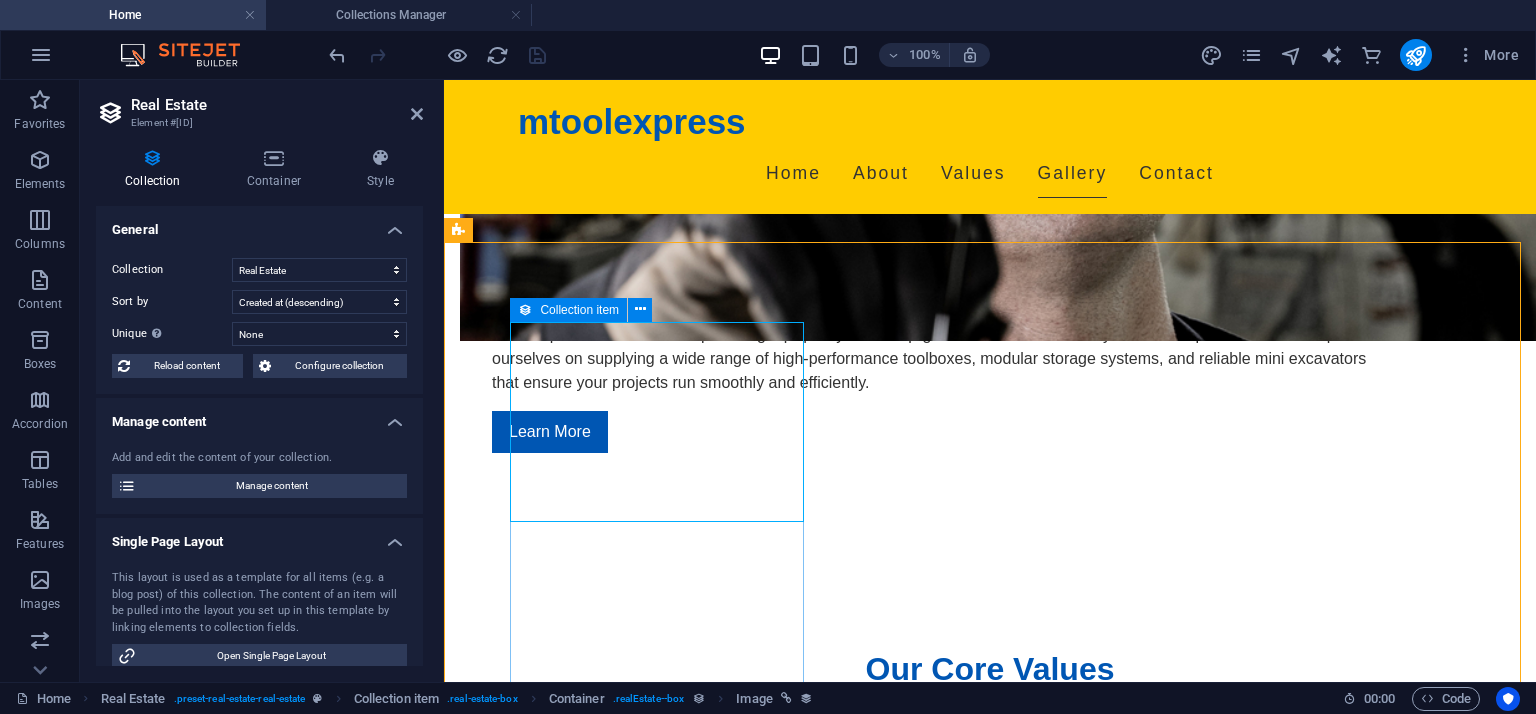 click at bounding box center [525, 310] 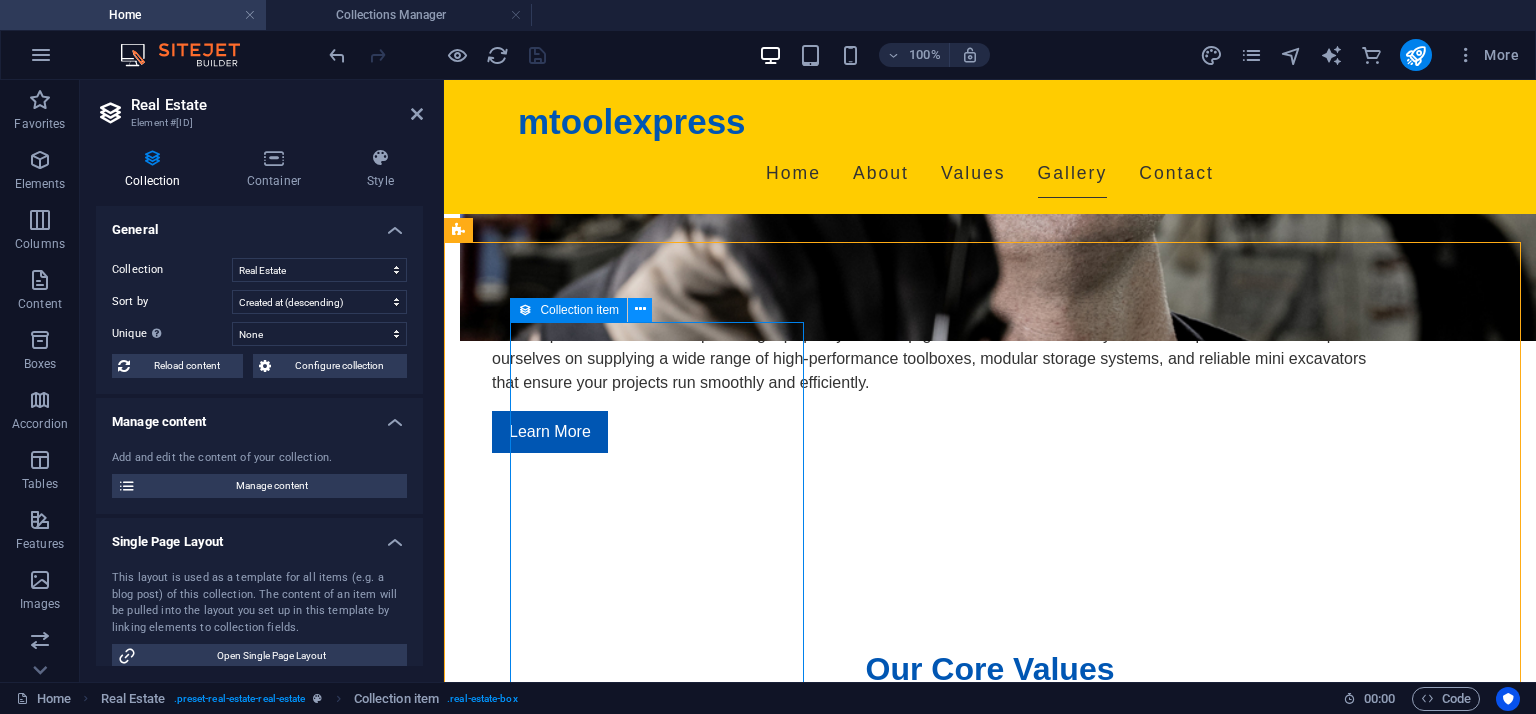 click at bounding box center [640, 309] 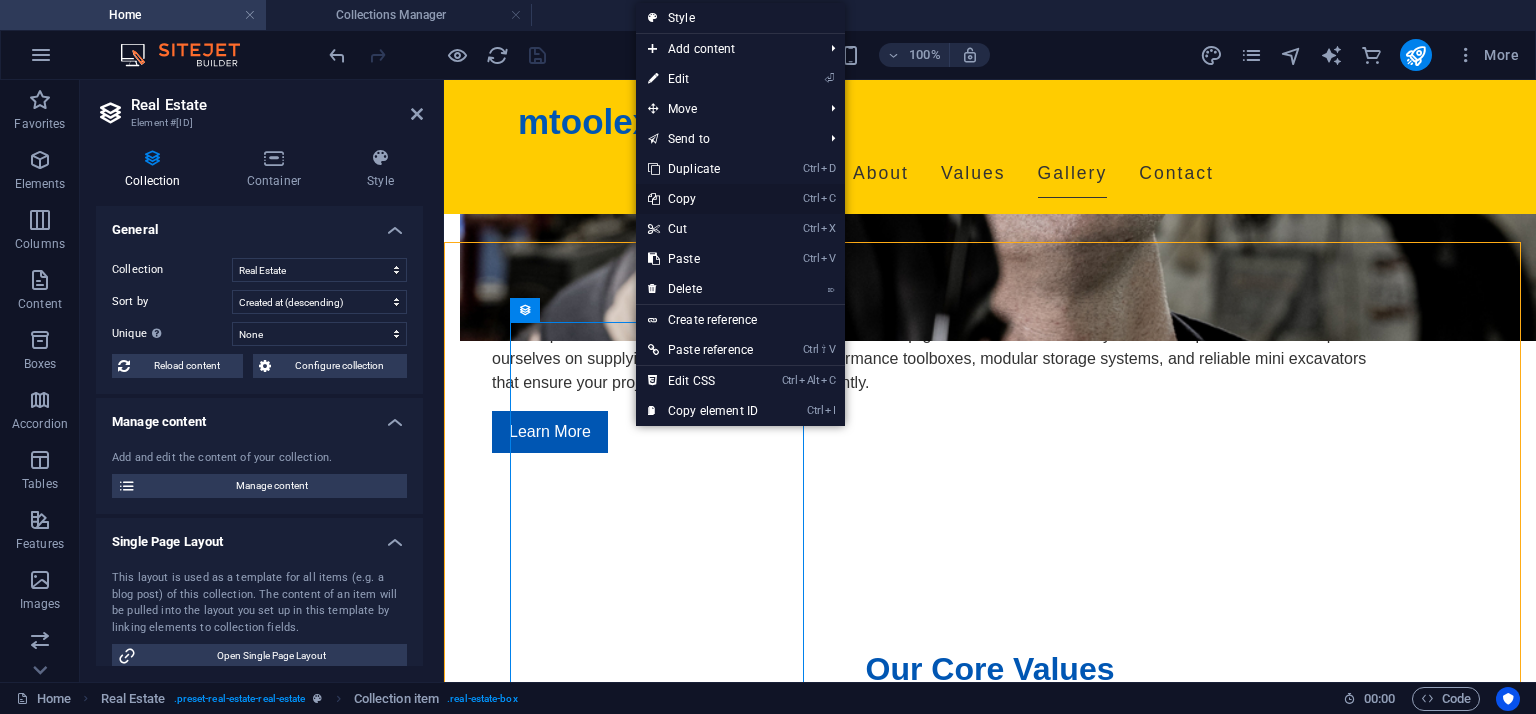 click on "Ctrl C  Copy" at bounding box center (703, 199) 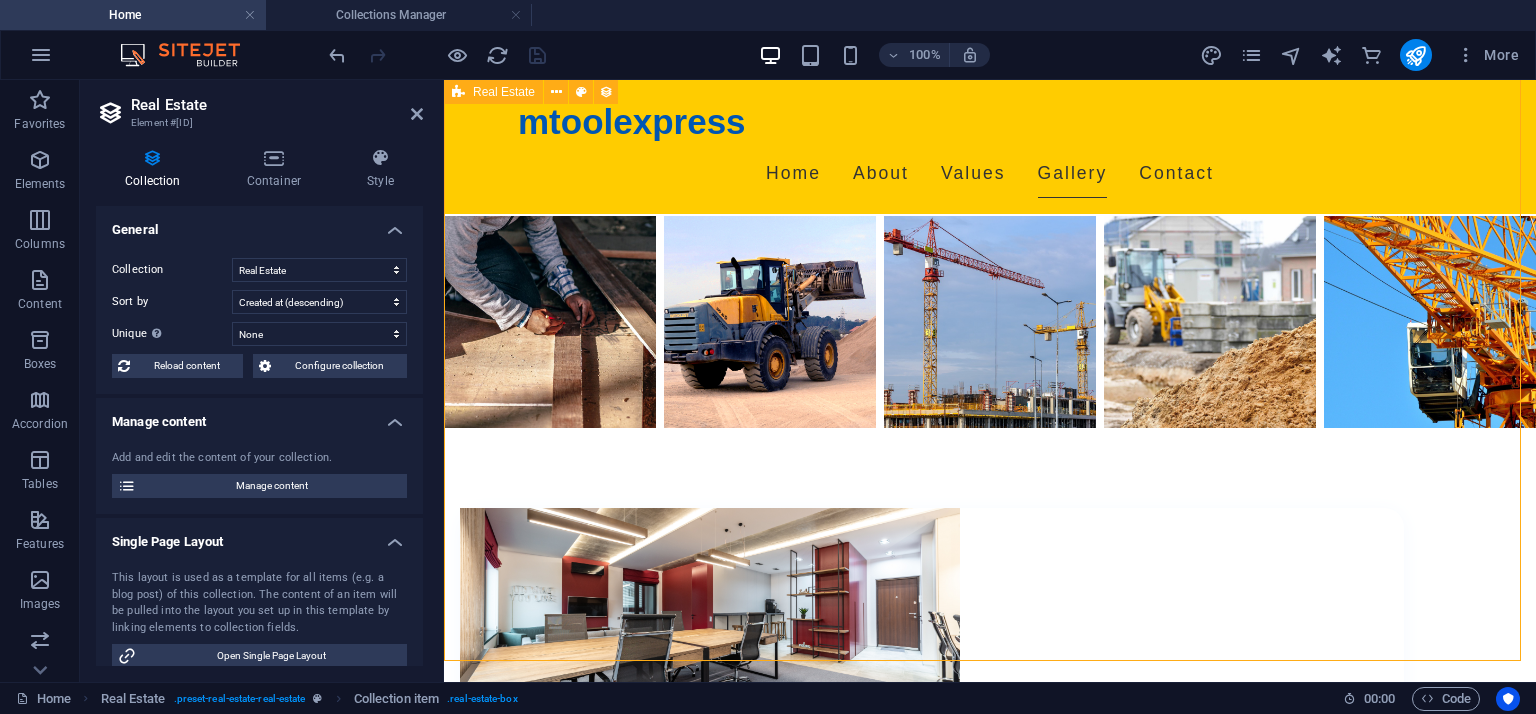 scroll, scrollTop: 2712, scrollLeft: 0, axis: vertical 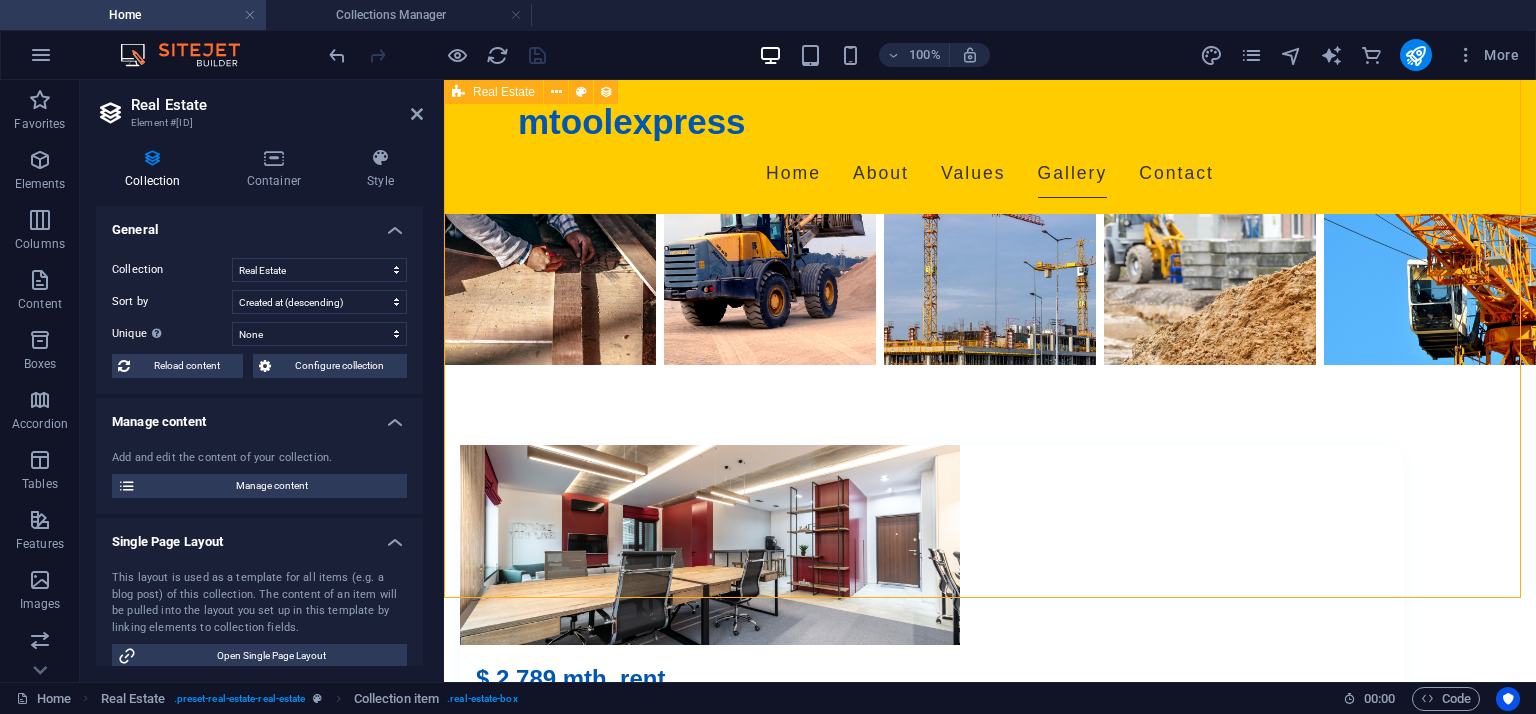 click on "For Rent $ 2,789 mth. rent Office Space in [CITY] [CITY], [STATE] [POSTAL_CODE] 672 sqft 0 2 For Rent $ 2,018 mth. rent Executive Office in [CITY] [CITY], [STATE] [POSTAL_CODE] 517 sqft 0 2 For Rent $ 4,123 mth. rent Serviced Office in [CITY] [CITY], [STATE] [POSTAL_CODE] 1010 sqft 0 10 For Rent $ 1,949,000 Luxury House in [CITY] [CITY], [STATE] [POSTAL_CODE] 3,354 sqft 4 4 For Rent $ 4,900,000 Beautiful House in [CITY] [CITY], [STATE] [POSTAL_CODE] 7,860 sqft 6 6 For Rent $ 695,000 Modern House in [CITY] [CITY], [STATE] [POSTAL_CODE] 2,136 sqft 3 2 For Rent $ 1,690 mth. rent Apartment in [CITY] [CITY], [STATE] [POSTAL_CODE] 560 sqft 1 1 For Rent $ 4,617 mth. rent Studio Loft in [CITY] [CITY], [STATE] [POSTAL_CODE] 1,830 sqft 3 3 For Rent $ 2,560 mth. rent 2-Bedroom Apartment in [CITY] [CITY], [STATE] [POSTAL_CODE] 751 sqft 2 2  Previous Next" at bounding box center (990, 3299) 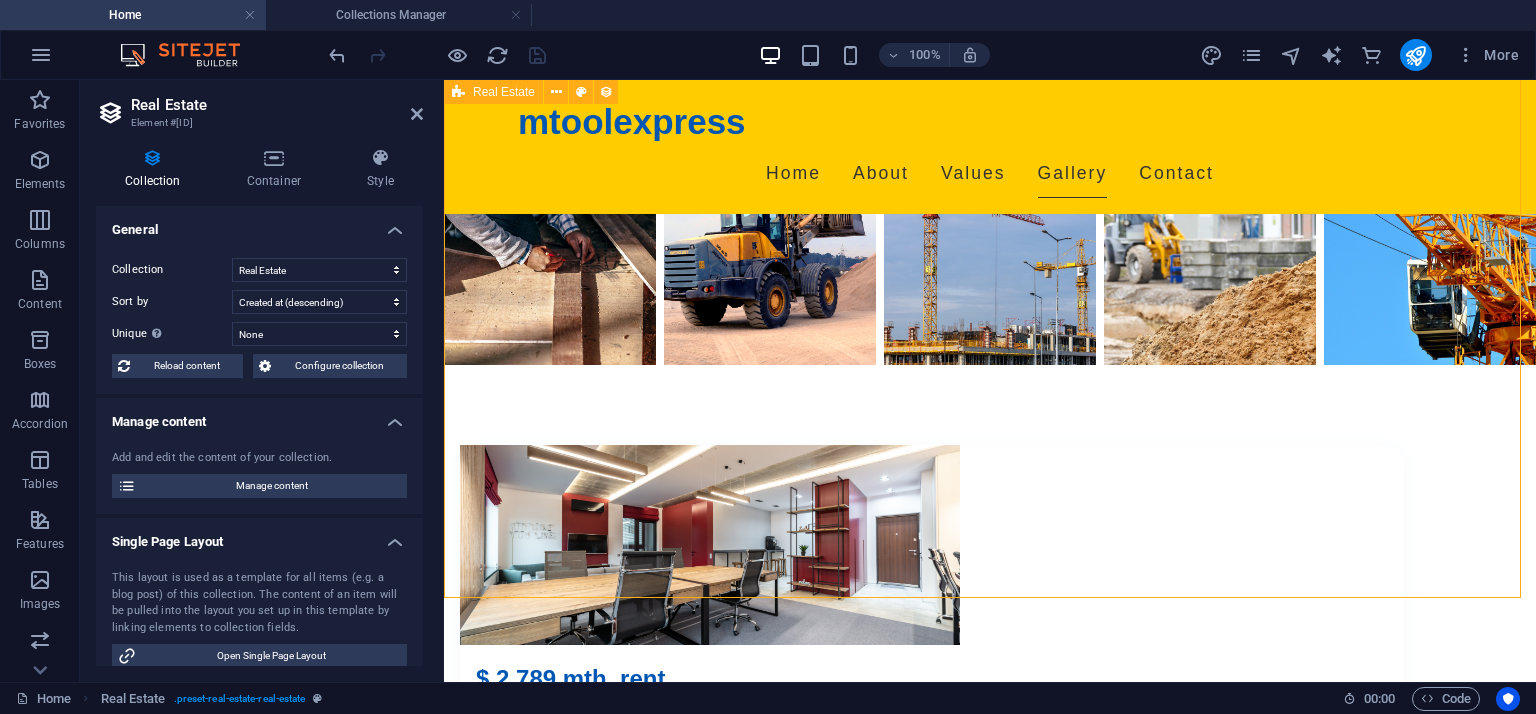 click on "For Rent $ 2,789 mth. rent Office Space in [CITY] [CITY], [STATE] [POSTAL_CODE] 672 sqft 0 2 For Rent $ 2,018 mth. rent Executive Office in [CITY] [CITY], [STATE] [POSTAL_CODE] 517 sqft 0 2 For Rent $ 4,123 mth. rent Serviced Office in [CITY] [CITY], [STATE] [POSTAL_CODE] 1010 sqft 0 10 For Rent $ 1,949,000 Luxury House in [CITY] [CITY], [STATE] [POSTAL_CODE] 3,354 sqft 4 4 For Rent $ 4,900,000 Beautiful House in [CITY] [CITY], [STATE] [POSTAL_CODE] 7,860 sqft 6 6 For Rent $ 695,000 Modern House in [CITY] [CITY], [STATE] [POSTAL_CODE] 2,136 sqft 3 2 For Rent $ 1,690 mth. rent Apartment in [CITY] [CITY], [STATE] [POSTAL_CODE] 560 sqft 1 1 For Rent $ 4,617 mth. rent Studio Loft in [CITY] [CITY], [STATE] [POSTAL_CODE] 1,830 sqft 3 3 For Rent $ 2,560 mth. rent 2-Bedroom Apartment in [CITY] [CITY], [STATE] [POSTAL_CODE] 751 sqft 2 2  Previous Next" at bounding box center (990, 3299) 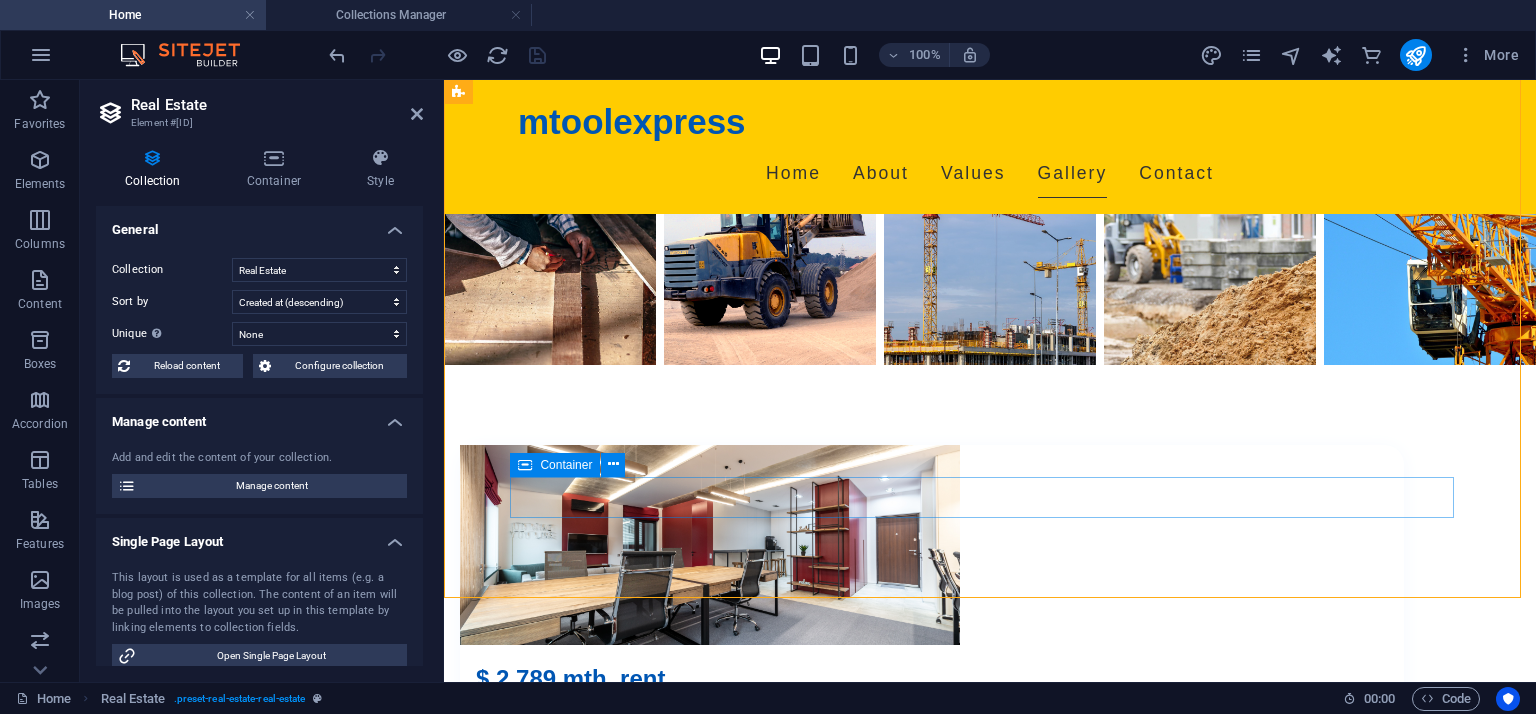 click on "Previous Next" at bounding box center [932, 6112] 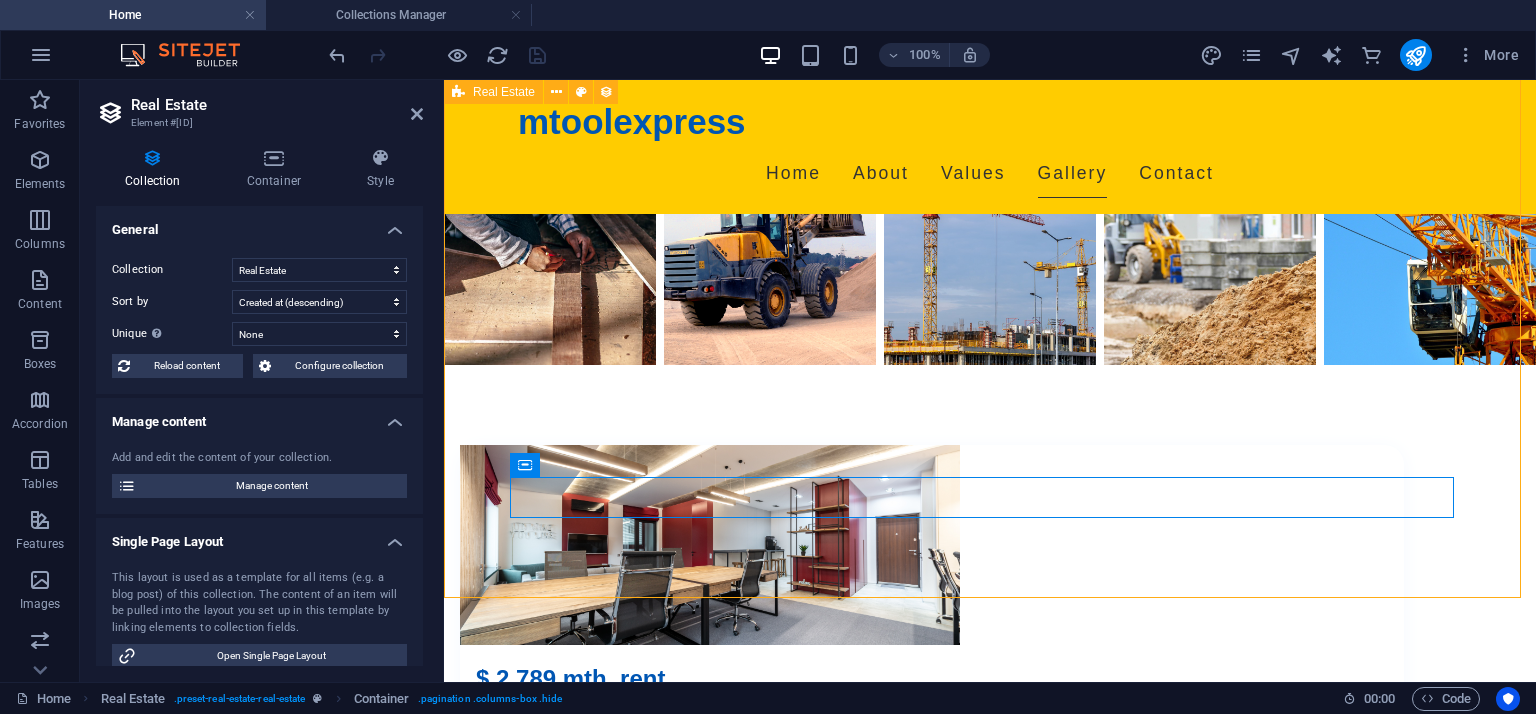 click on "For Rent $ 2,789 mth. rent Office Space in [CITY] [CITY], [STATE] [POSTAL_CODE] 672 sqft 0 2 For Rent $ 2,018 mth. rent Executive Office in [CITY] [CITY], [STATE] [POSTAL_CODE] 517 sqft 0 2 For Rent $ 4,123 mth. rent Serviced Office in [CITY] [CITY], [STATE] [POSTAL_CODE] 1010 sqft 0 10 For Rent $ 1,949,000 Luxury House in [CITY] [CITY], [STATE] [POSTAL_CODE] 3,354 sqft 4 4 For Rent $ 4,900,000 Beautiful House in [CITY] [CITY], [STATE] [POSTAL_CODE] 7,860 sqft 6 6 For Rent $ 695,000 Modern House in [CITY] [CITY], [STATE] [POSTAL_CODE] 2,136 sqft 3 2 For Rent $ 1,690 mth. rent Apartment in [CITY] [CITY], [STATE] [POSTAL_CODE] 560 sqft 1 1 For Rent $ 4,617 mth. rent Studio Loft in [CITY] [CITY], [STATE] [POSTAL_CODE] 1,830 sqft 3 3 For Rent $ 2,560 mth. rent 2-Bedroom Apartment in [CITY] [CITY], [STATE] [POSTAL_CODE] 751 sqft 2 2  Previous Next" at bounding box center (990, 3299) 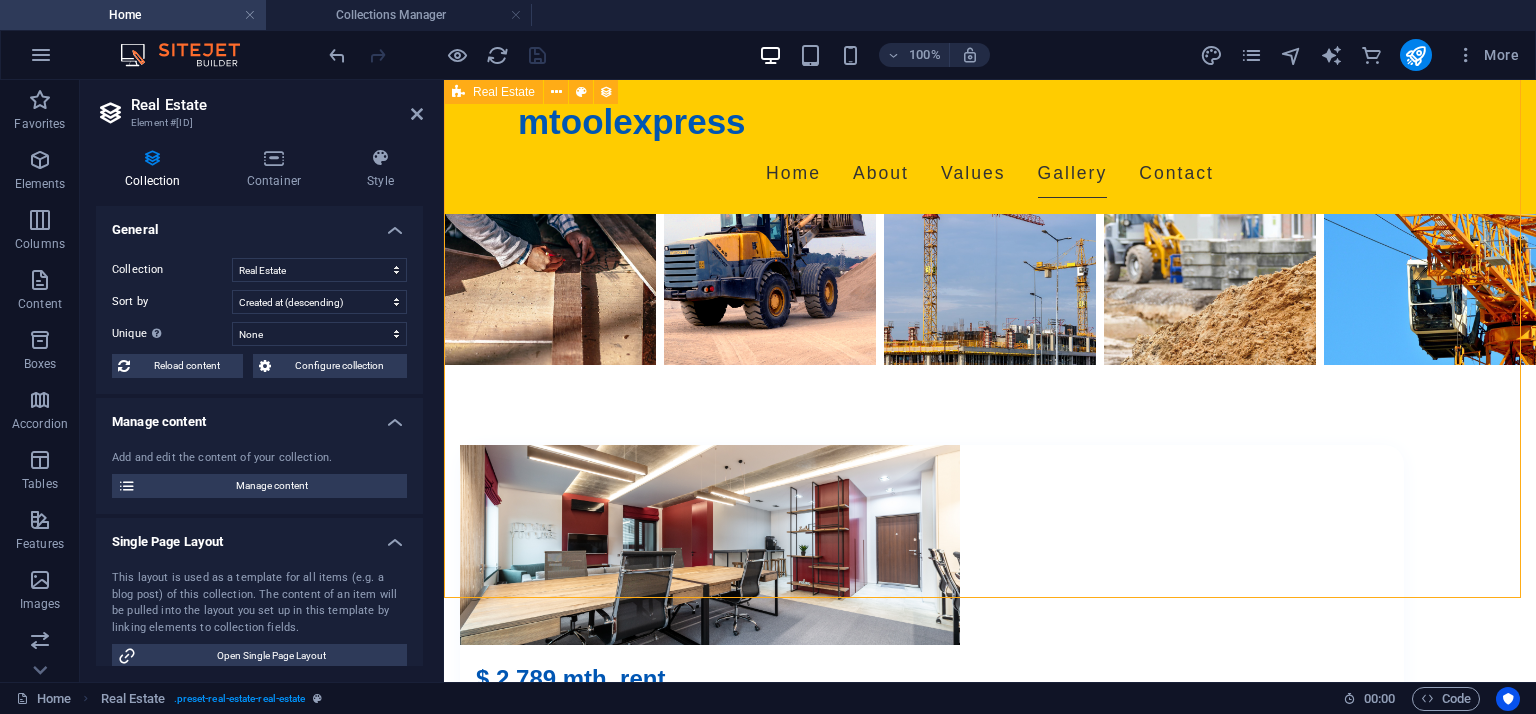 click on "For Rent $ 2,789 mth. rent Office Space in [CITY] [CITY], [STATE] [POSTAL_CODE] 672 sqft 0 2 For Rent $ 2,018 mth. rent Executive Office in [CITY] [CITY], [STATE] [POSTAL_CODE] 517 sqft 0 2 For Rent $ 4,123 mth. rent Serviced Office in [CITY] [CITY], [STATE] [POSTAL_CODE] 1010 sqft 0 10 For Rent $ 1,949,000 Luxury House in [CITY] [CITY], [STATE] [POSTAL_CODE] 3,354 sqft 4 4 For Rent $ 4,900,000 Beautiful House in [CITY] [CITY], [STATE] [POSTAL_CODE] 7,860 sqft 6 6 For Rent $ 695,000 Modern House in [CITY] [CITY], [STATE] [POSTAL_CODE] 2,136 sqft 3 2 For Rent $ 1,690 mth. rent Apartment in [CITY] [CITY], [STATE] [POSTAL_CODE] 560 sqft 1 1 For Rent $ 4,617 mth. rent Studio Loft in [CITY] [CITY], [STATE] [POSTAL_CODE] 1,830 sqft 3 3 For Rent $ 2,560 mth. rent 2-Bedroom Apartment in [CITY] [CITY], [STATE] [POSTAL_CODE] 751 sqft 2 2  Previous Next" at bounding box center [990, 3299] 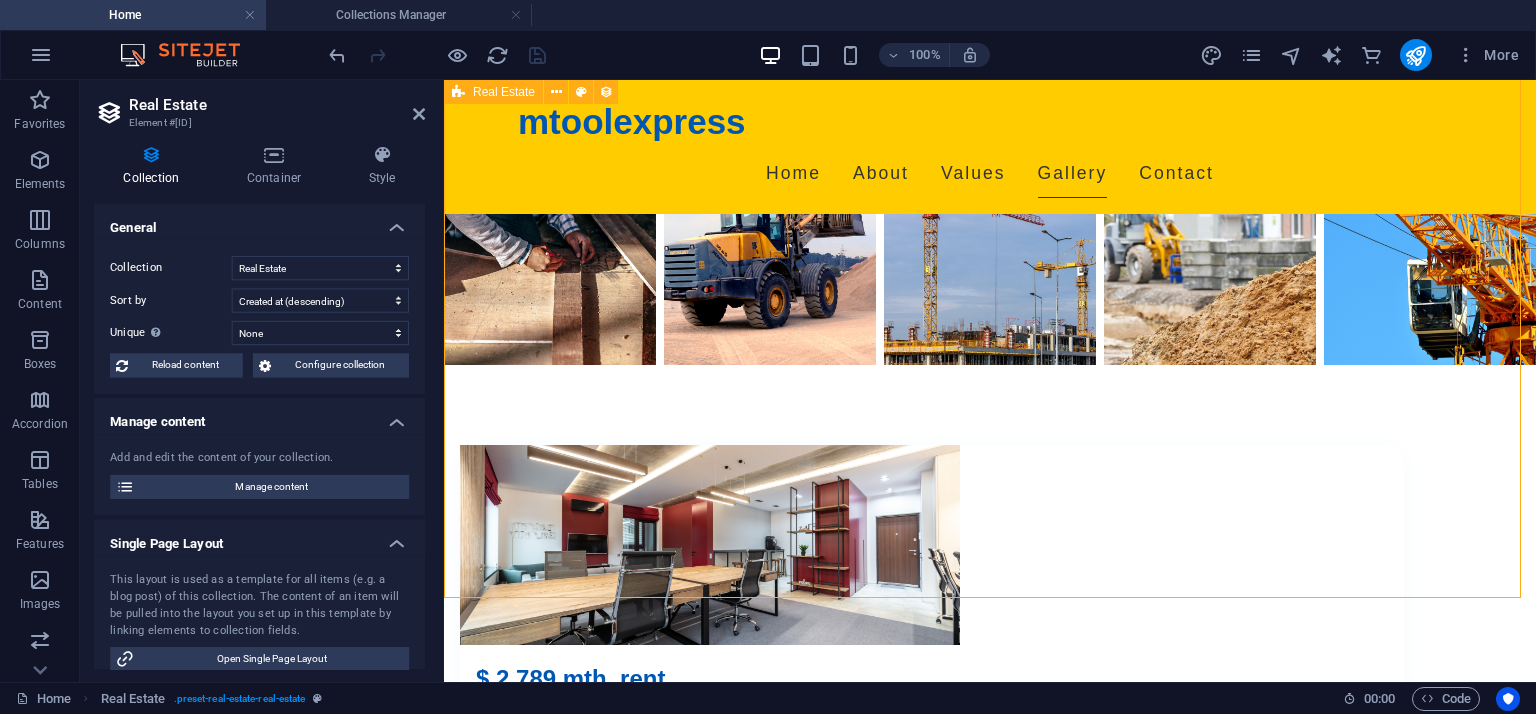 click on "For Rent $ 2,789 mth. rent Office Space in [CITY] [CITY], [STATE] [POSTAL_CODE] 672 sqft 0 2 For Rent $ 2,018 mth. rent Executive Office in [CITY] [CITY], [STATE] [POSTAL_CODE] 517 sqft 0 2 For Rent $ 4,123 mth. rent Serviced Office in [CITY] [CITY], [STATE] [POSTAL_CODE] 1010 sqft 0 10 For Rent $ 1,949,000 Luxury House in [CITY] [CITY], [STATE] [POSTAL_CODE] 3,354 sqft 4 4 For Rent $ 4,900,000 Beautiful House in [CITY] [CITY], [STATE] [POSTAL_CODE] 7,860 sqft 6 6 For Rent $ 695,000 Modern House in [CITY] [CITY], [STATE] [POSTAL_CODE] 2,136 sqft 3 2 For Rent $ 1,690 mth. rent Apartment in [CITY] [CITY], [STATE] [POSTAL_CODE] 560 sqft 1 1 For Rent $ 4,617 mth. rent Studio Loft in [CITY] [CITY], [STATE] [POSTAL_CODE] 1,830 sqft 3 3 For Rent $ 2,560 mth. rent 2-Bedroom Apartment in [CITY] [CITY], [STATE] [POSTAL_CODE] 751 sqft 2 2  Previous Next" at bounding box center [990, 3299] 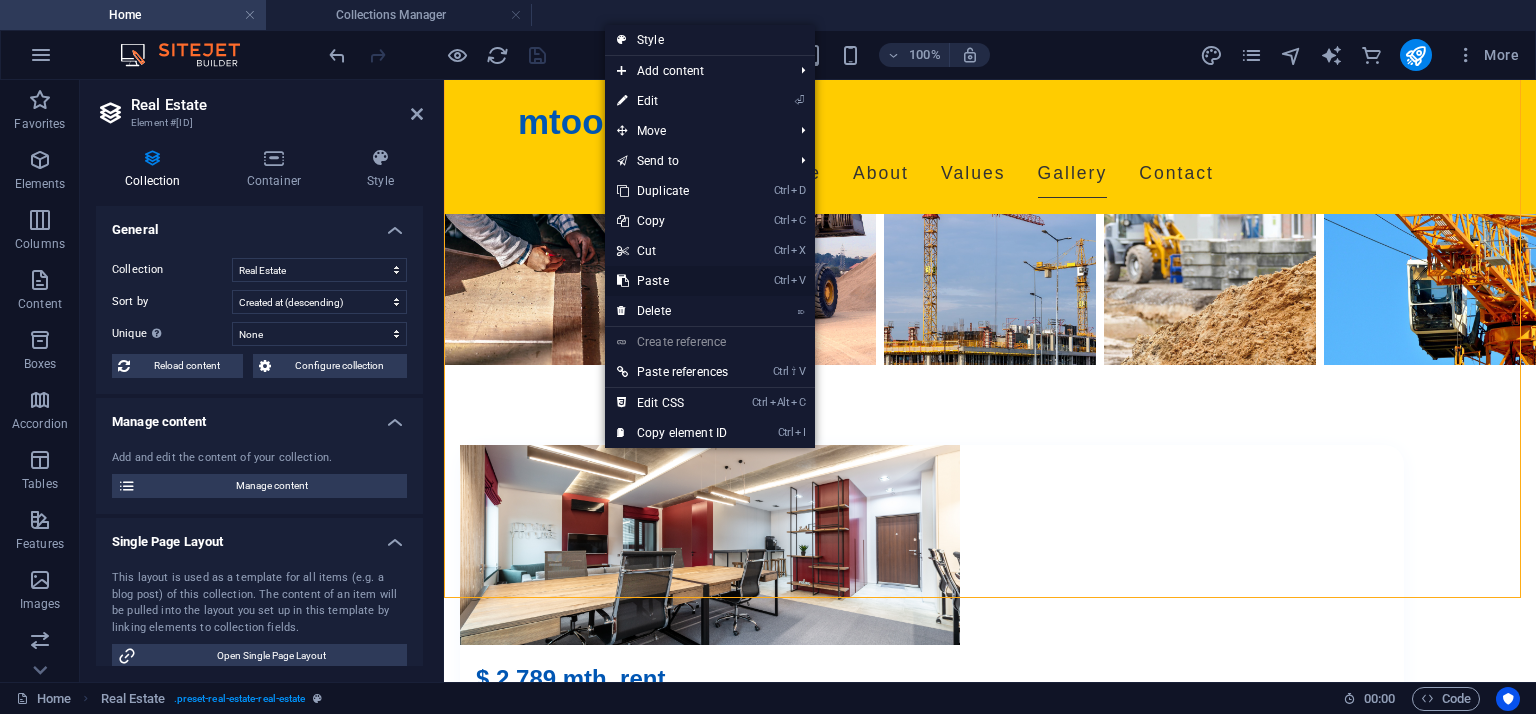click on "Ctrl V  Paste" at bounding box center [672, 281] 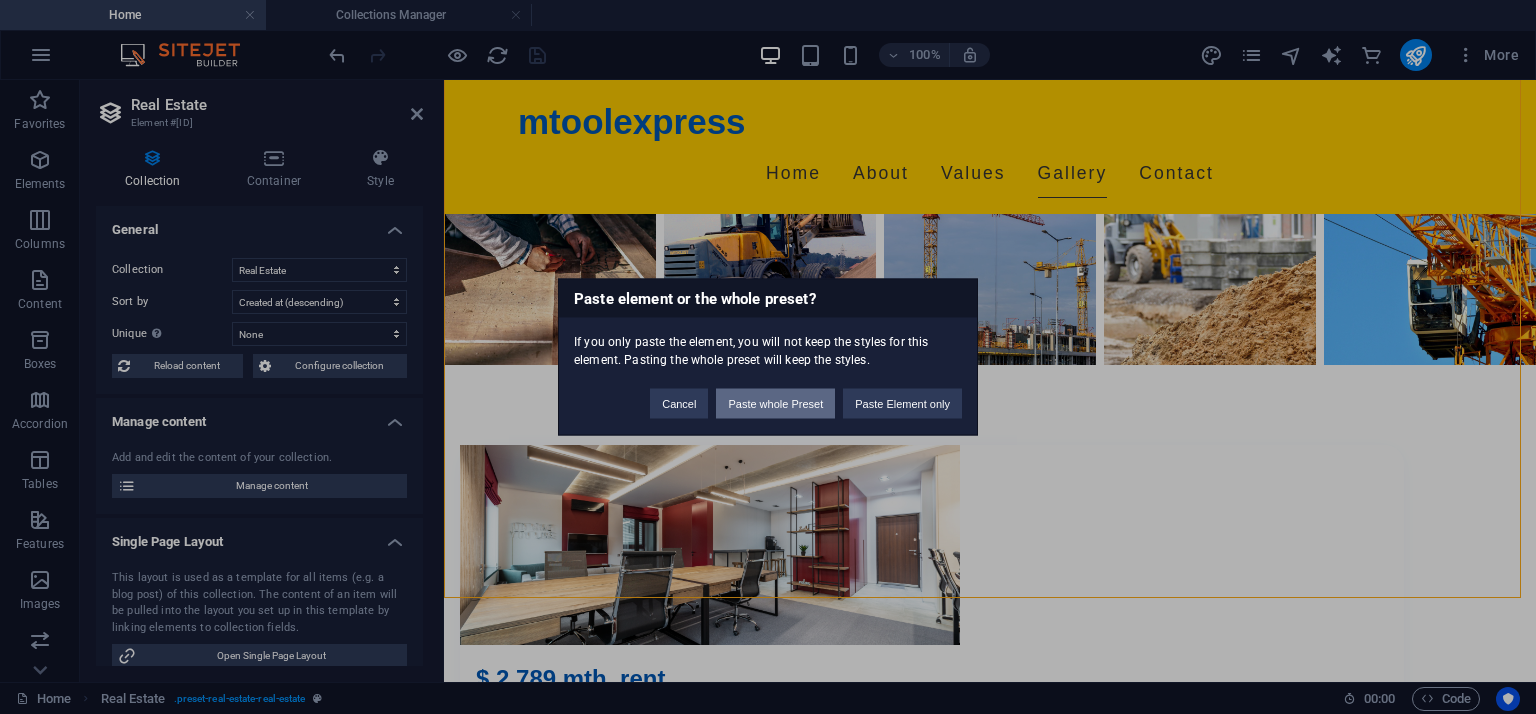 click on "Paste whole Preset" at bounding box center [775, 404] 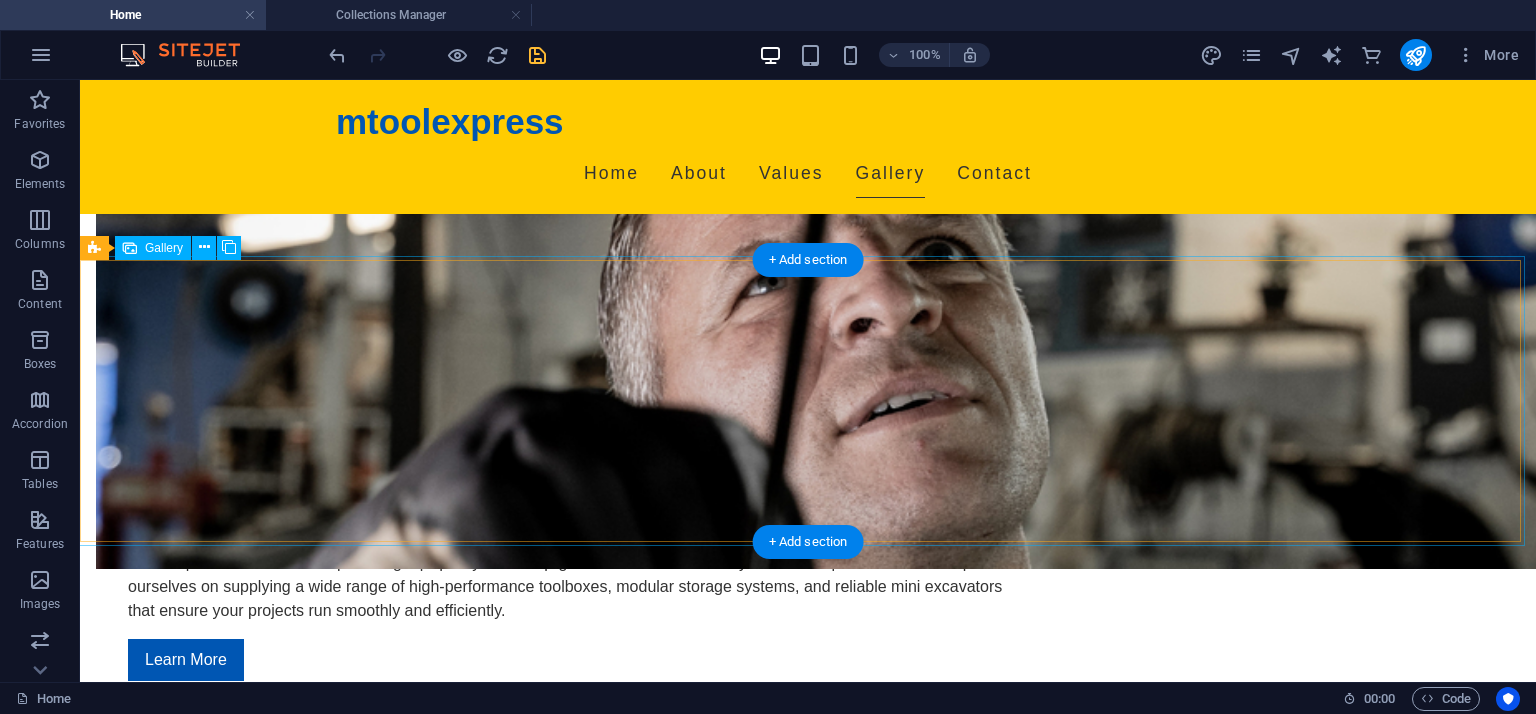 scroll, scrollTop: 1084, scrollLeft: 0, axis: vertical 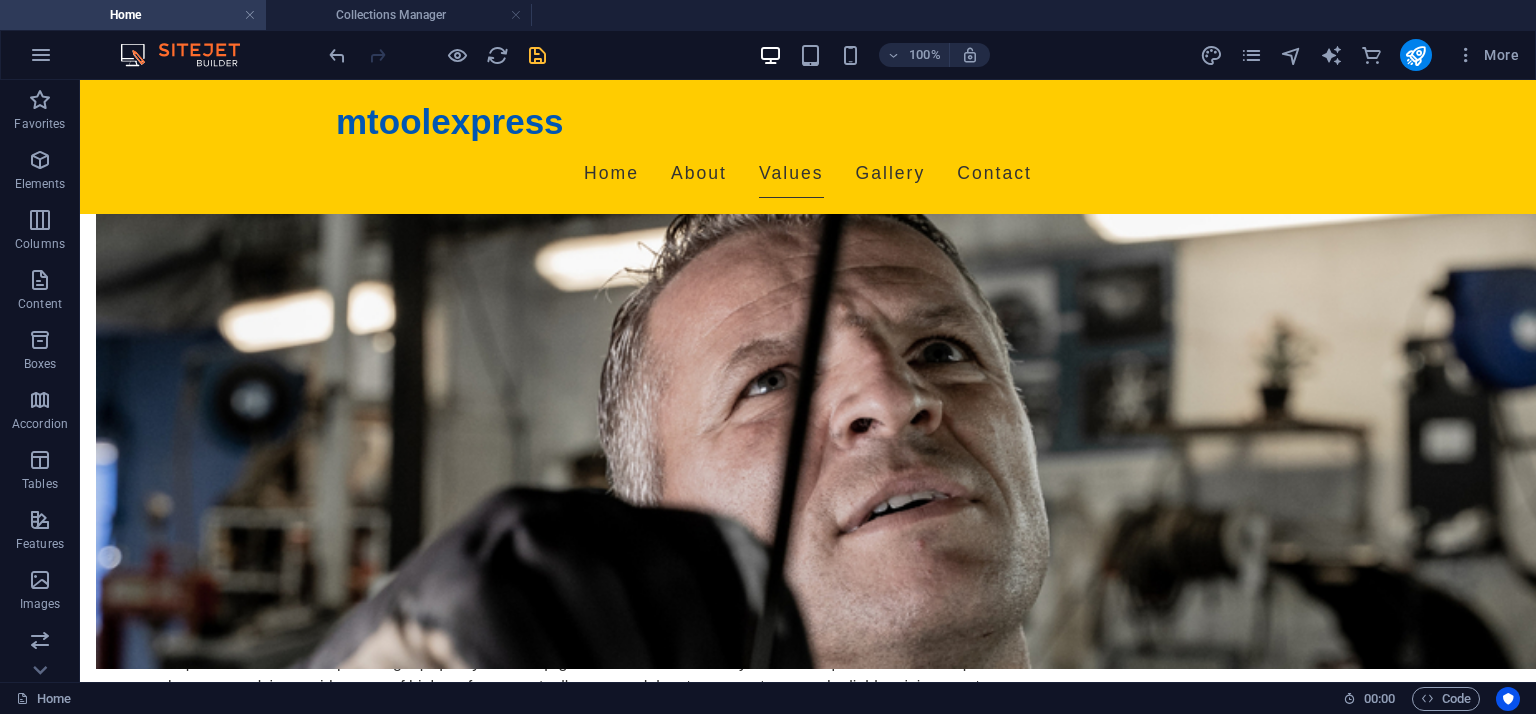 click at bounding box center (437, 55) 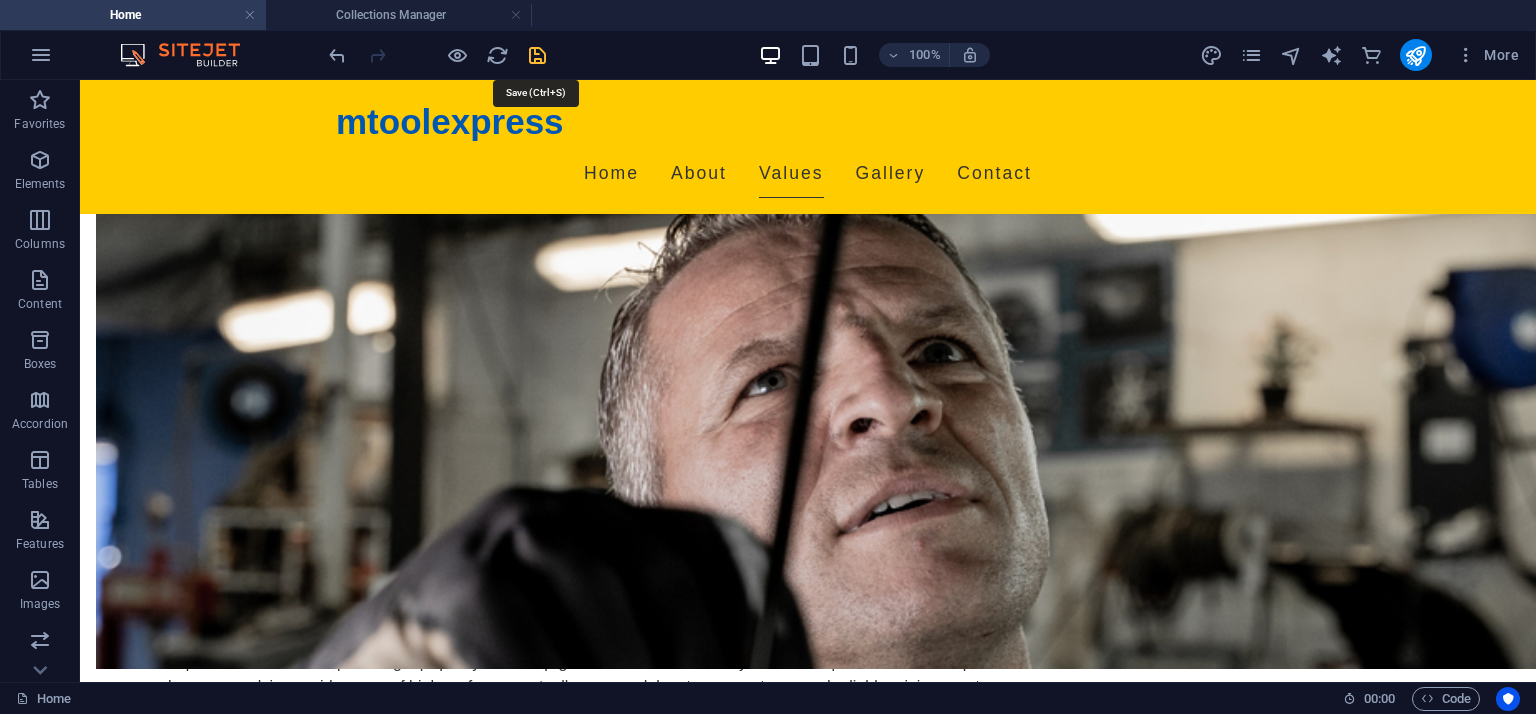 click at bounding box center (537, 55) 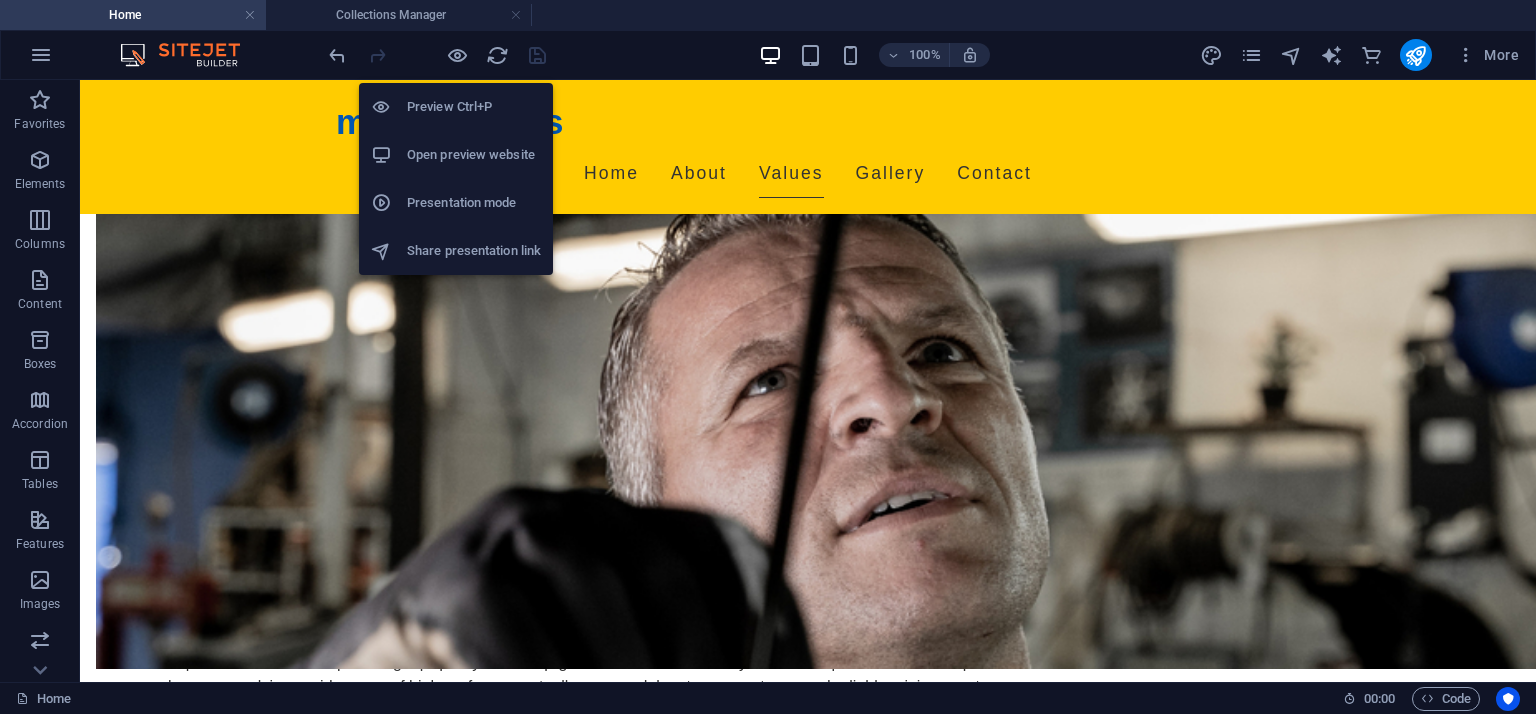drag, startPoint x: 452, startPoint y: 143, endPoint x: 396, endPoint y: 160, distance: 58.5235 